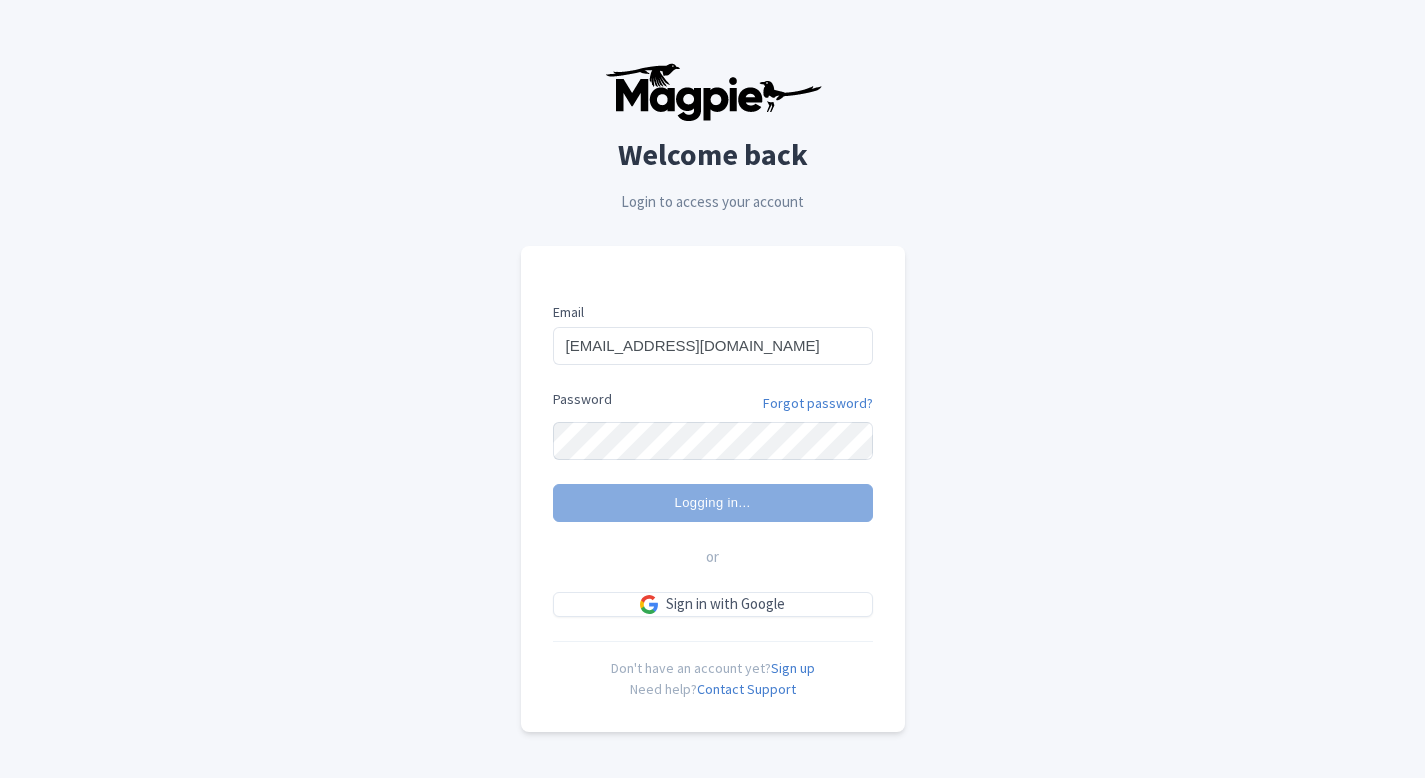 scroll, scrollTop: 0, scrollLeft: 0, axis: both 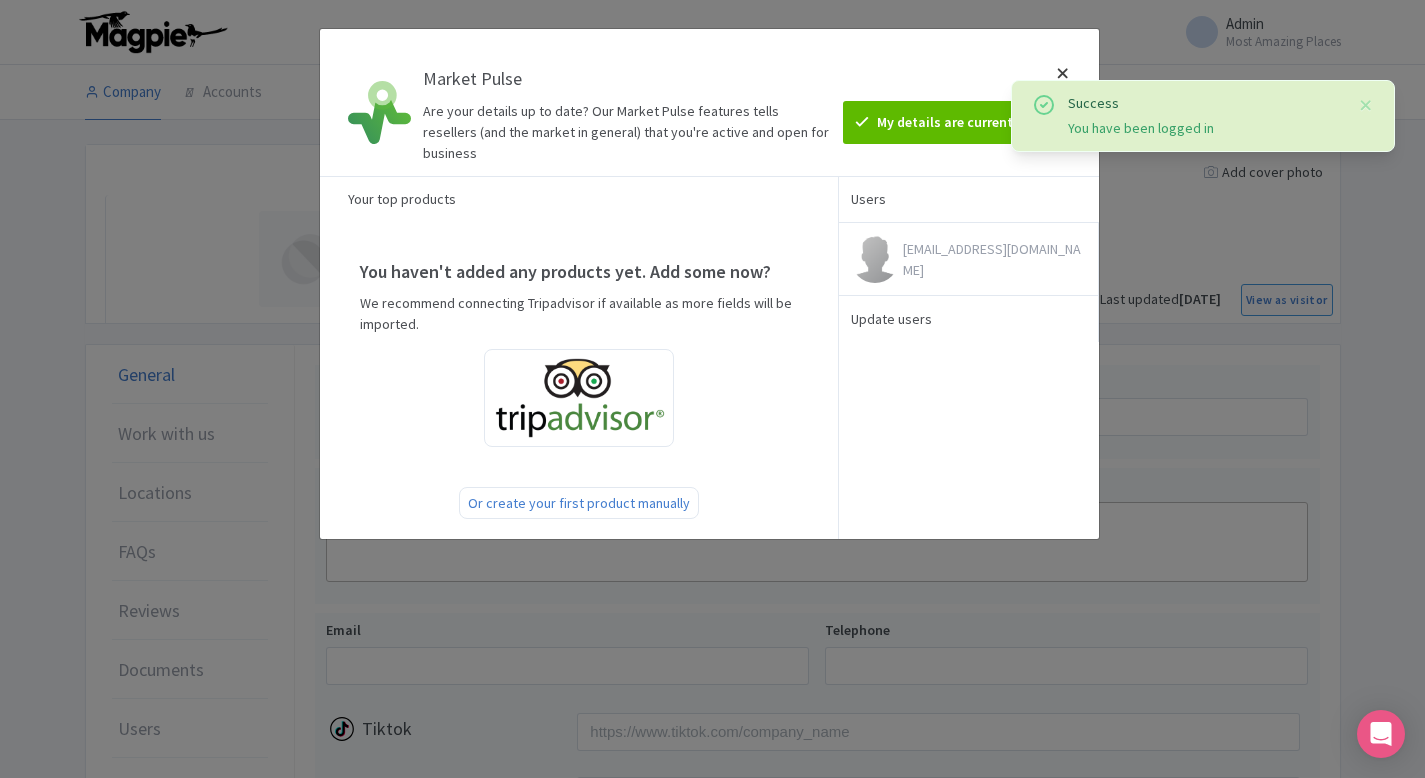 click at bounding box center (1063, 102) 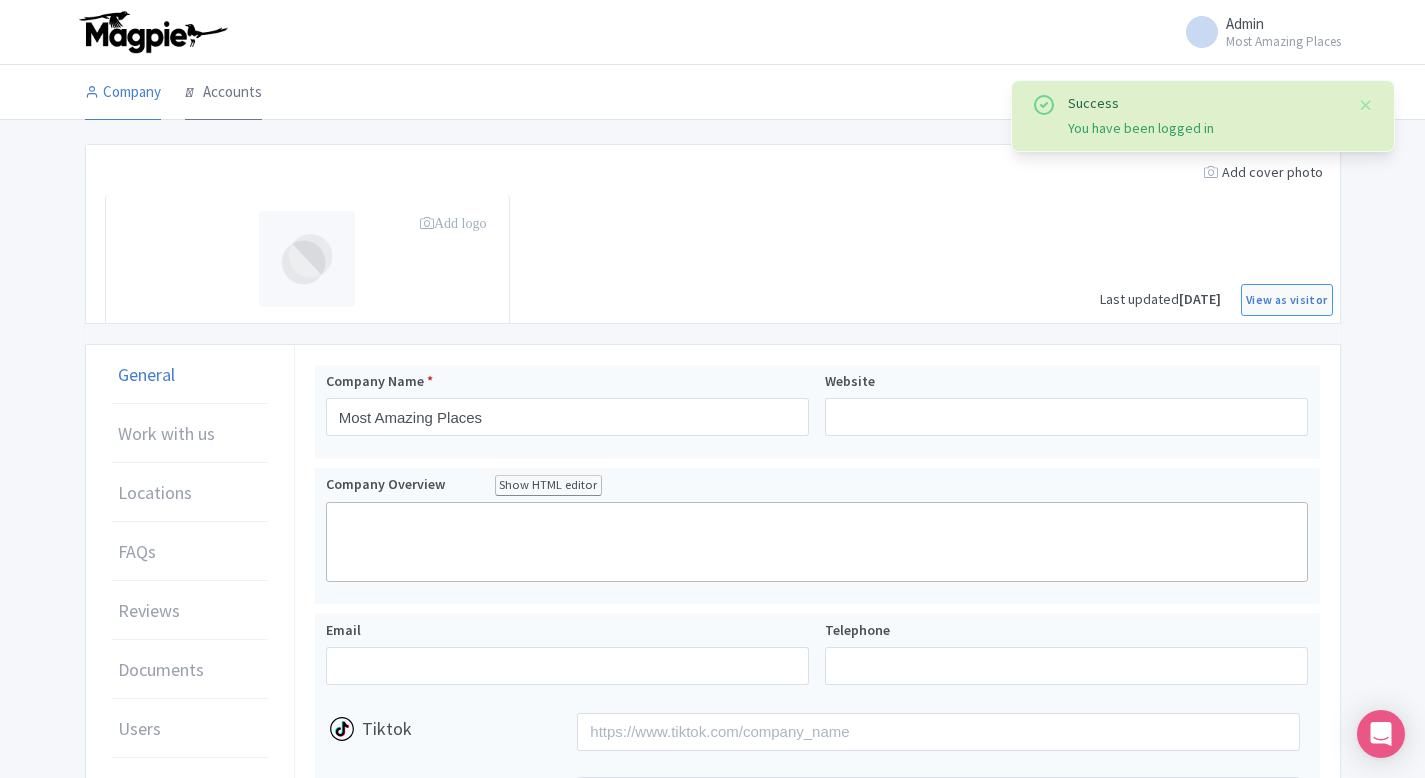 click at bounding box center [192, 92] 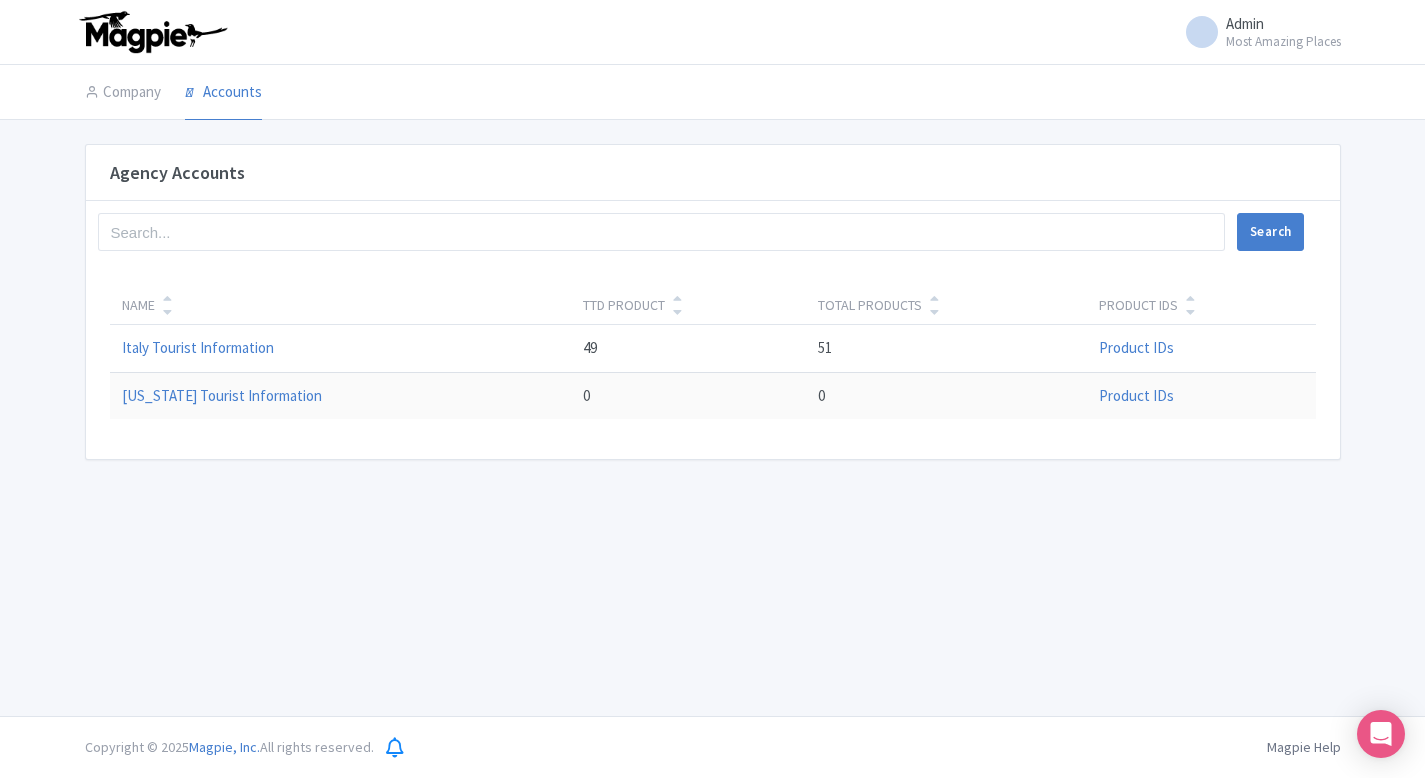 scroll, scrollTop: 0, scrollLeft: 0, axis: both 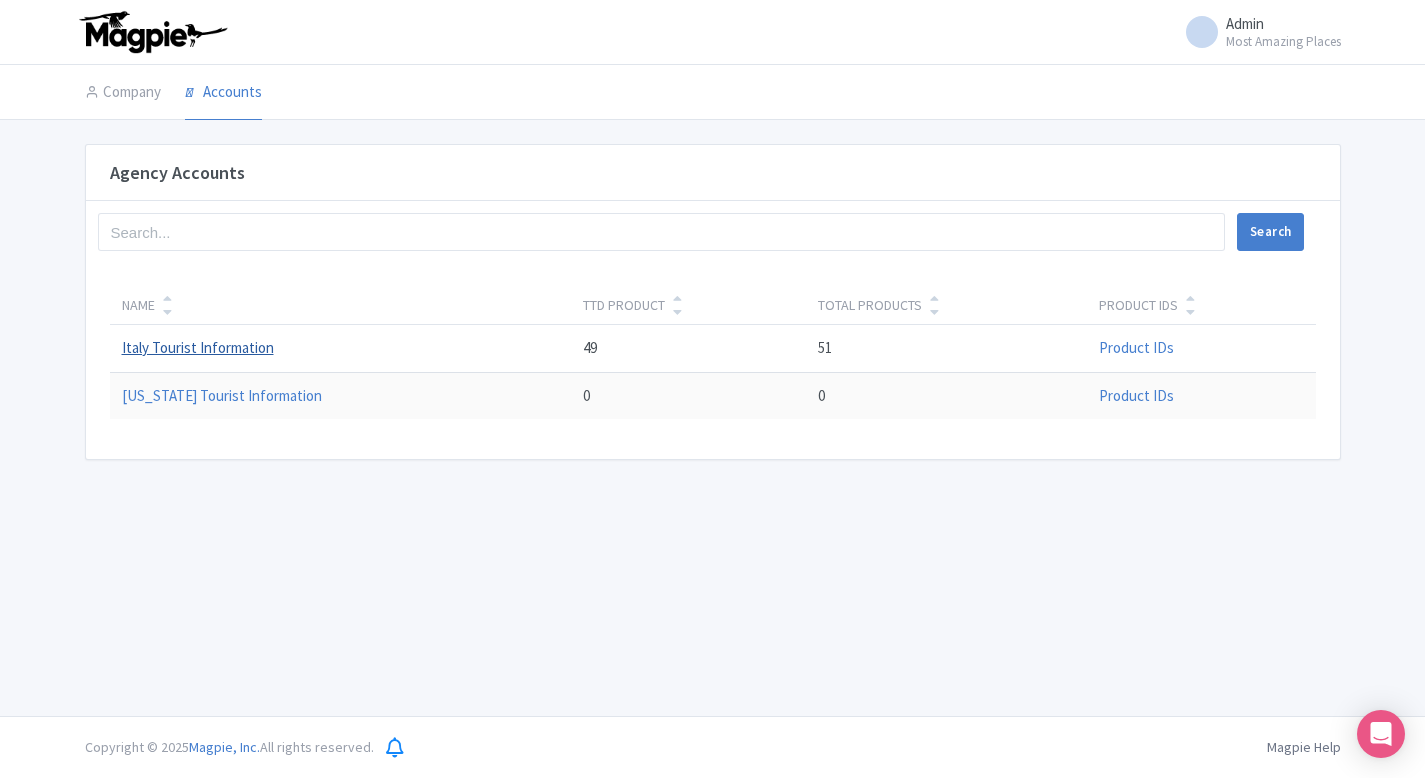 click on "Italy Tourist Information" at bounding box center [198, 347] 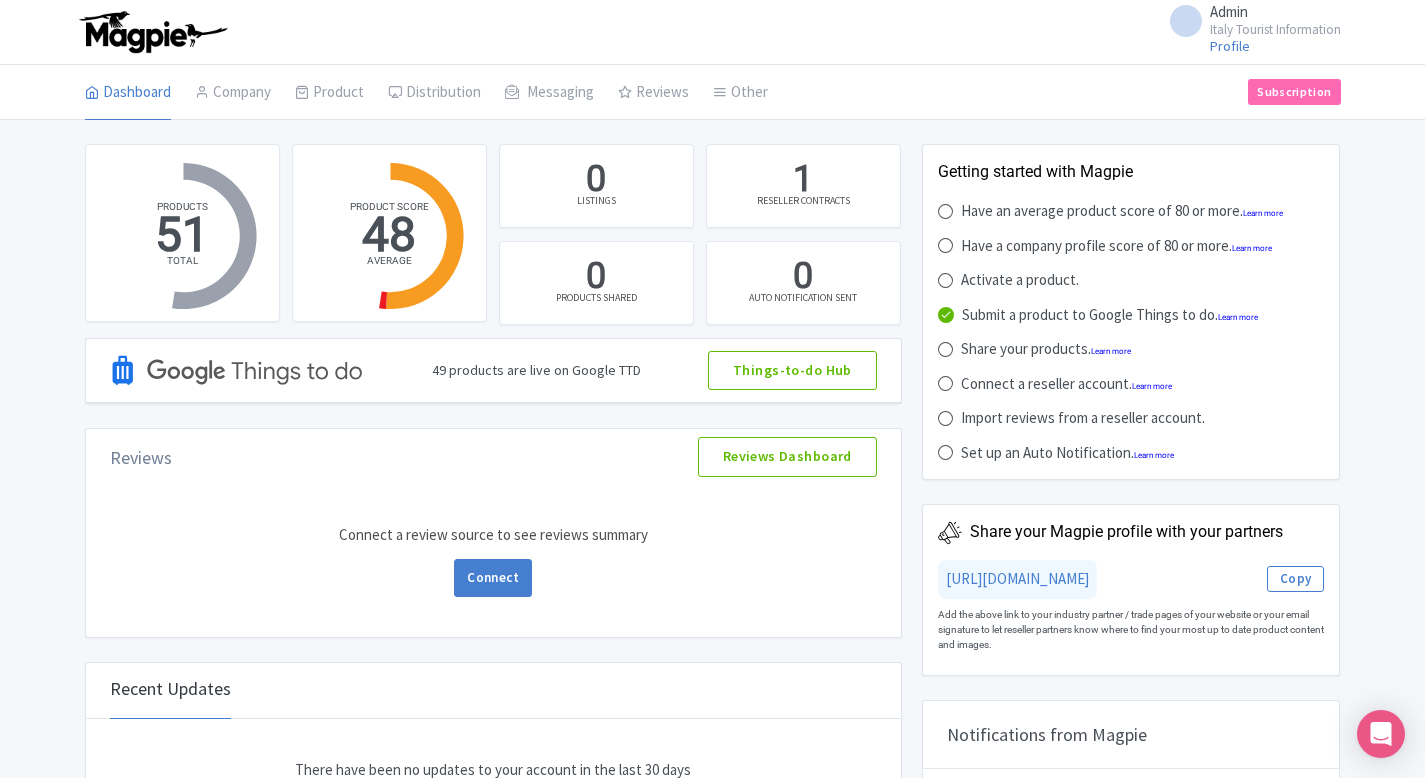 scroll, scrollTop: 0, scrollLeft: 0, axis: both 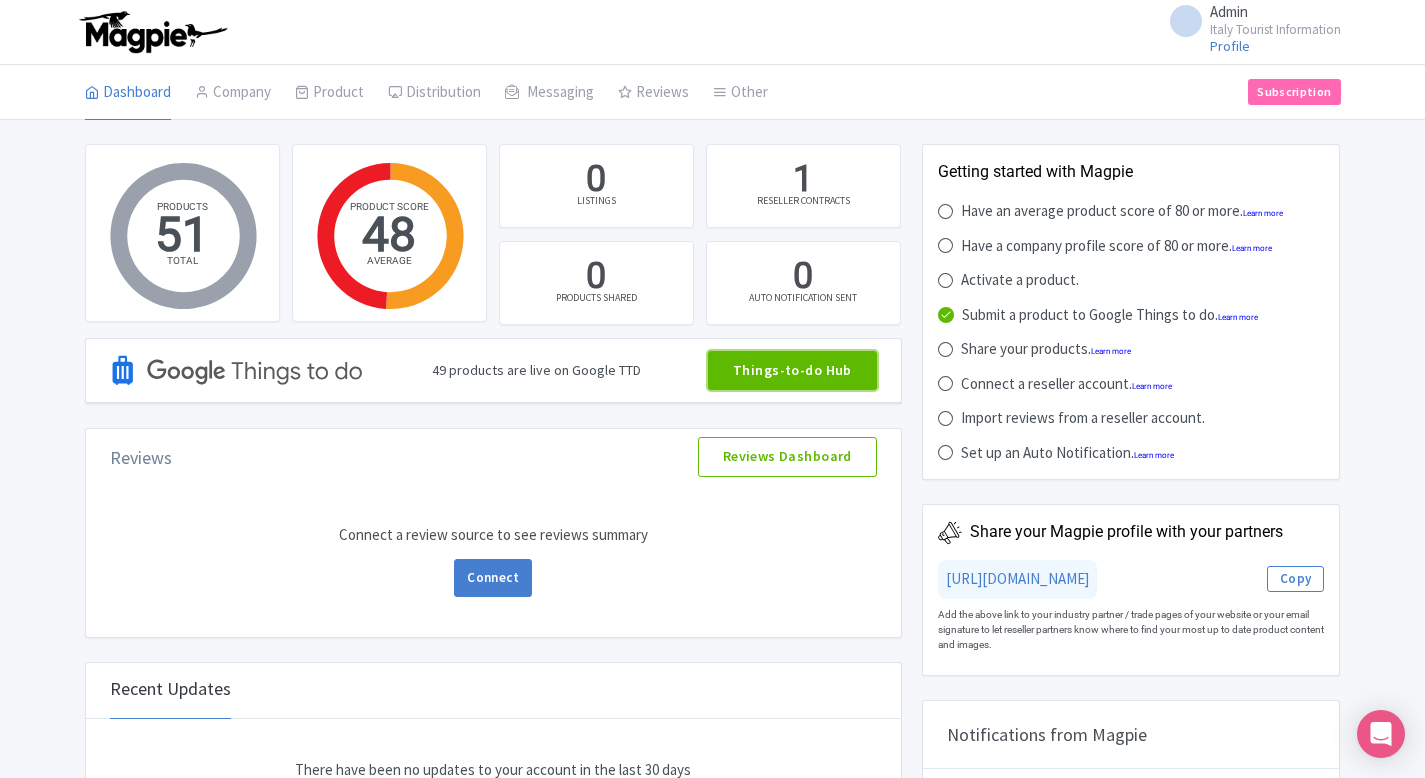 click on "Things-to-do Hub" at bounding box center [792, 371] 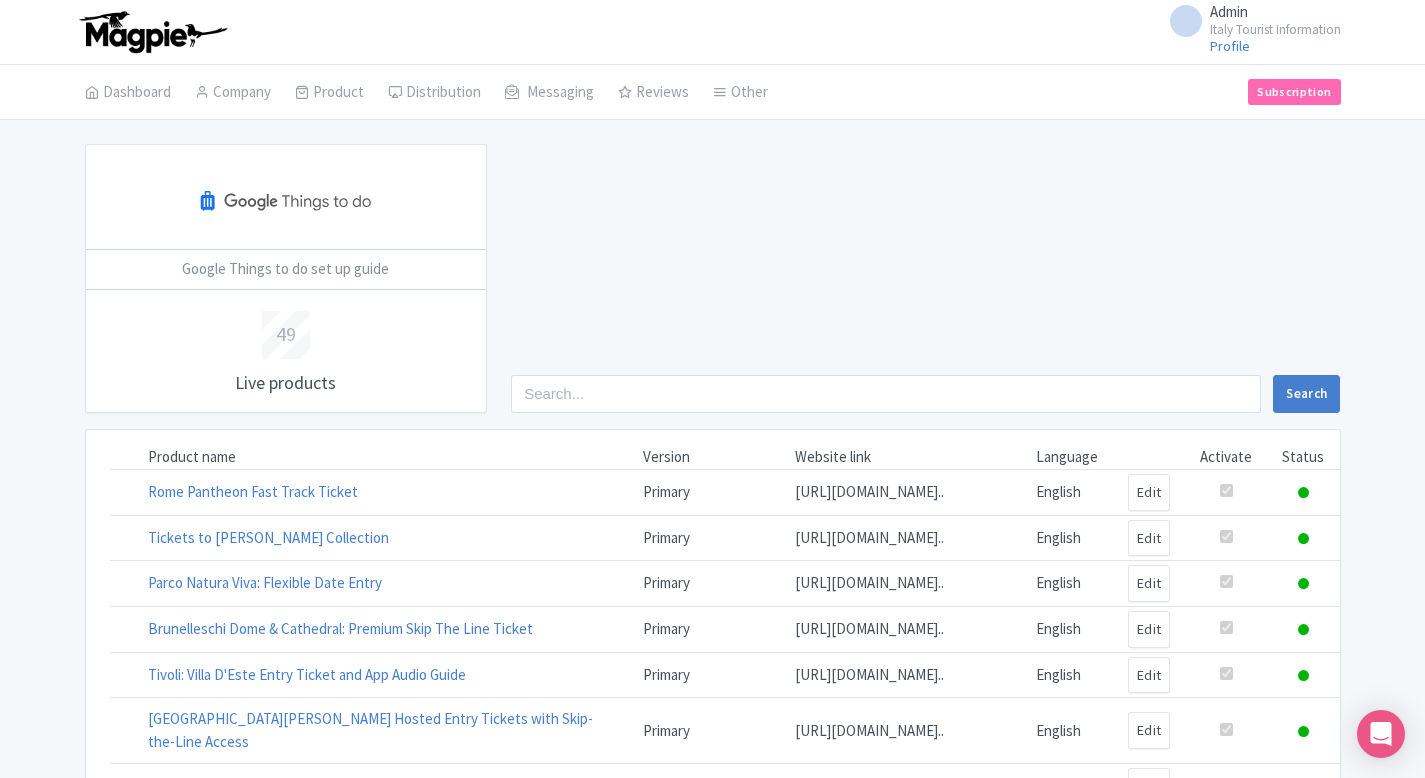 scroll, scrollTop: 0, scrollLeft: 0, axis: both 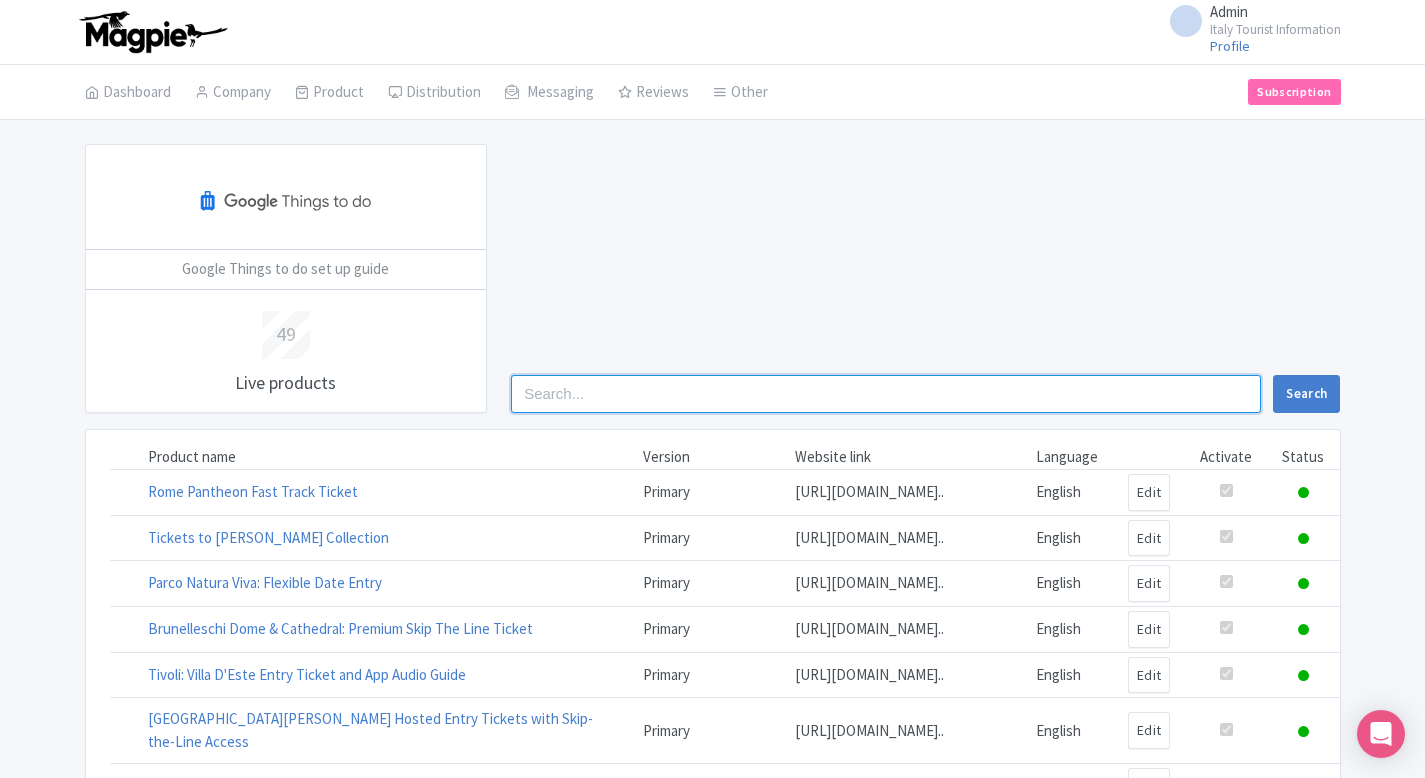 click at bounding box center [886, 394] 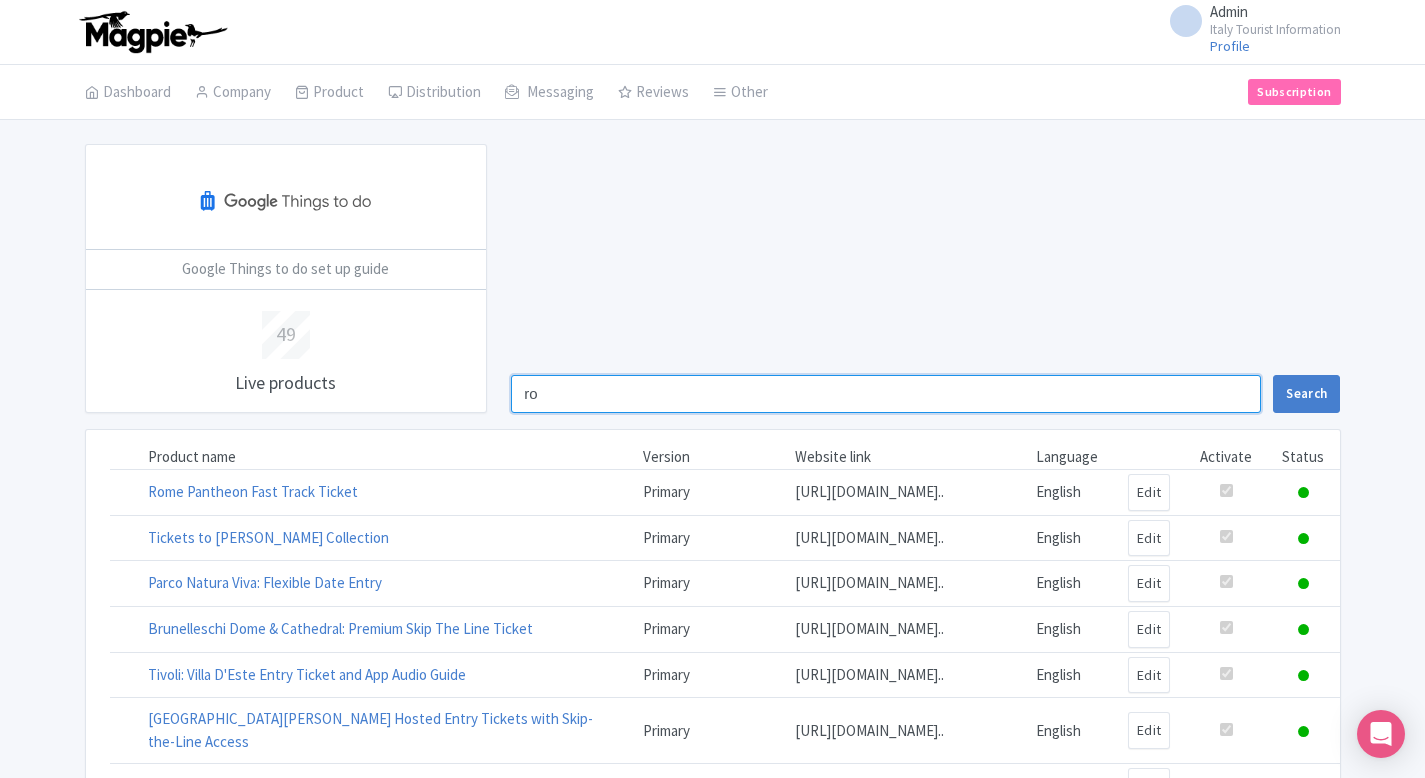 type on "royal" 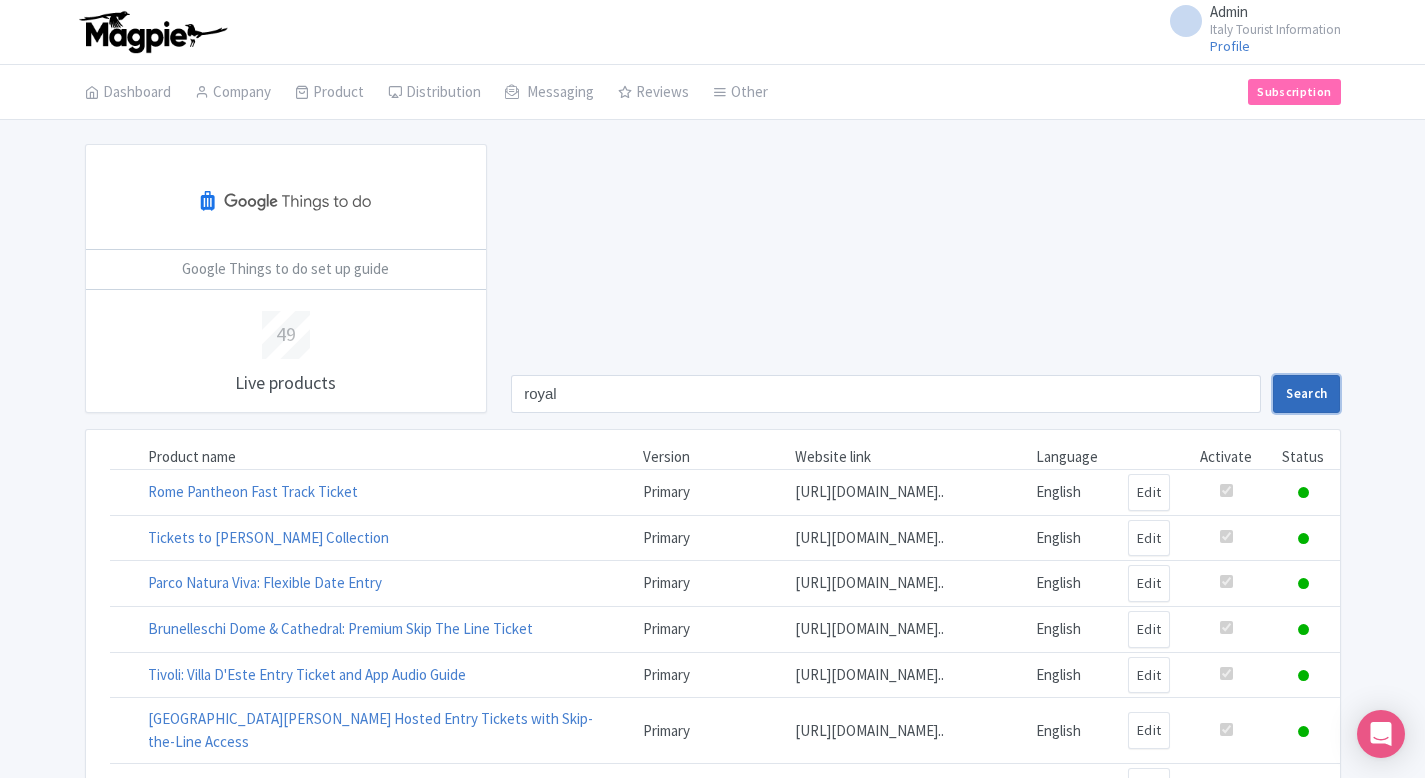 click on "Search" at bounding box center [1306, 394] 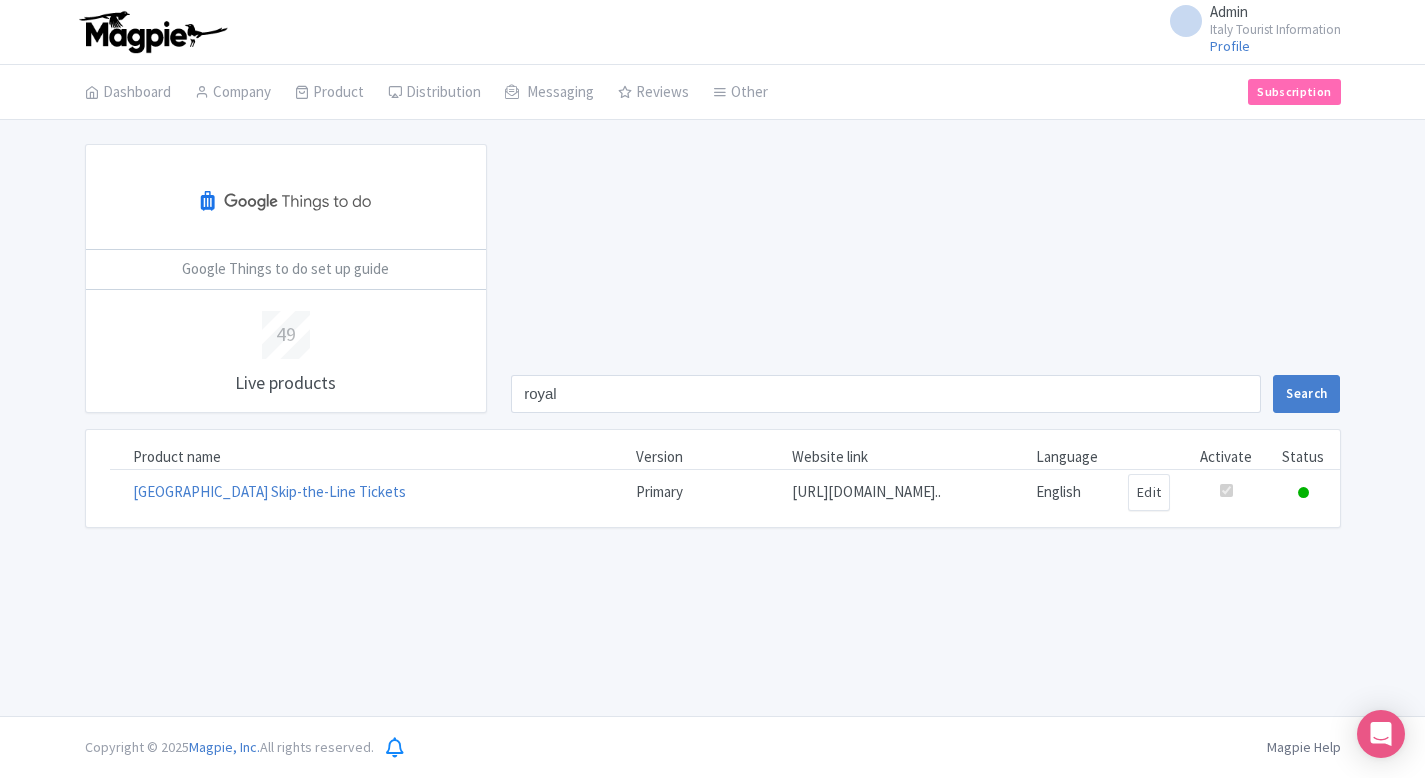 scroll, scrollTop: 0, scrollLeft: 0, axis: both 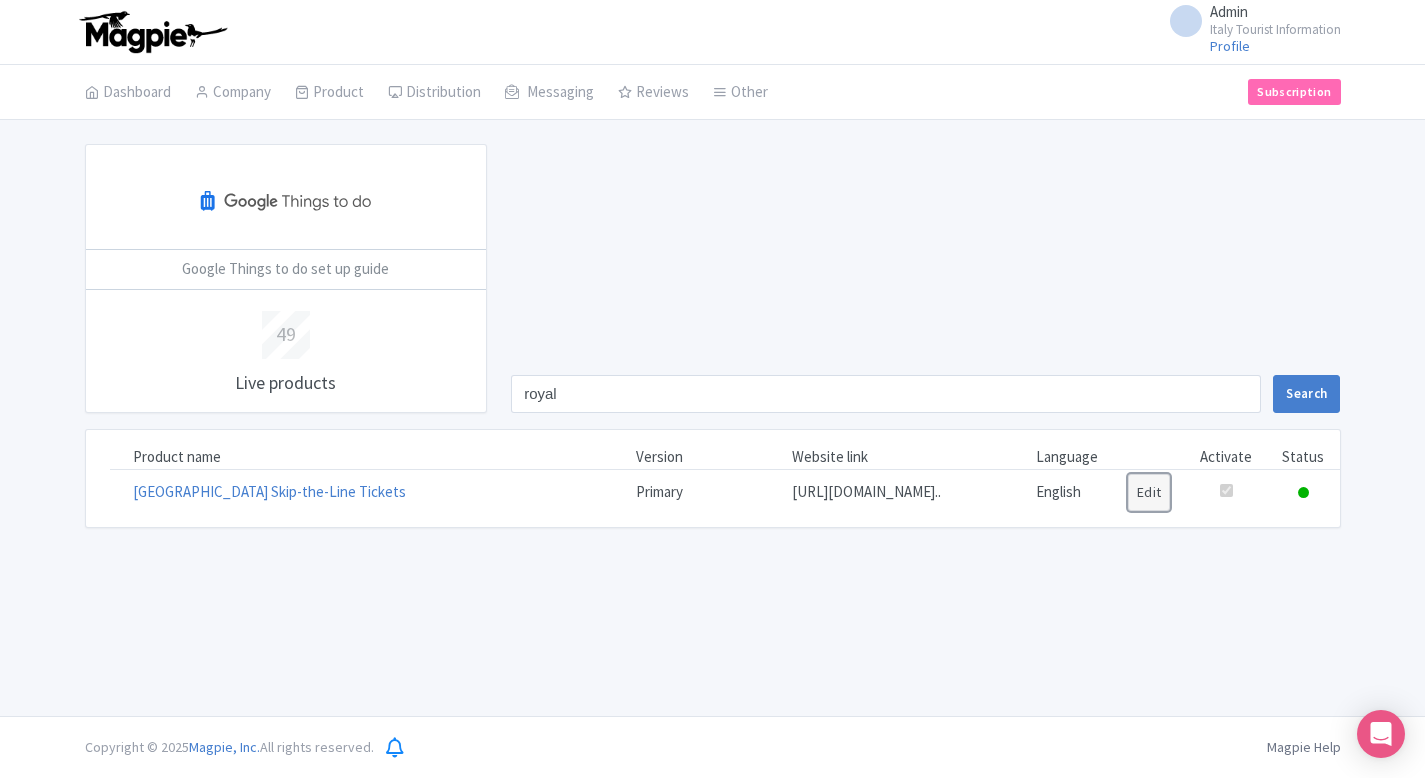 click on "Edit" at bounding box center [1149, 492] 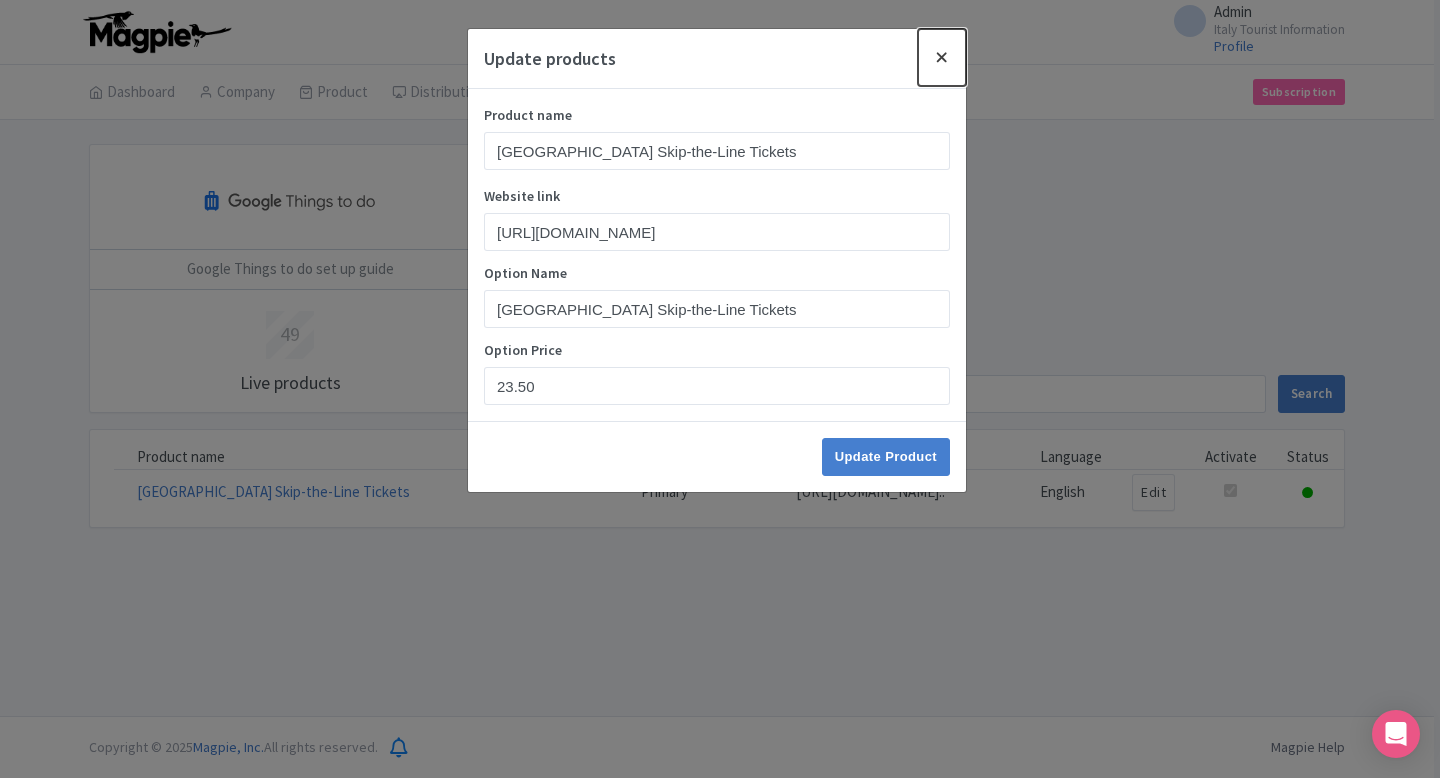 click at bounding box center (942, 57) 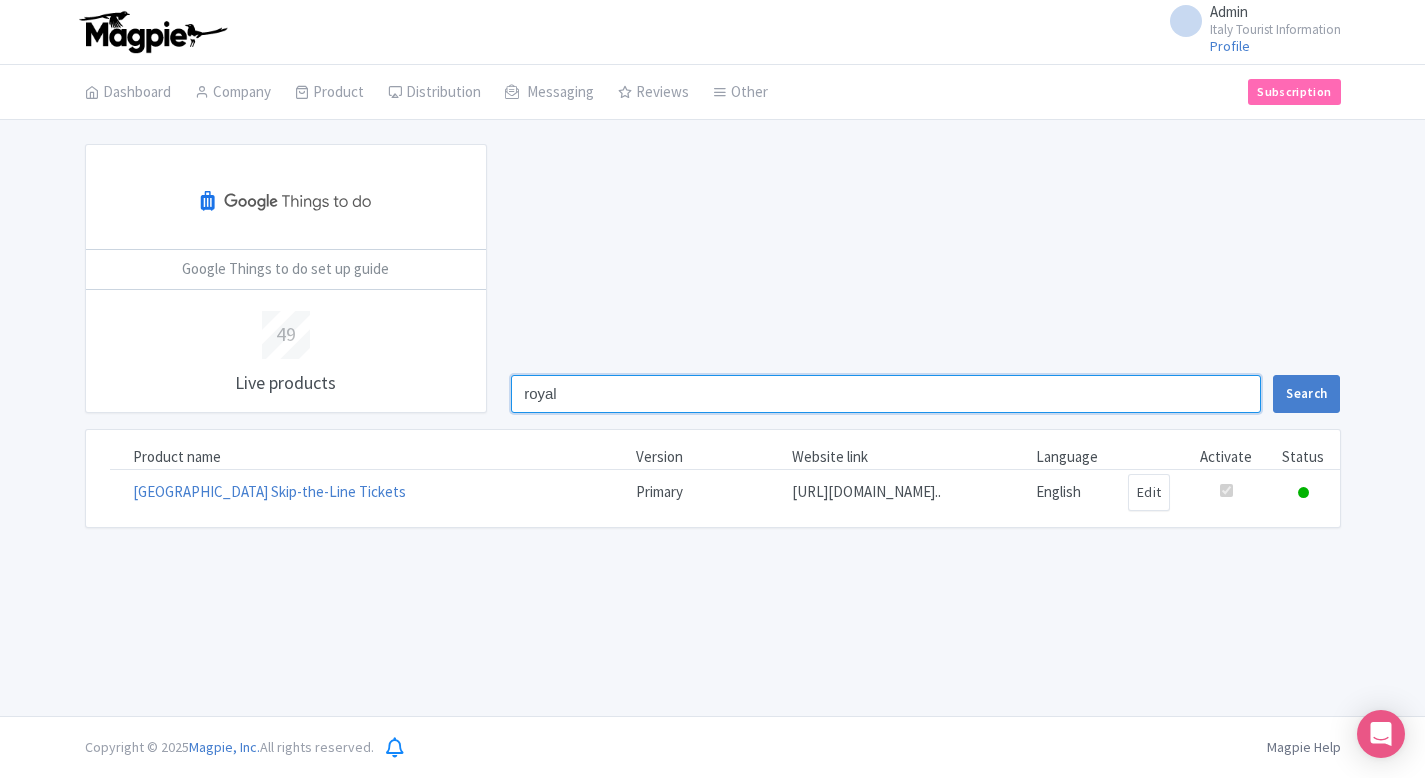click on "royal" at bounding box center [886, 394] 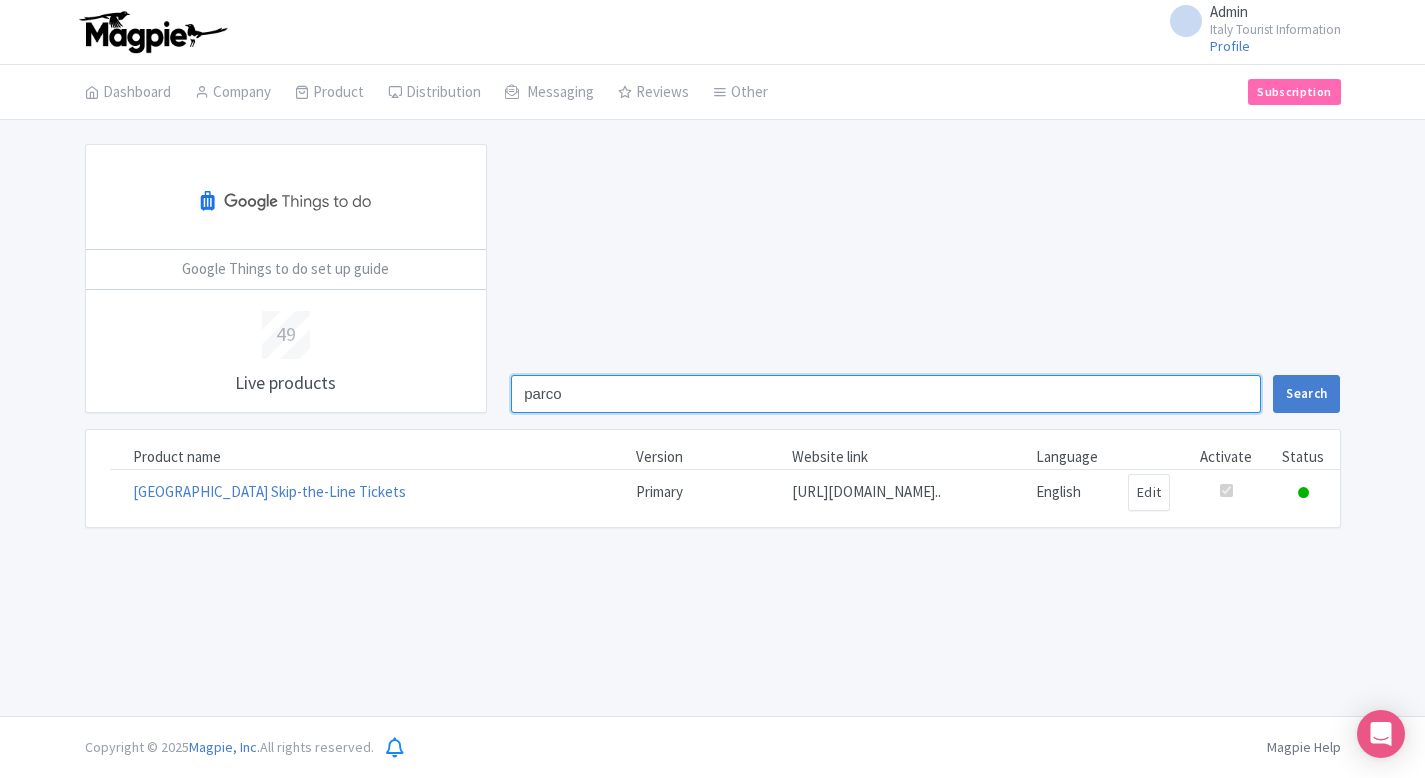 type on "parco" 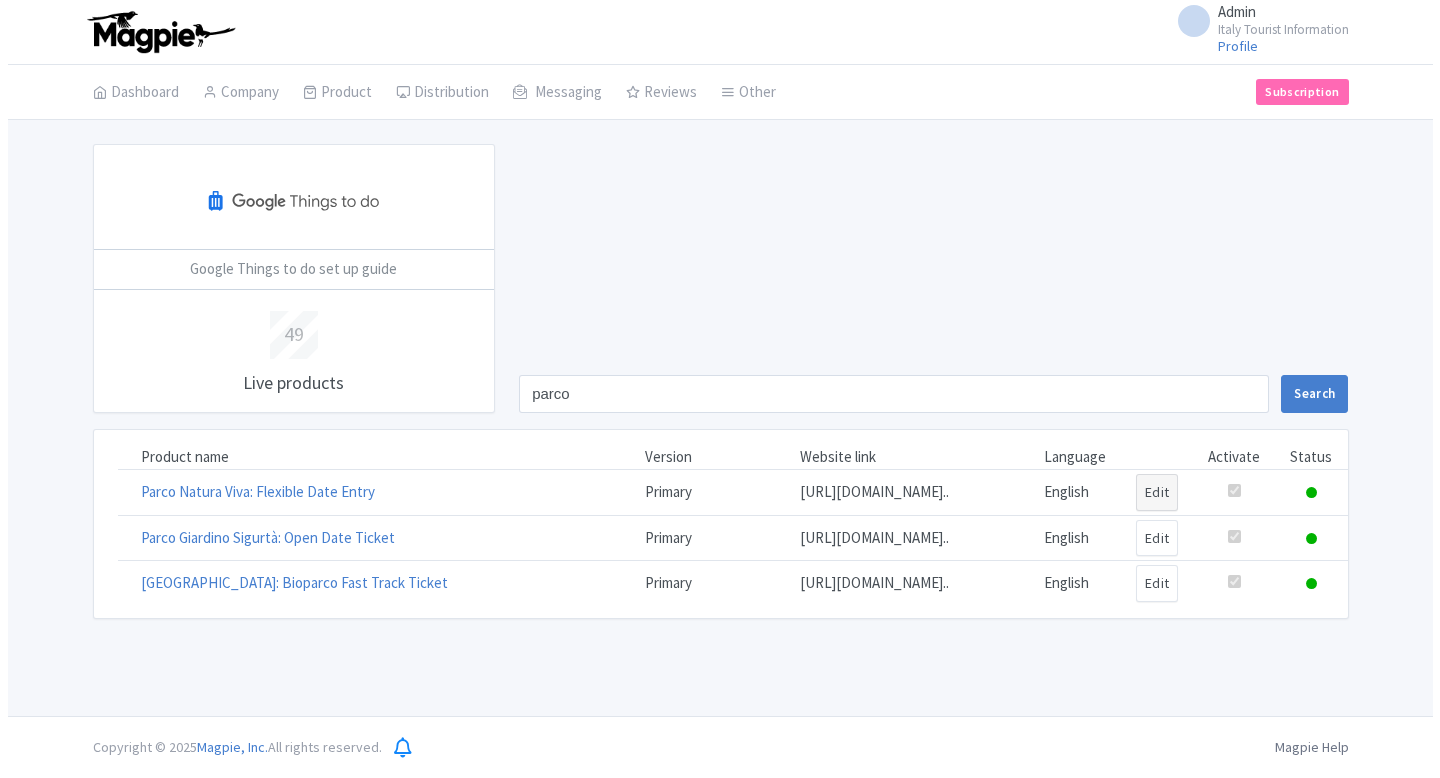 scroll, scrollTop: 0, scrollLeft: 0, axis: both 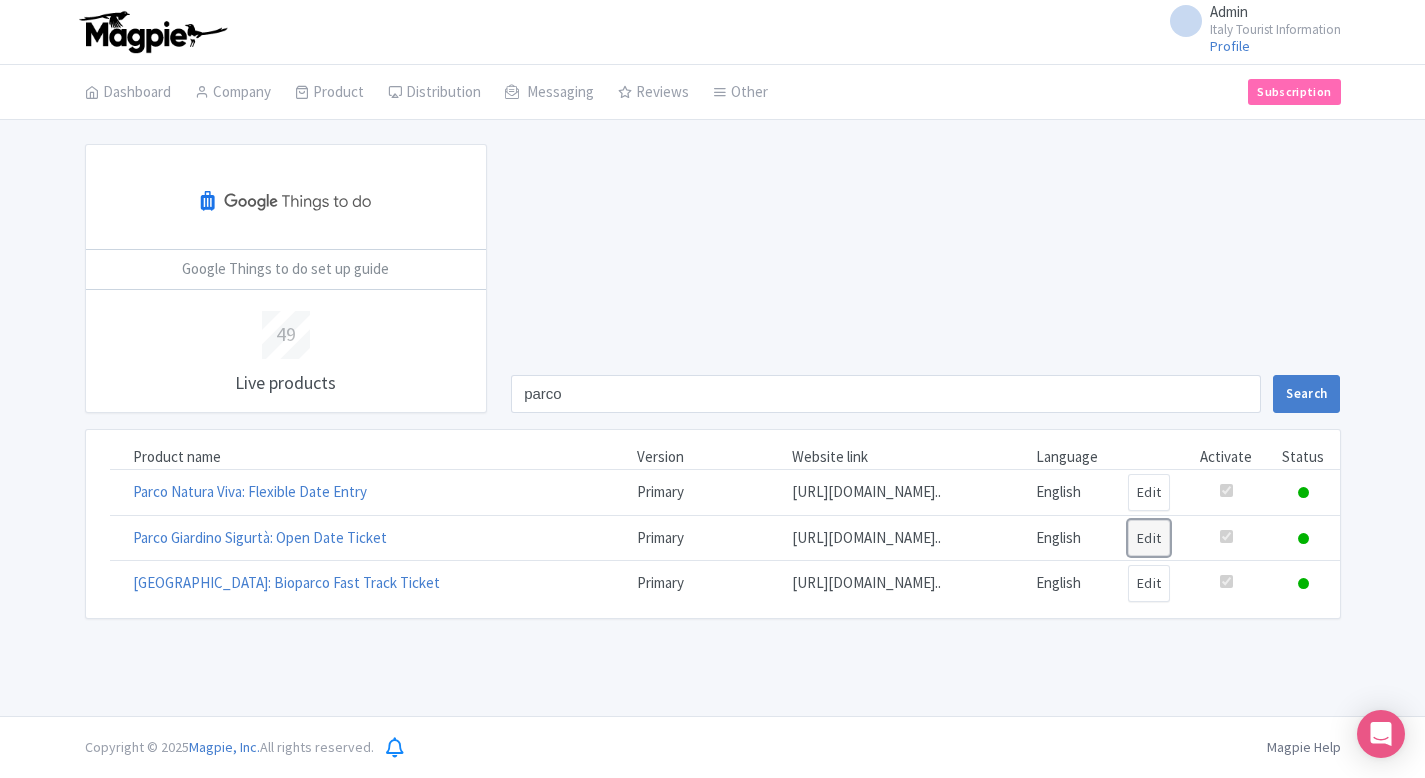 click on "Edit" at bounding box center [1149, 538] 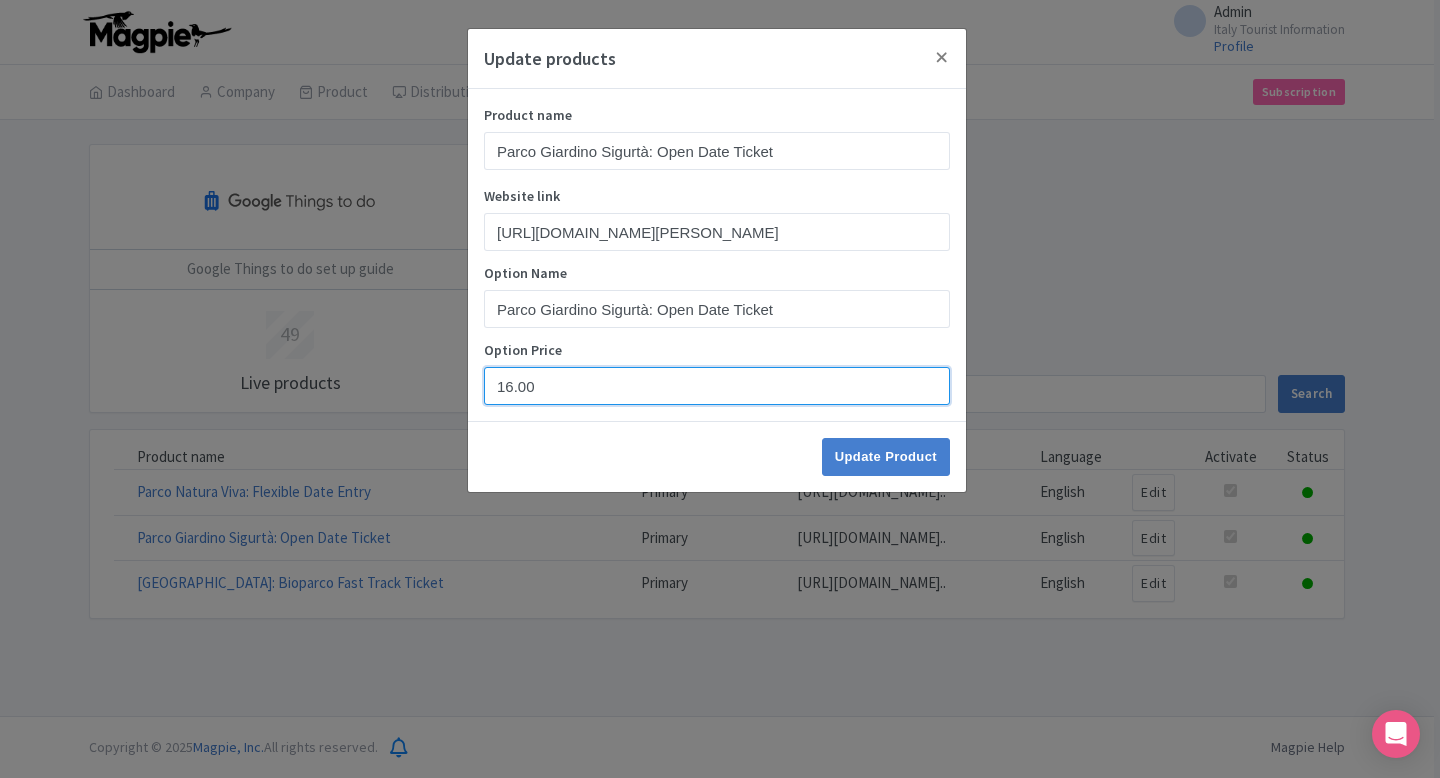 drag, startPoint x: 545, startPoint y: 382, endPoint x: 436, endPoint y: 392, distance: 109.457756 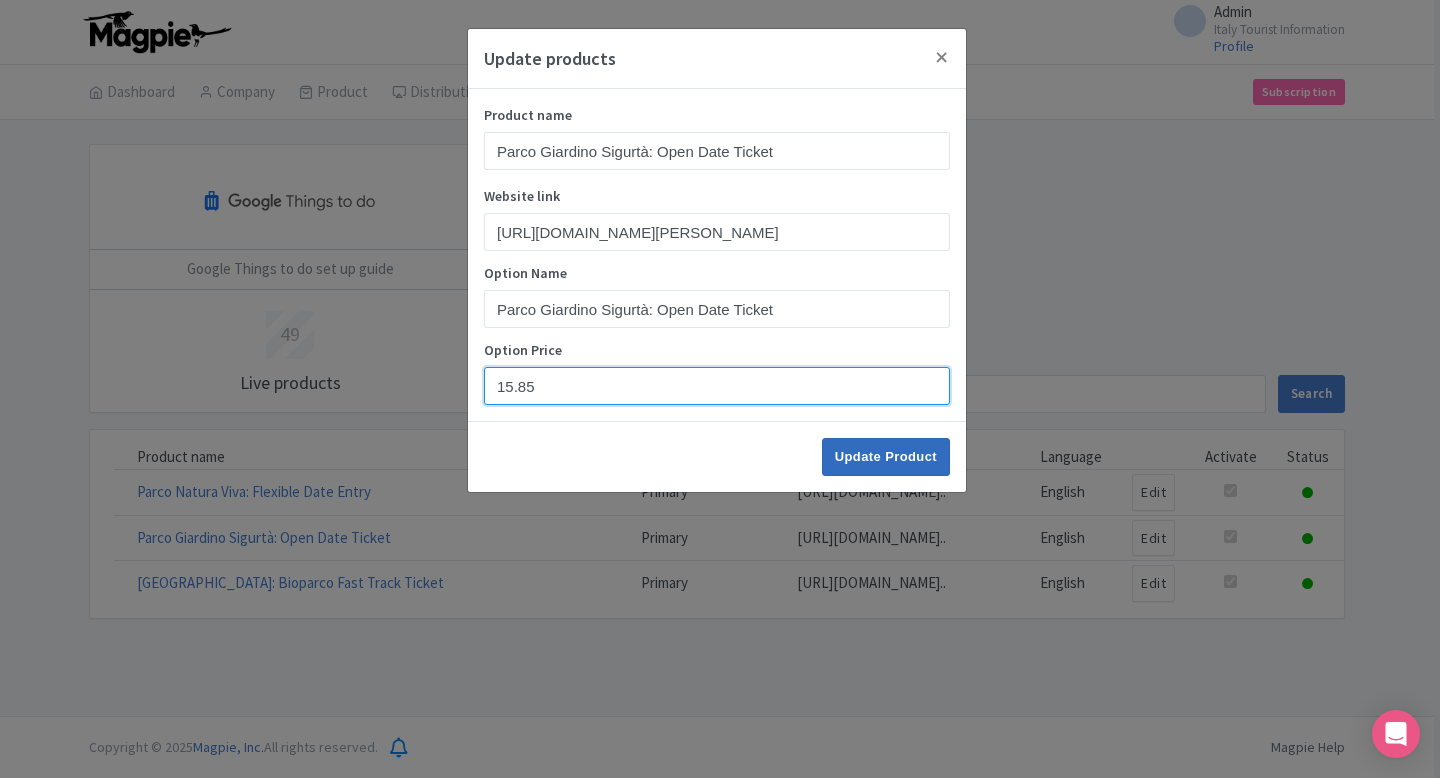 type on "15.85" 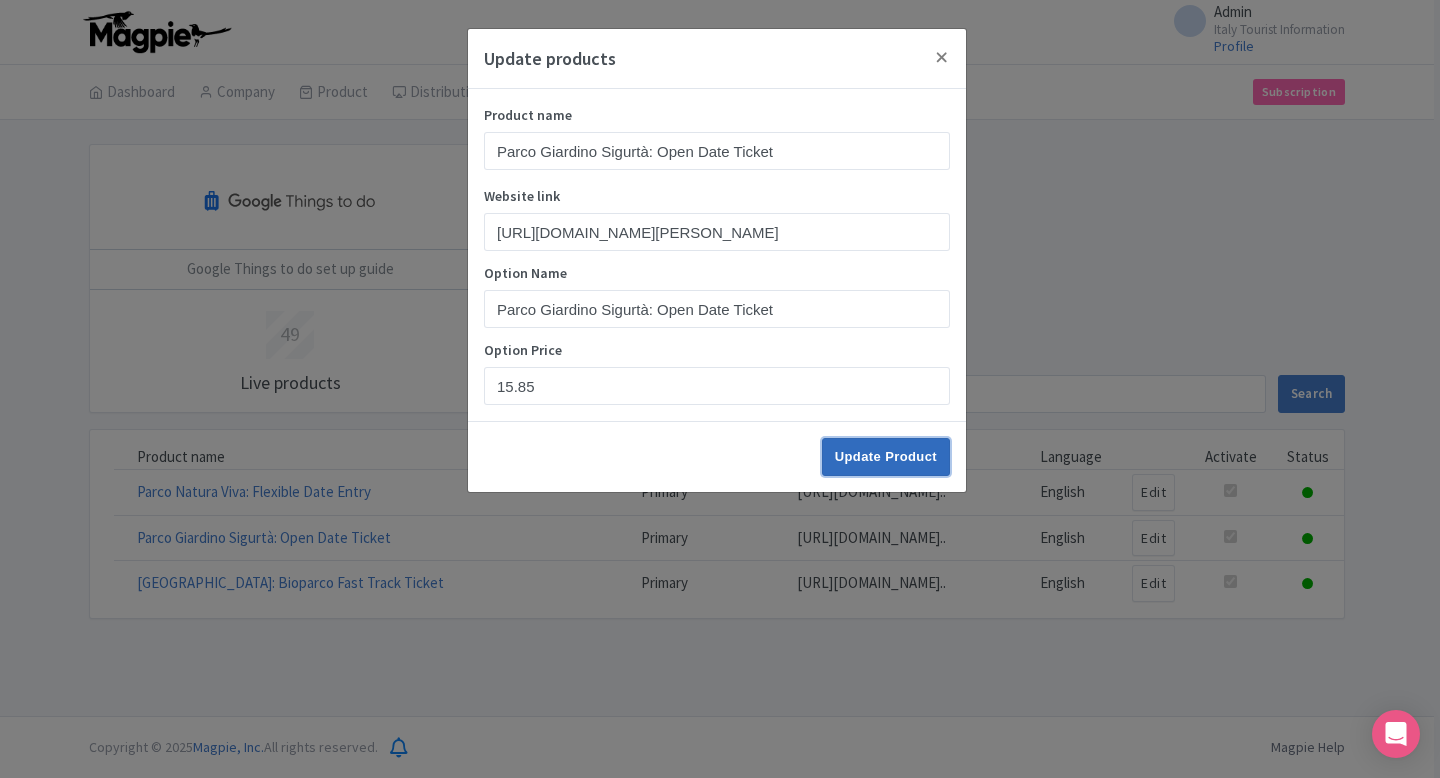 click on "Update Product" at bounding box center (886, 457) 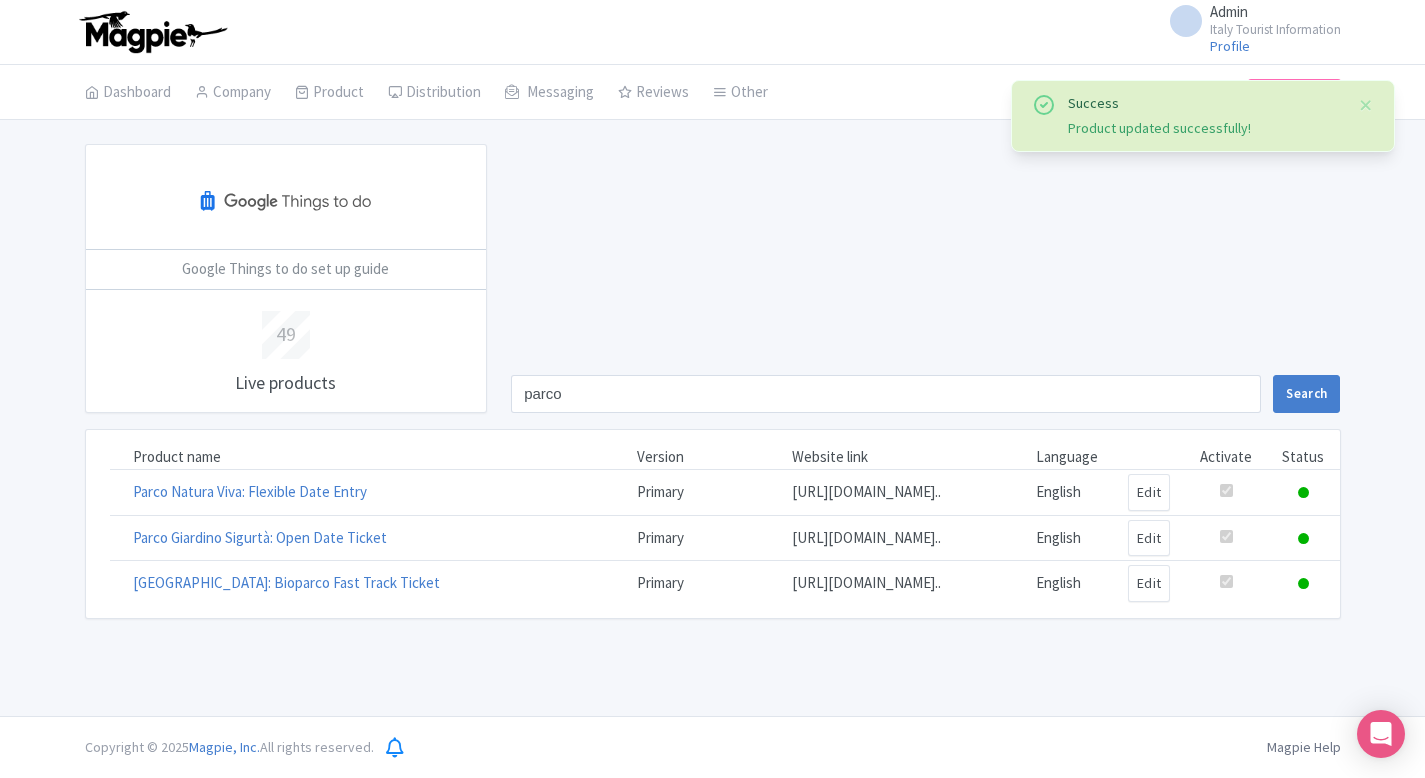 scroll, scrollTop: 0, scrollLeft: 0, axis: both 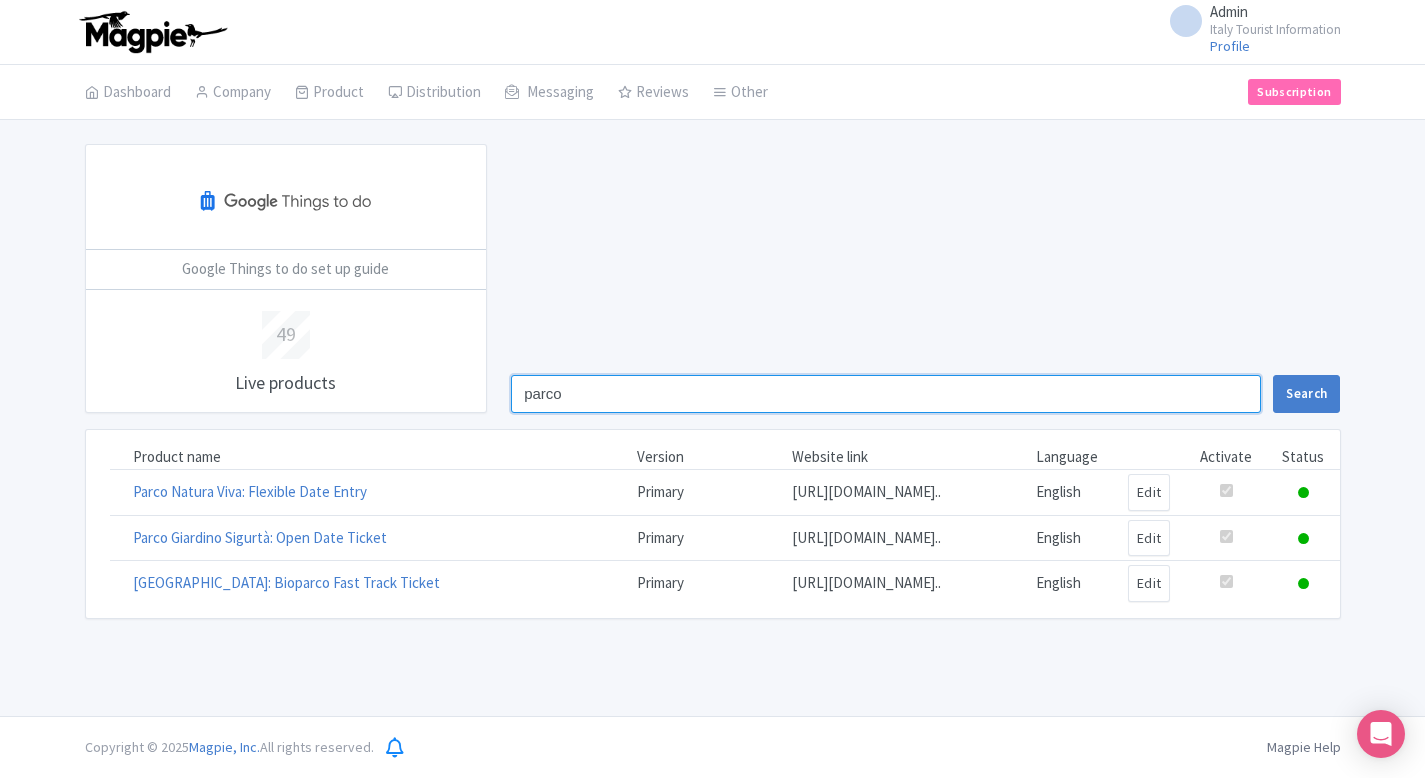 click on "parco" at bounding box center (886, 394) 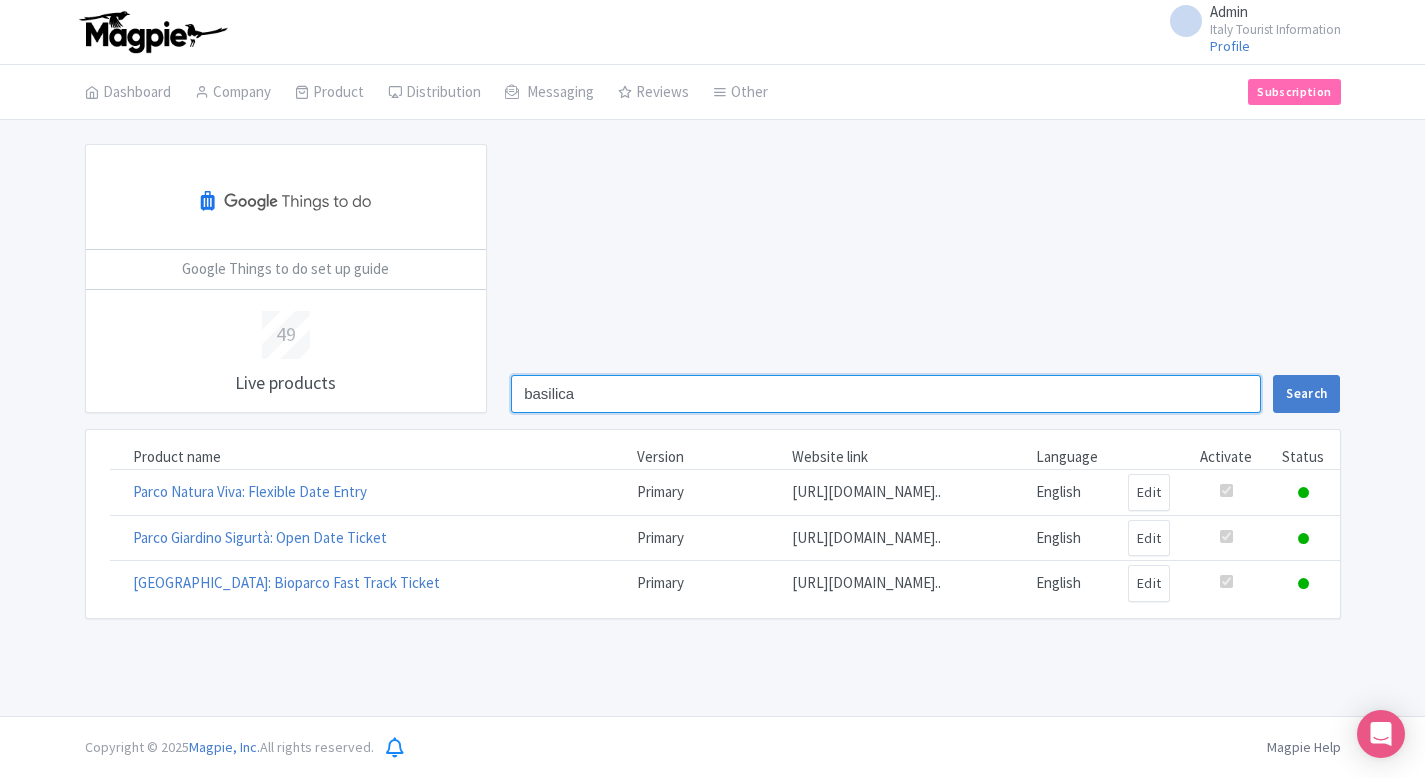 type on "basilica" 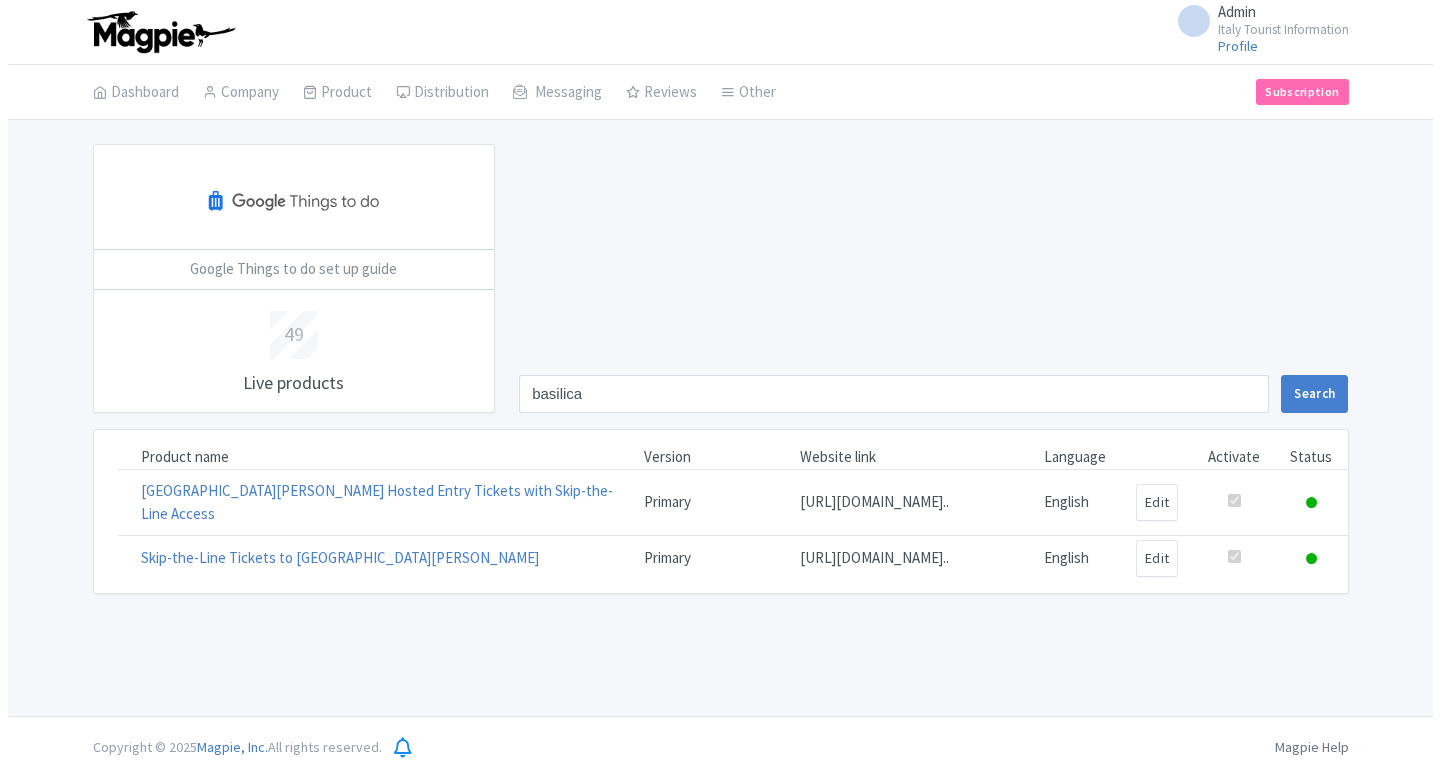 scroll, scrollTop: 0, scrollLeft: 0, axis: both 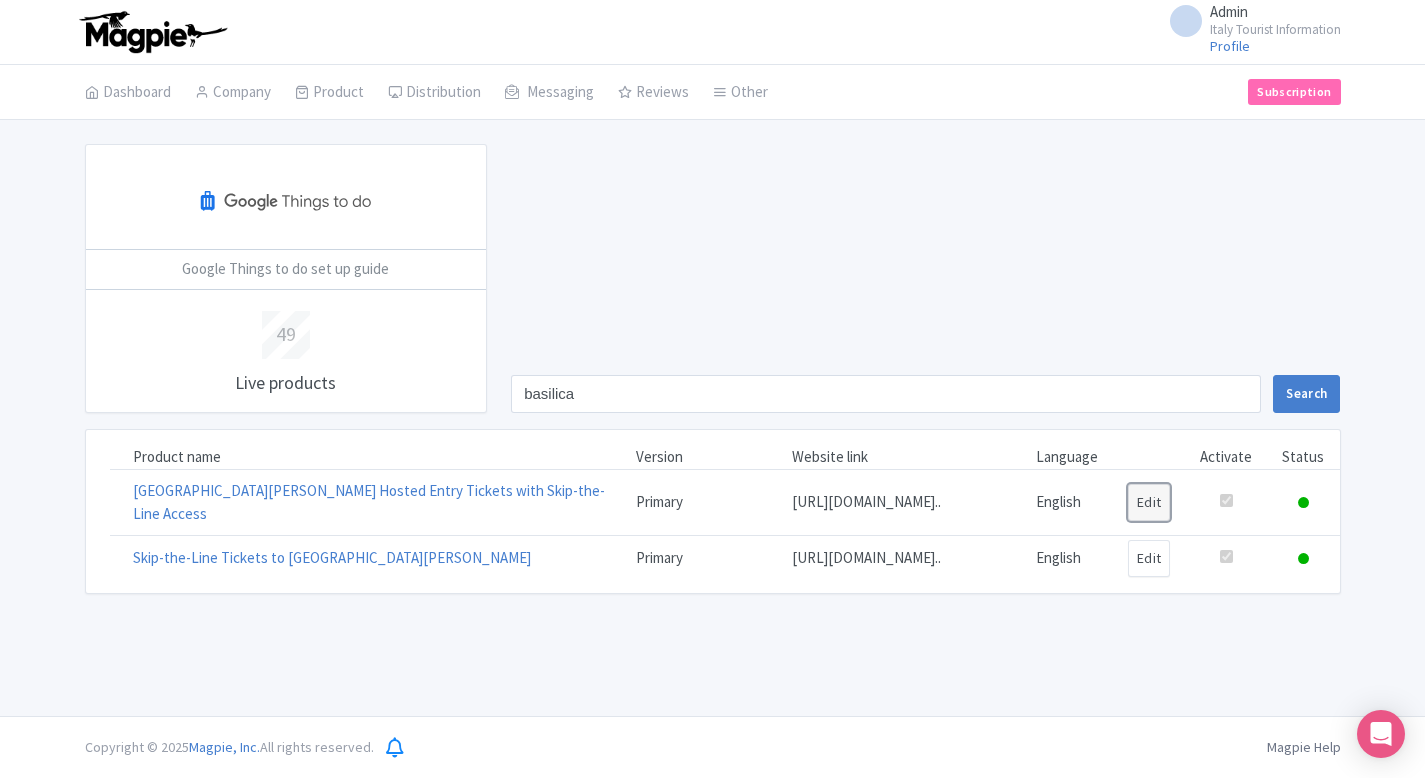 click on "Edit" at bounding box center [1149, 502] 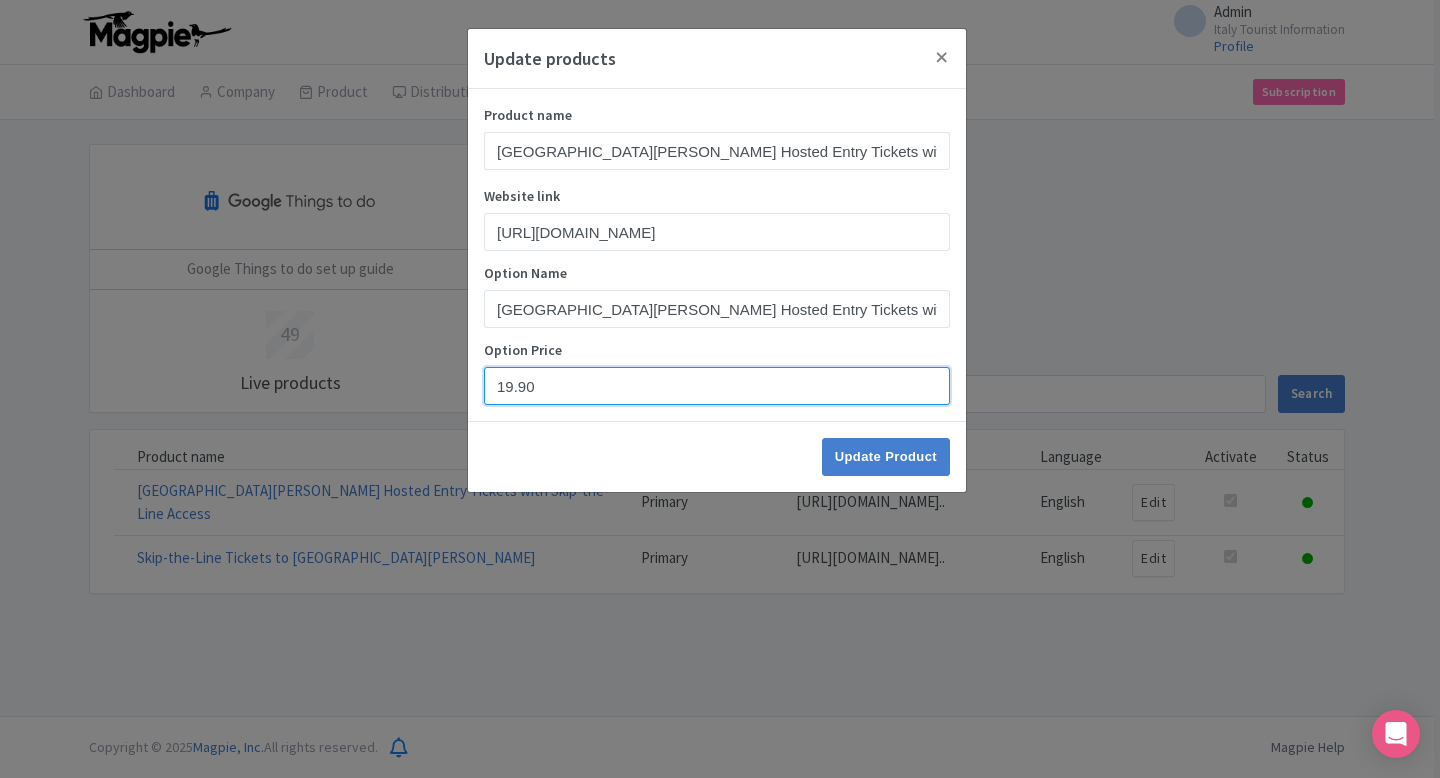 drag, startPoint x: 511, startPoint y: 384, endPoint x: 461, endPoint y: 384, distance: 50 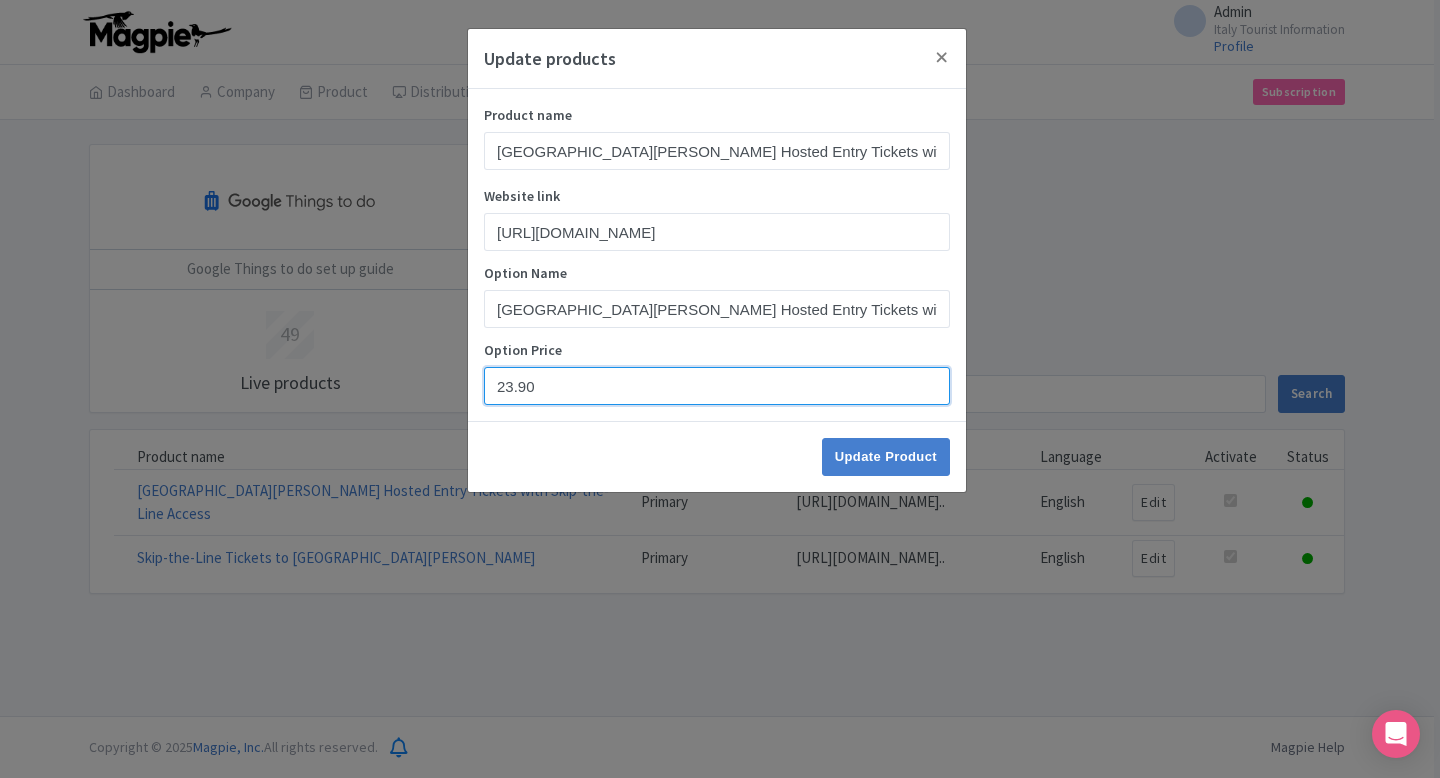 click on "23.90" at bounding box center (717, 386) 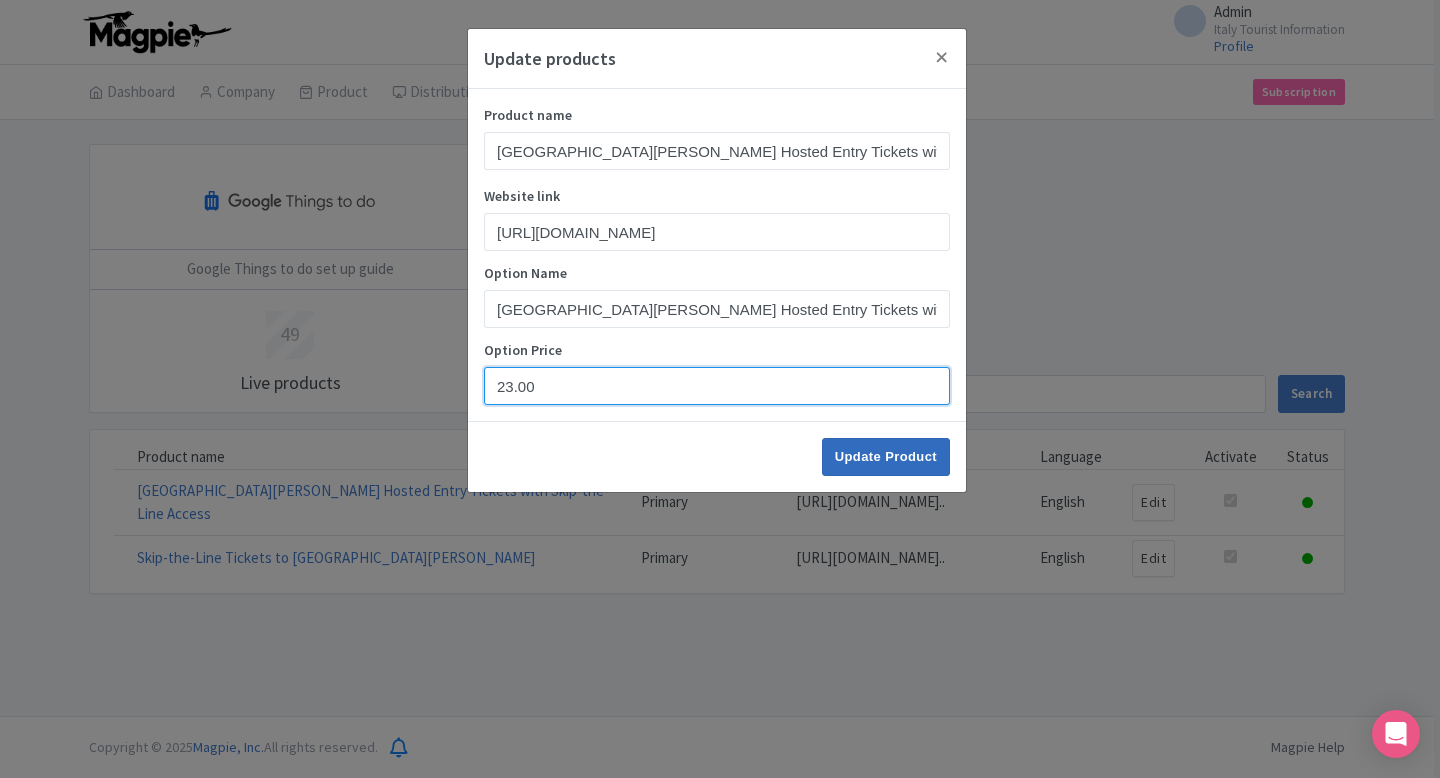 type on "23.00" 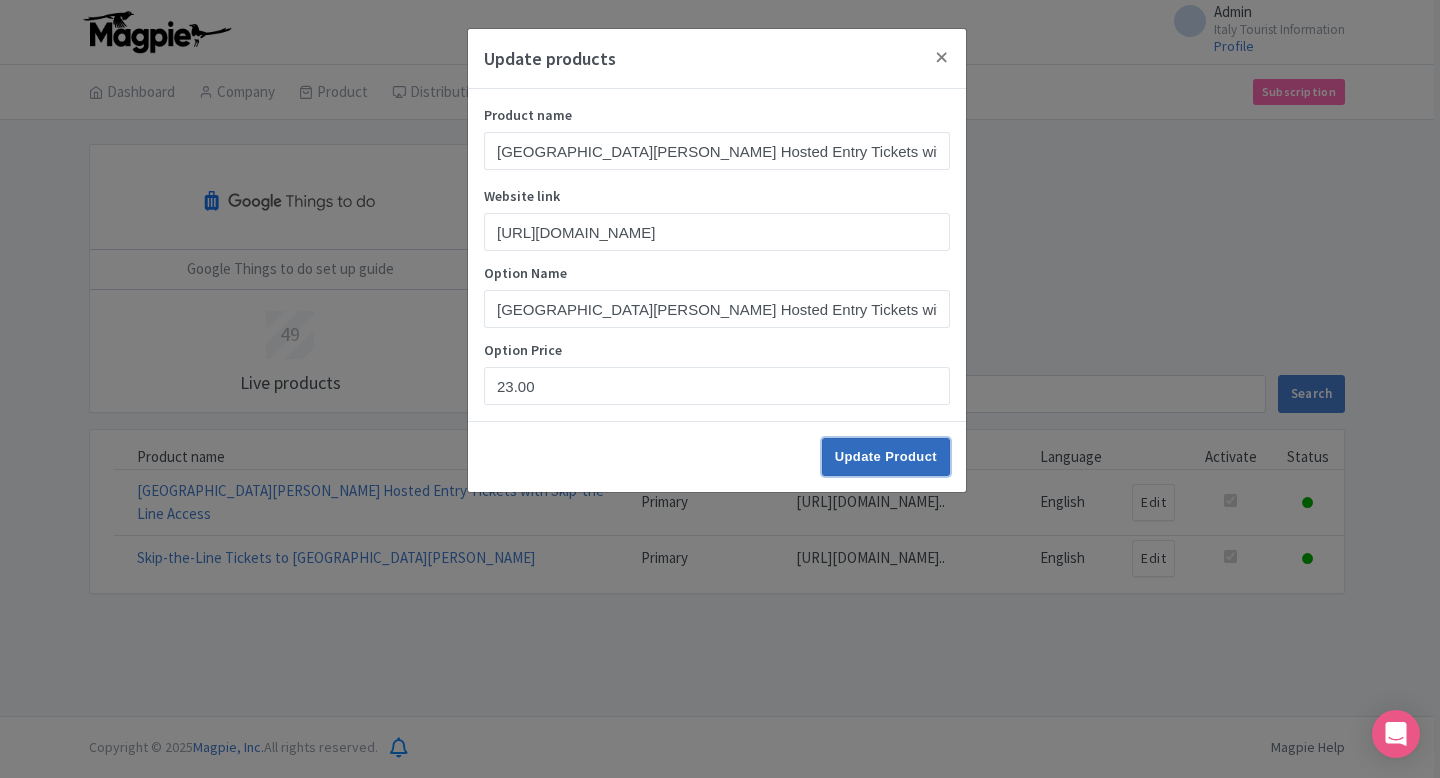 click on "Update Product" at bounding box center [886, 457] 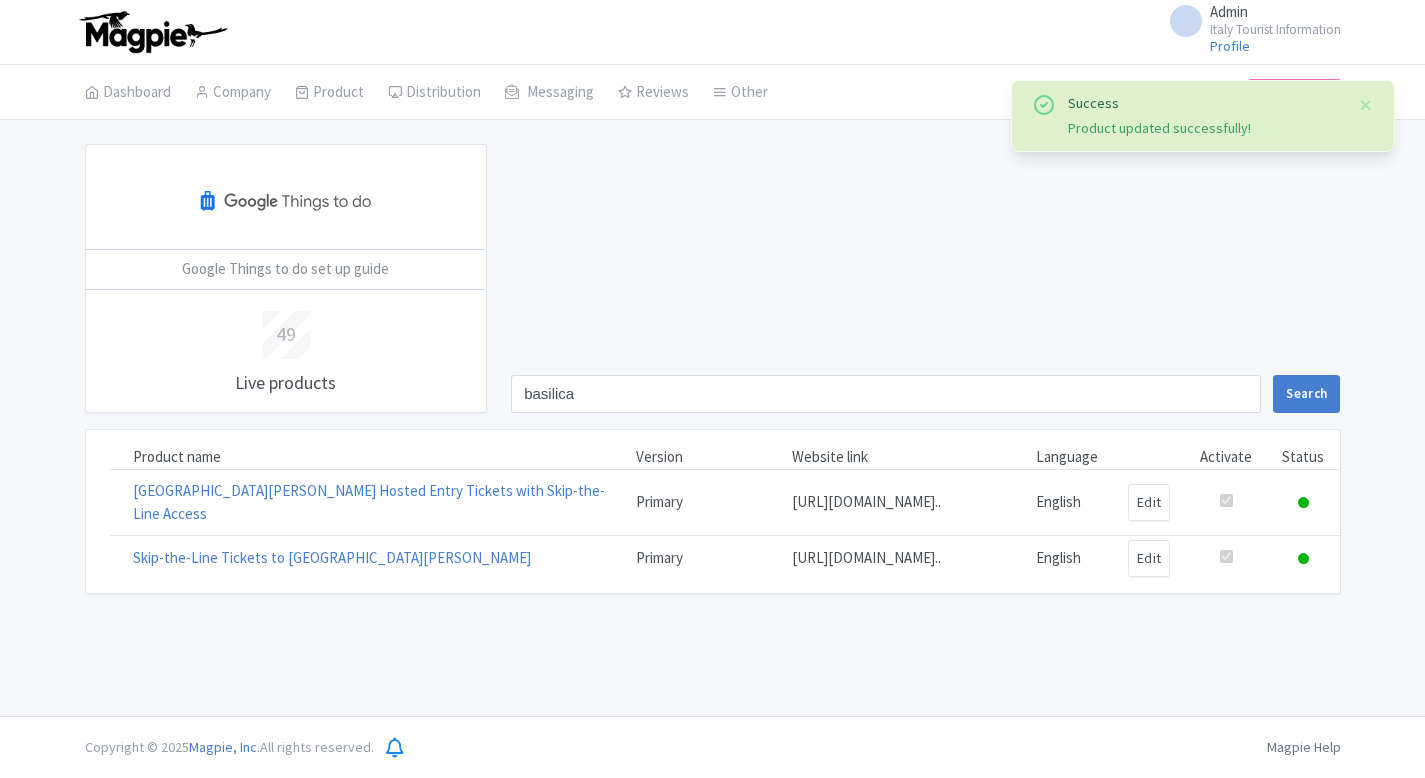 scroll, scrollTop: 0, scrollLeft: 0, axis: both 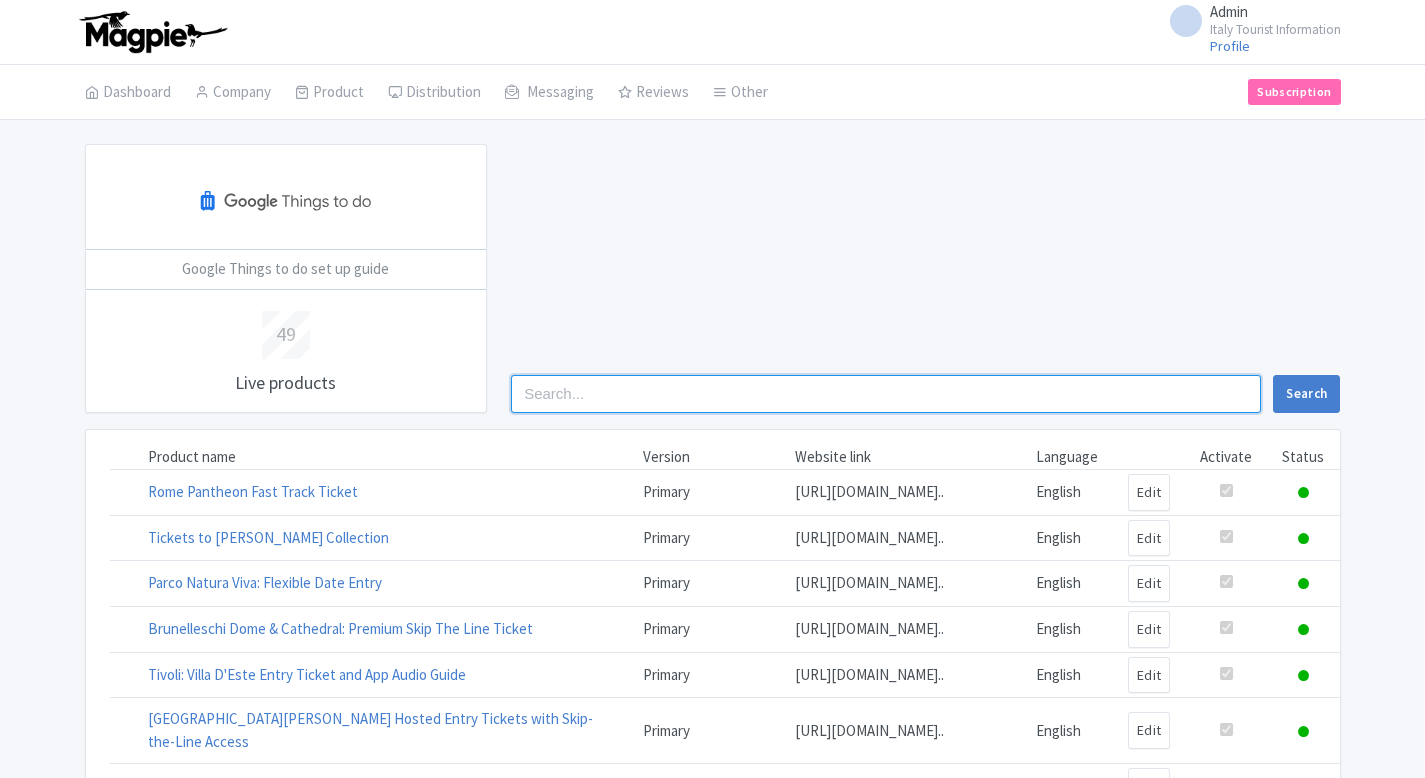 click at bounding box center [886, 394] 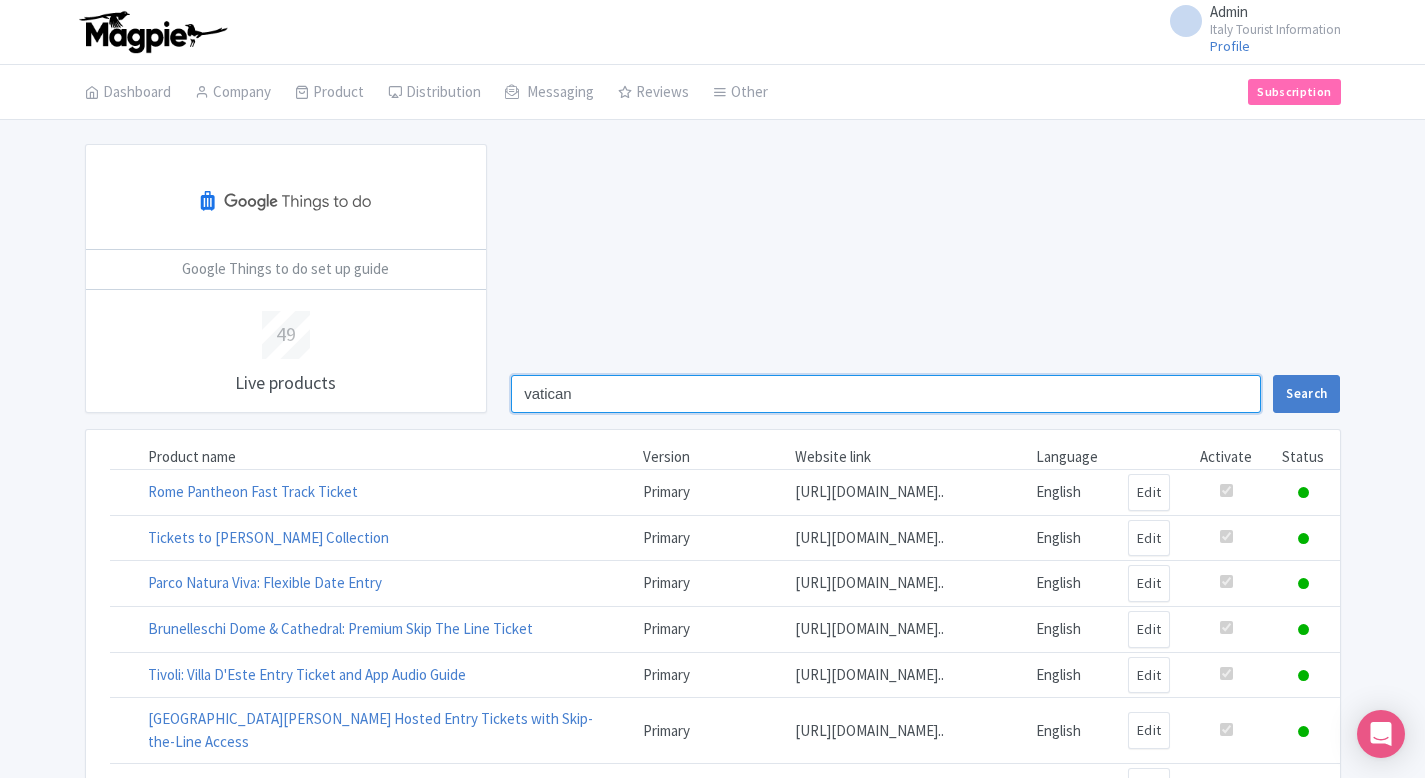 type on "vatican" 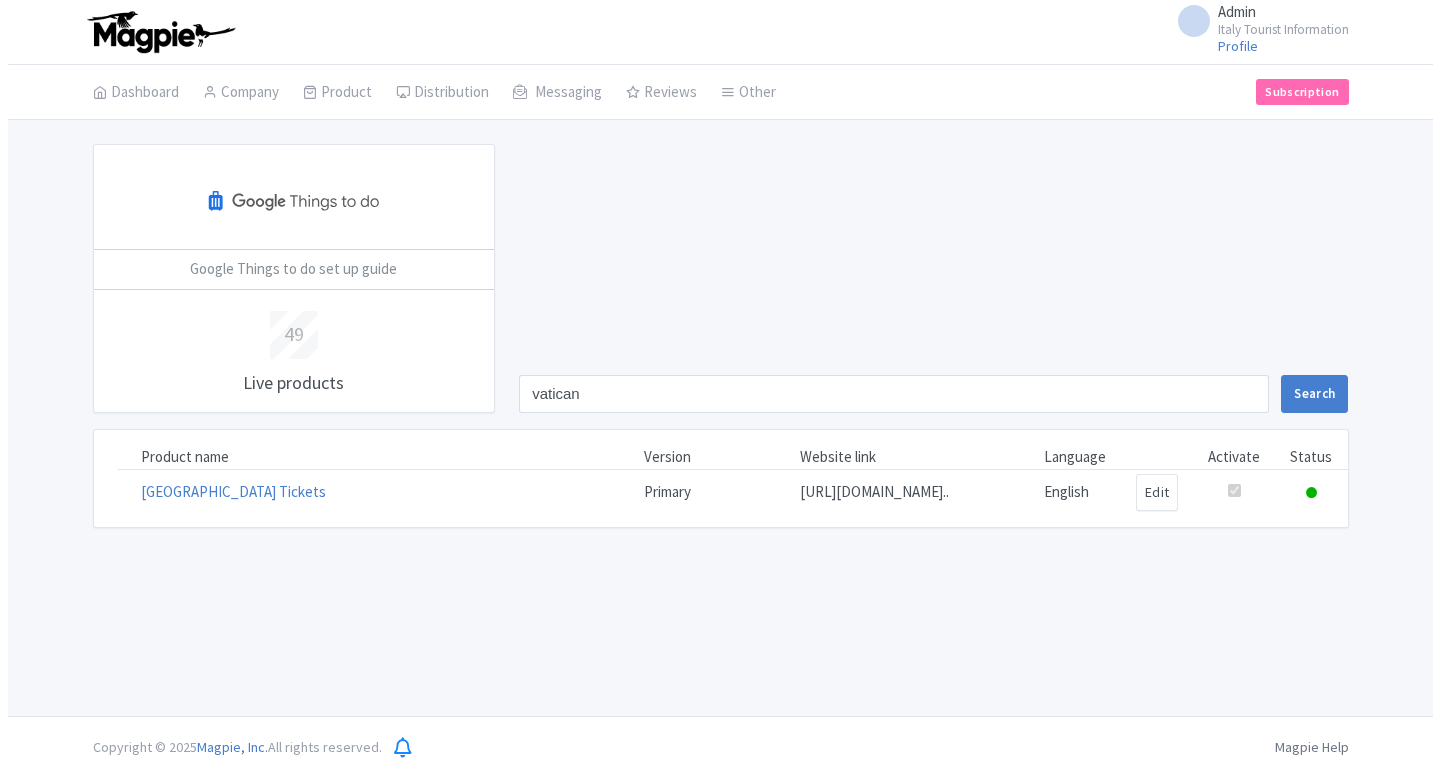 scroll, scrollTop: 0, scrollLeft: 0, axis: both 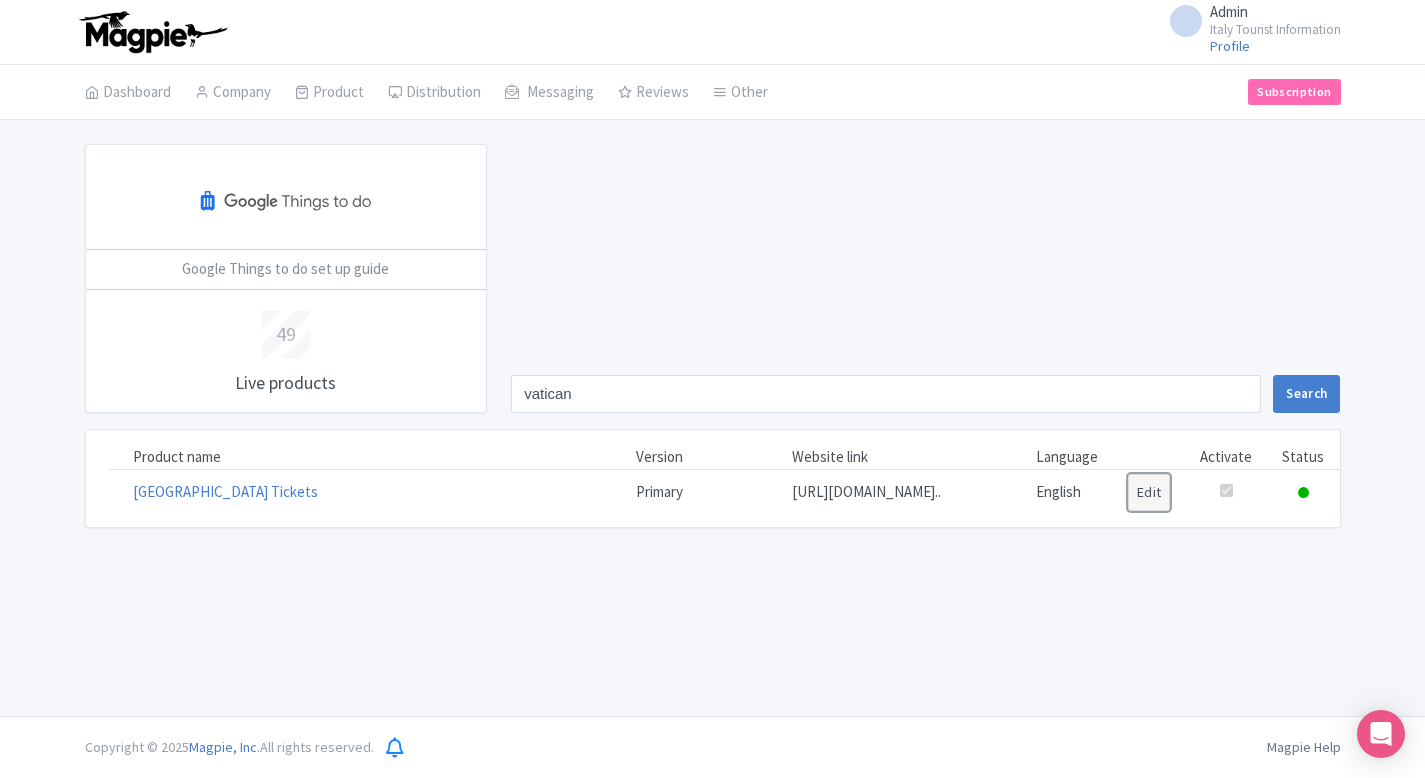 click on "Edit" at bounding box center (1149, 492) 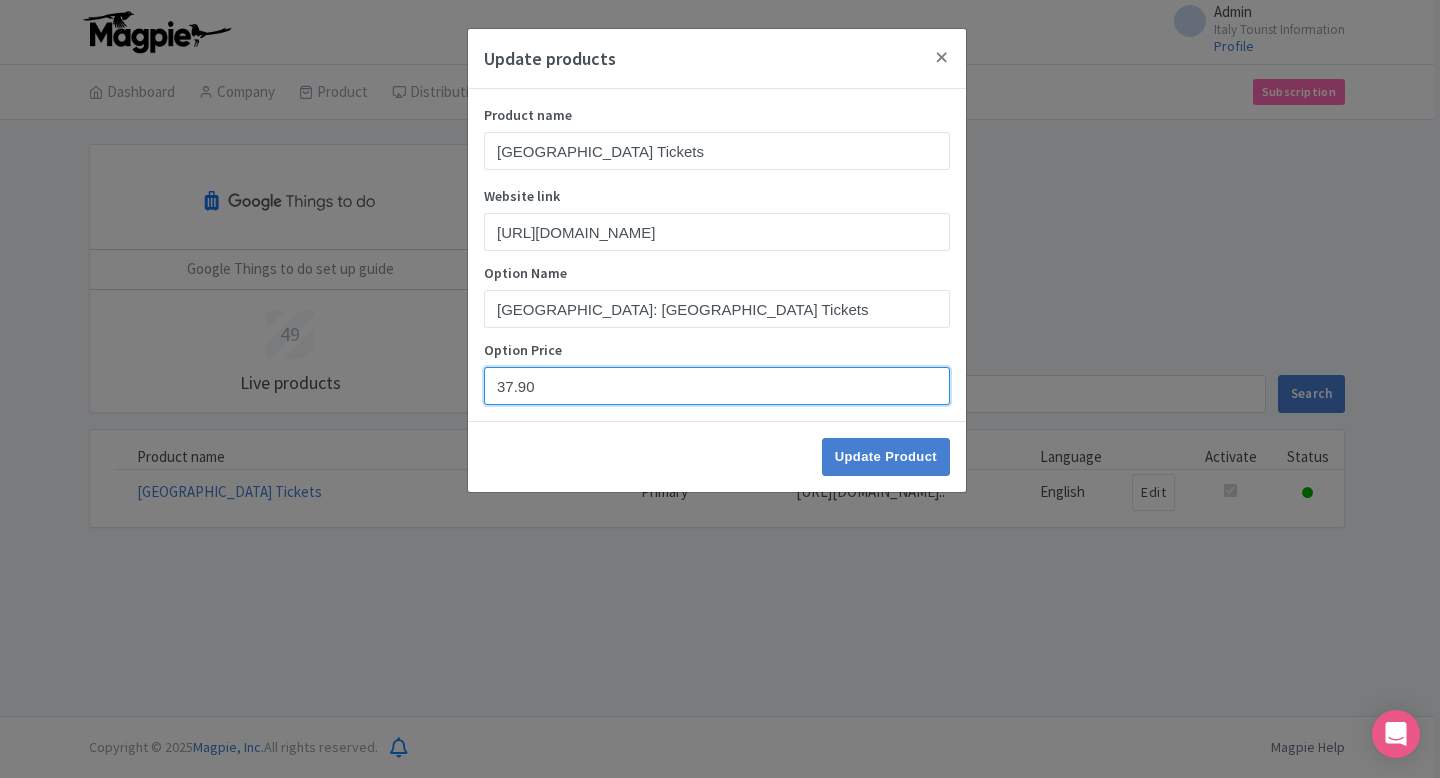 drag, startPoint x: 549, startPoint y: 385, endPoint x: 430, endPoint y: 386, distance: 119.0042 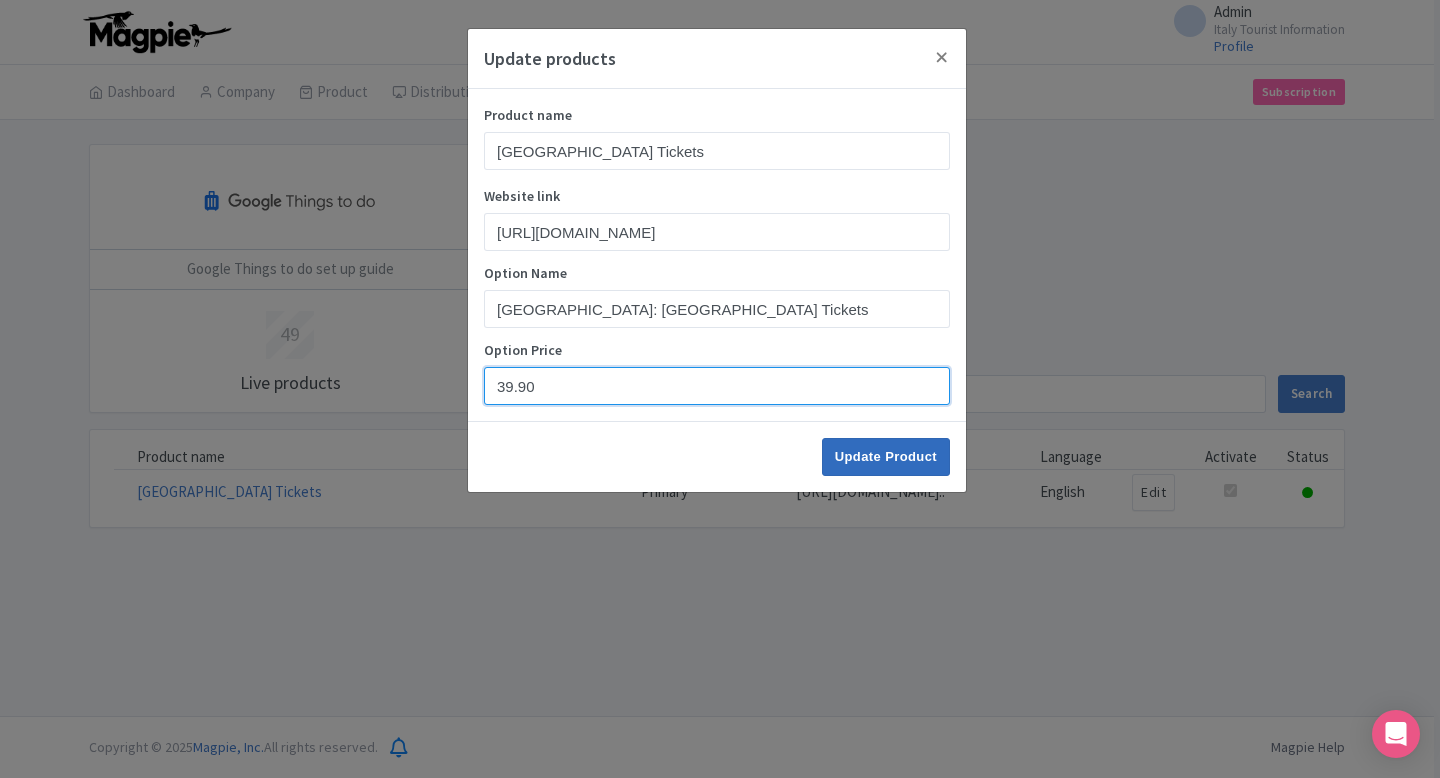 type on "39.90" 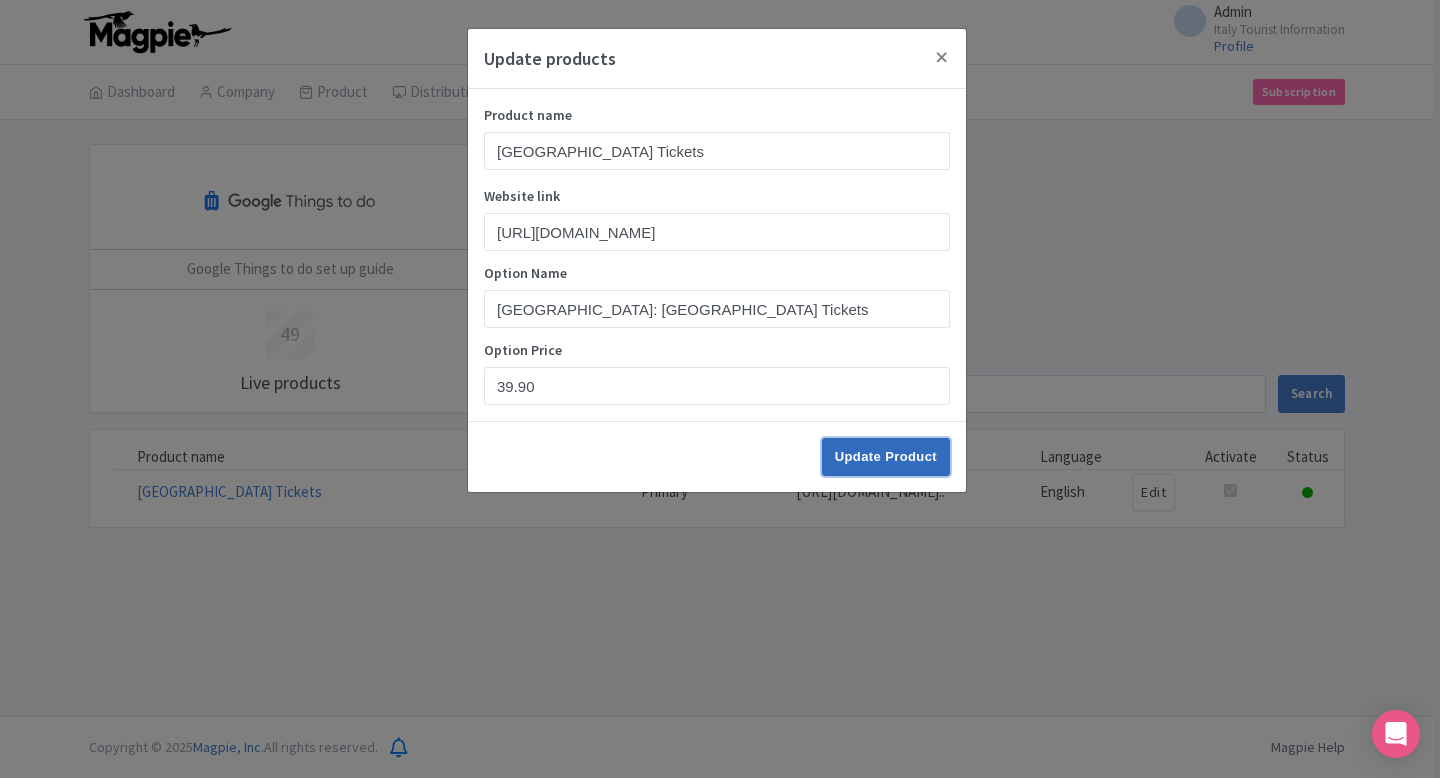click on "Update Product" at bounding box center [886, 457] 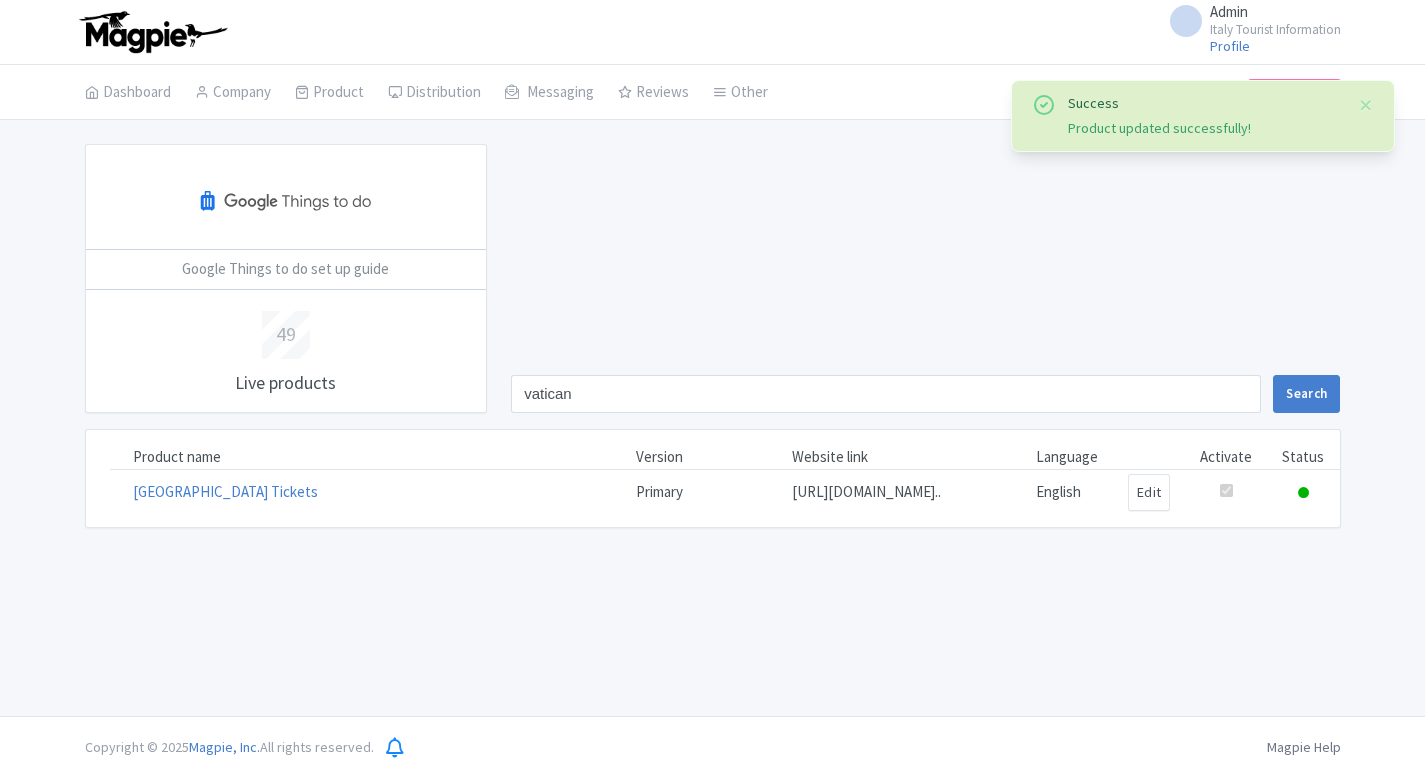 scroll, scrollTop: 0, scrollLeft: 0, axis: both 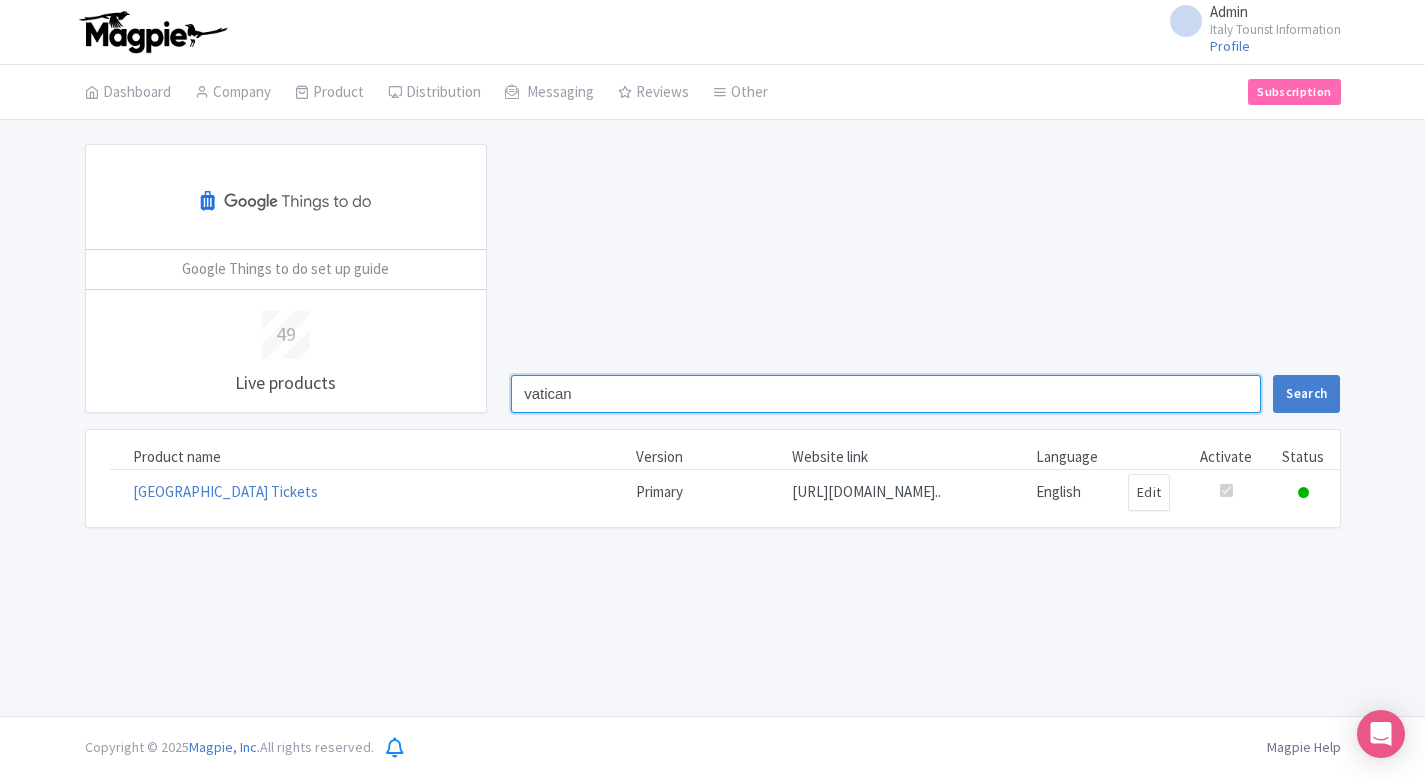 click on "vatican" at bounding box center [886, 394] 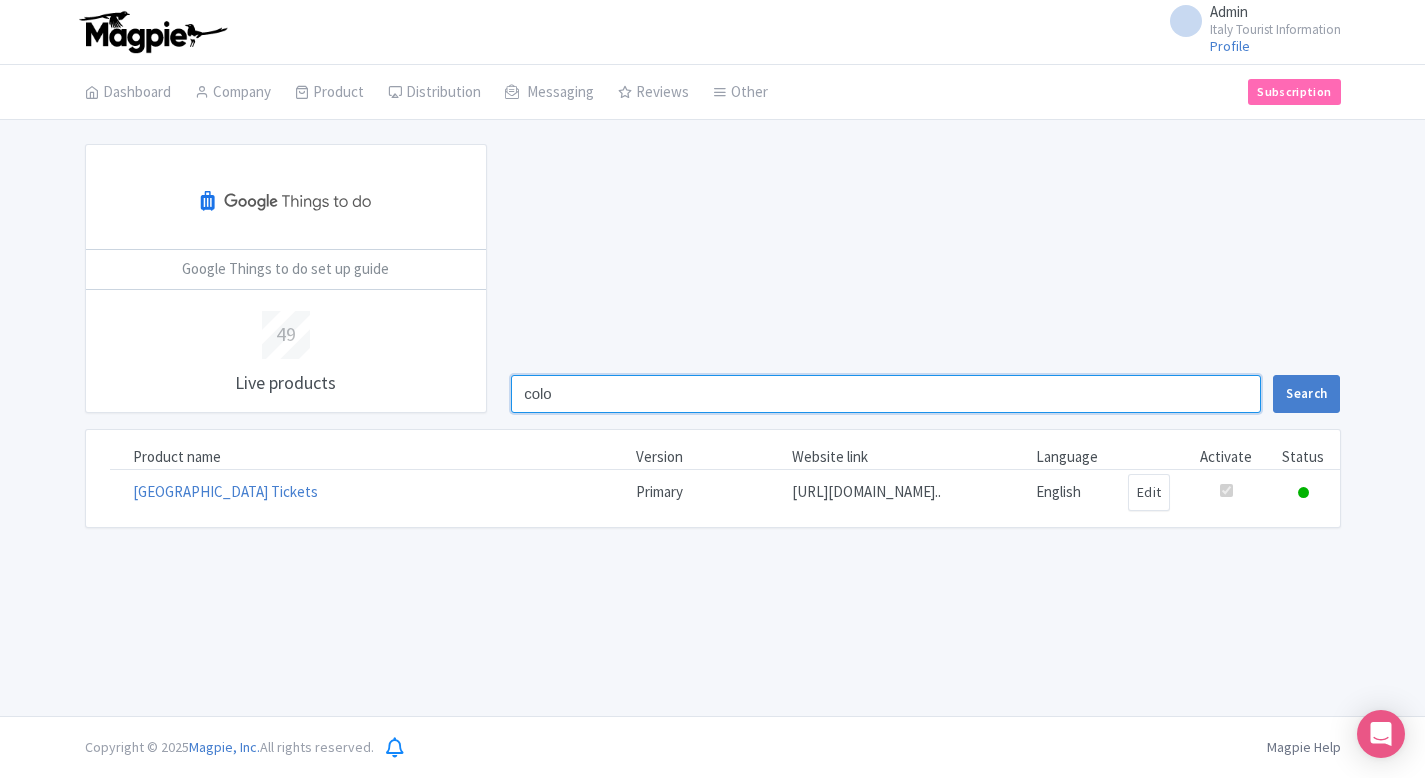 type on "colo" 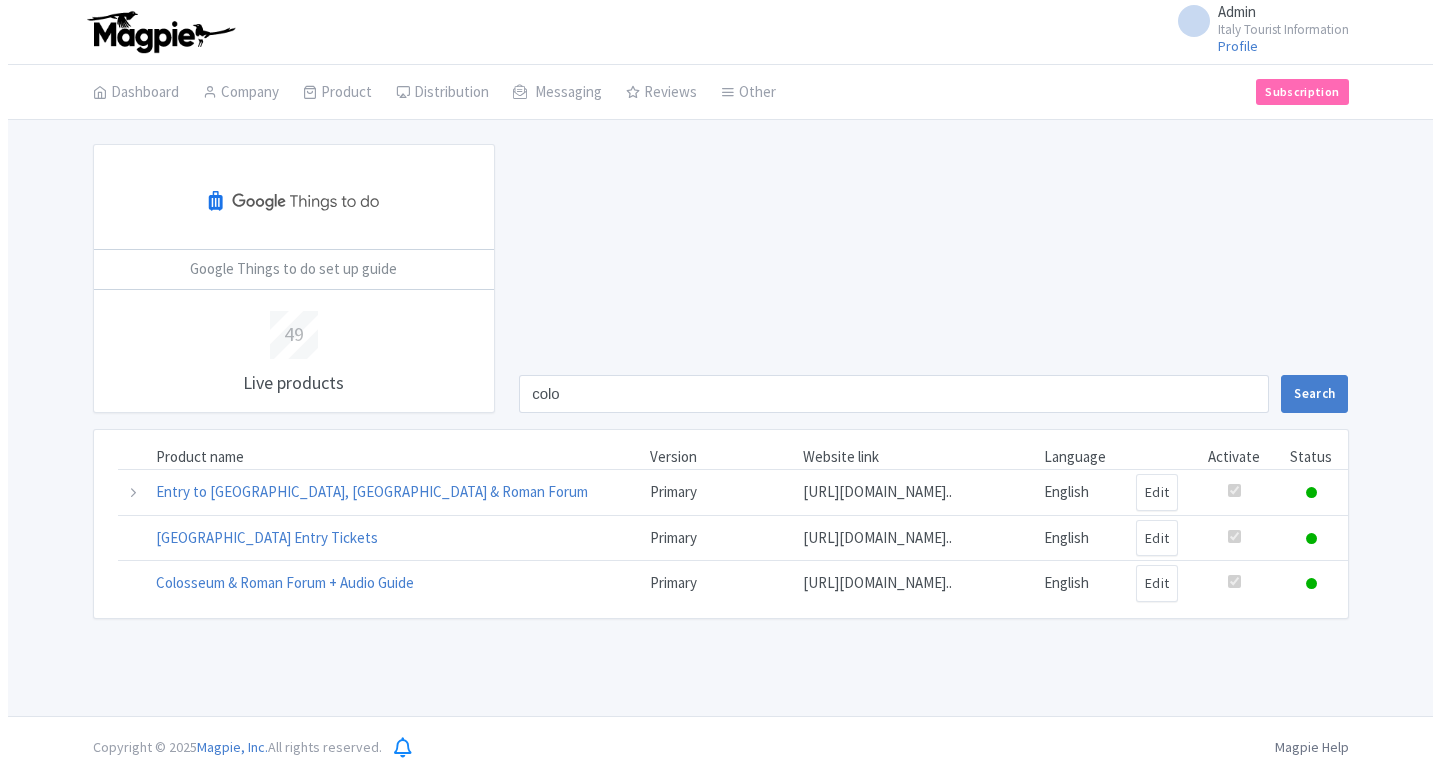 scroll, scrollTop: 0, scrollLeft: 0, axis: both 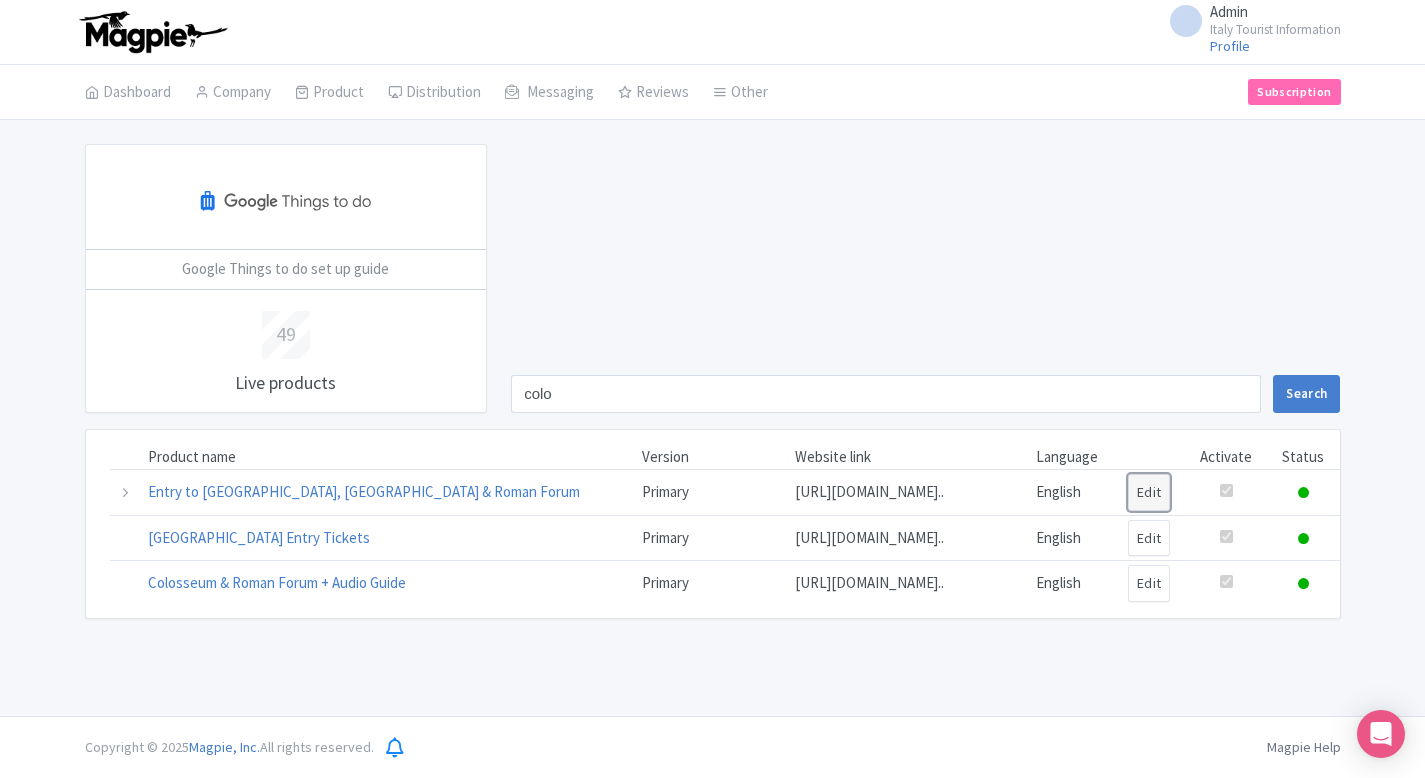 click on "Edit" at bounding box center [1149, 492] 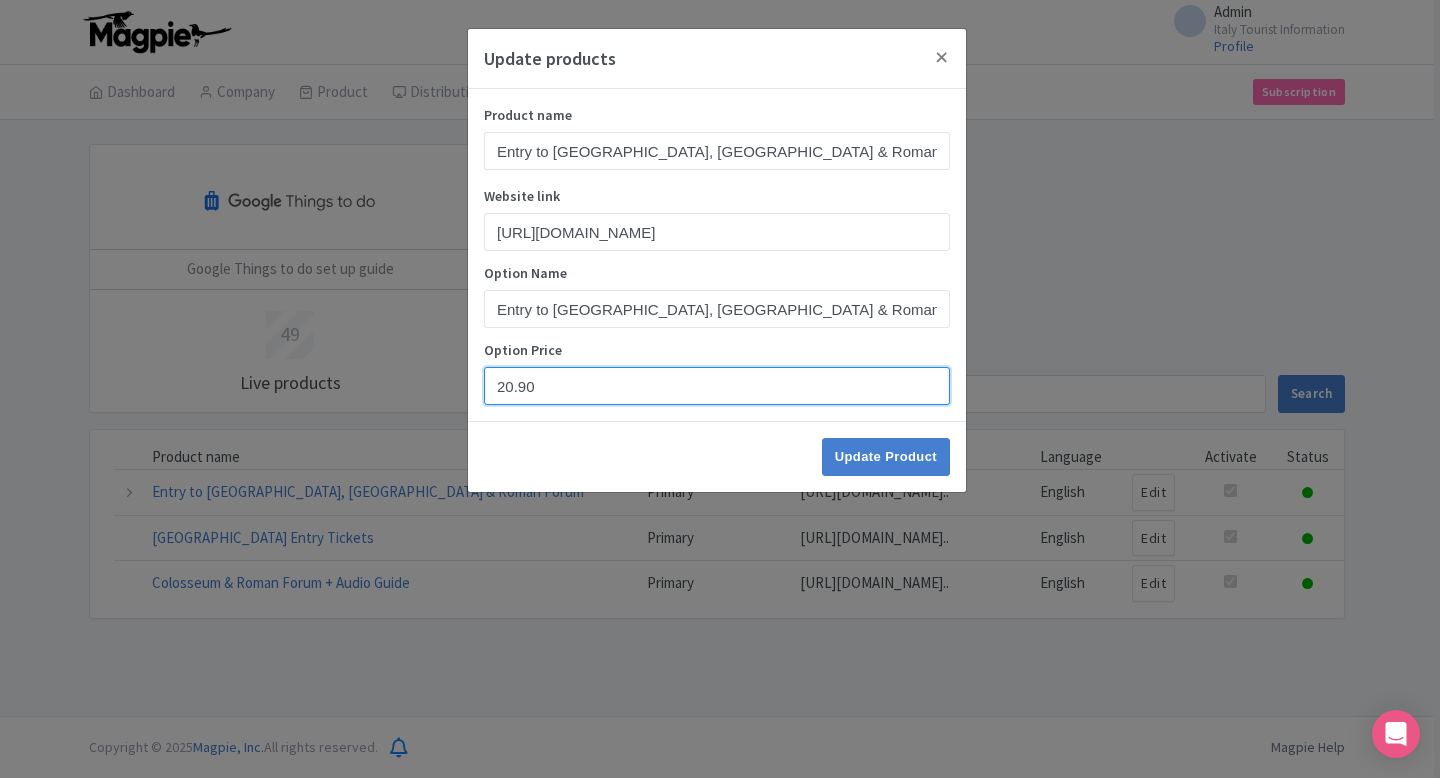 drag, startPoint x: 547, startPoint y: 383, endPoint x: 505, endPoint y: 382, distance: 42.0119 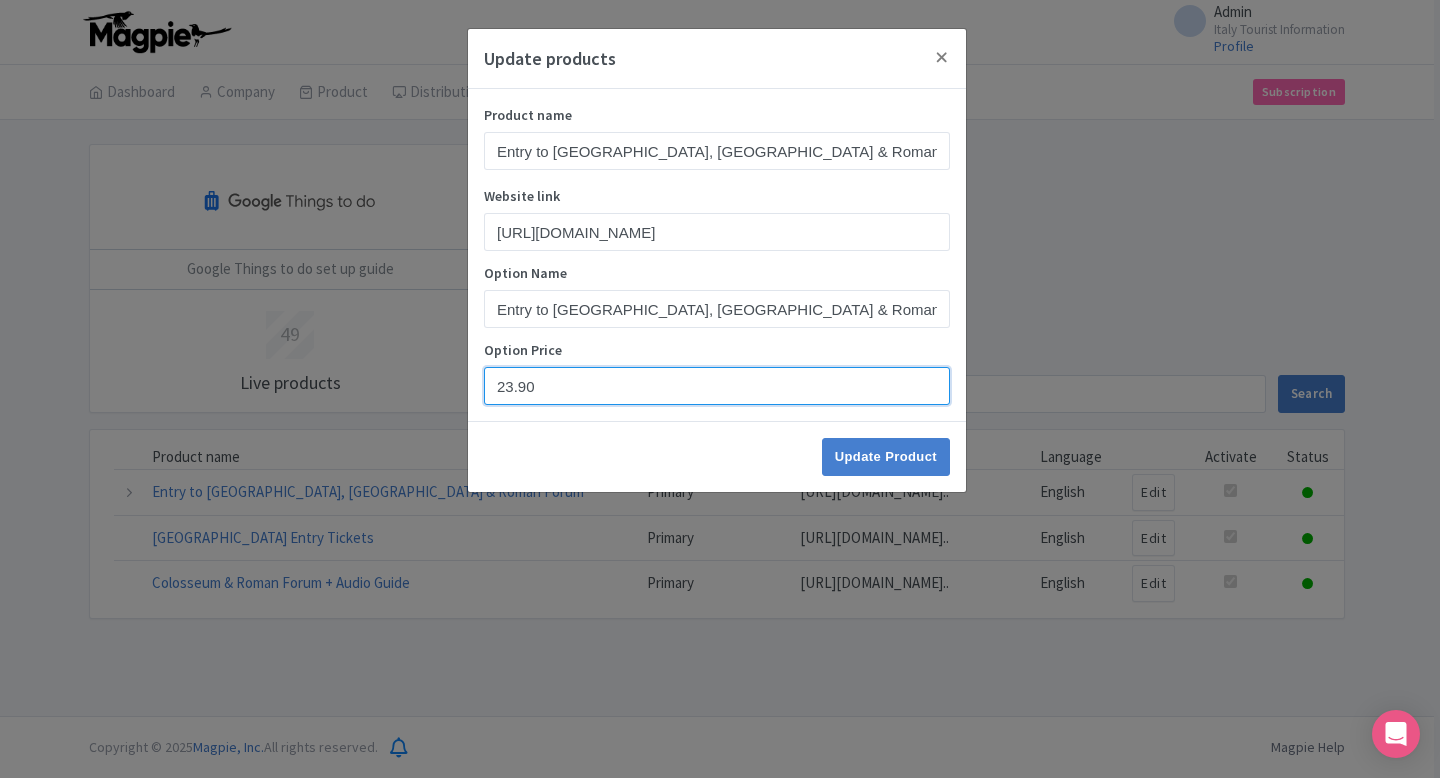 drag, startPoint x: 526, startPoint y: 385, endPoint x: 539, endPoint y: 454, distance: 70.21396 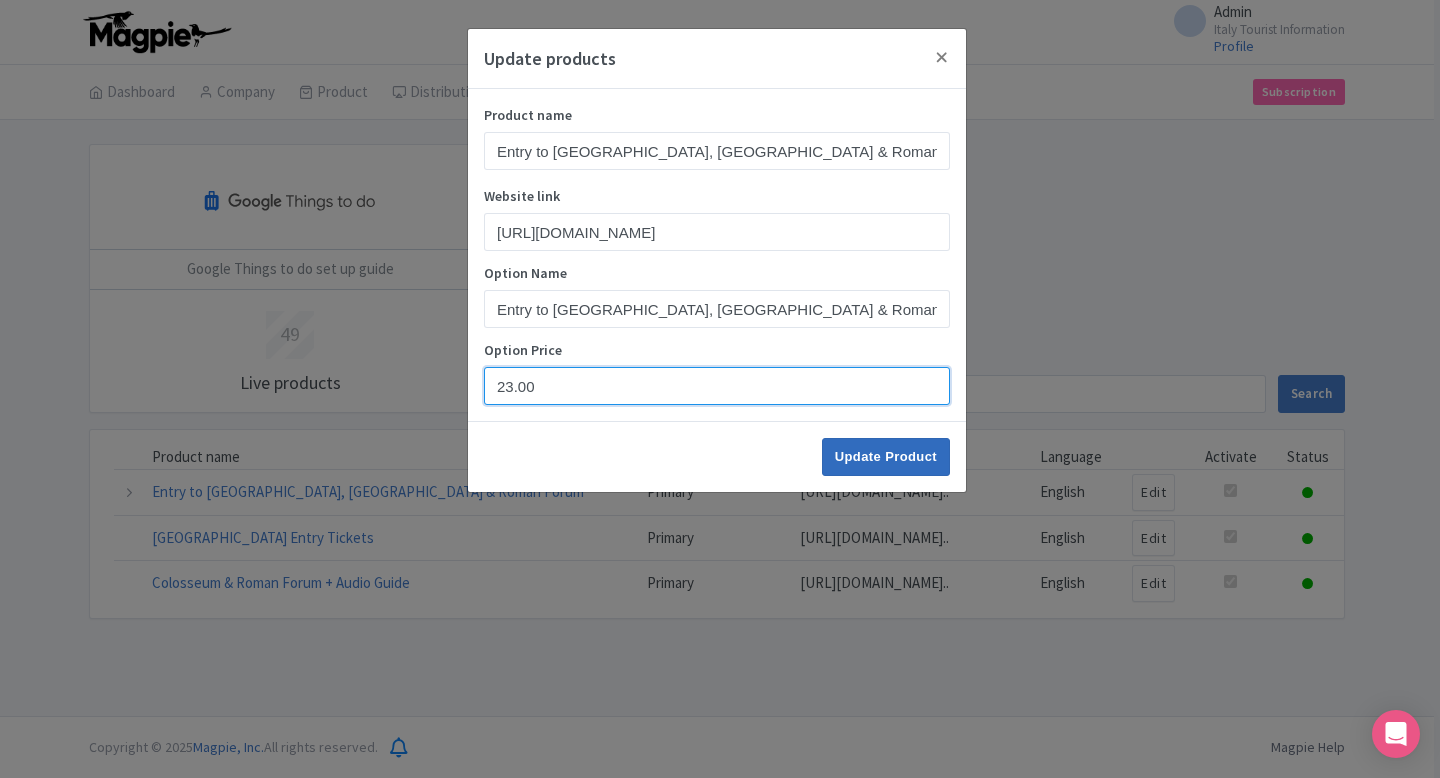 type on "23.00" 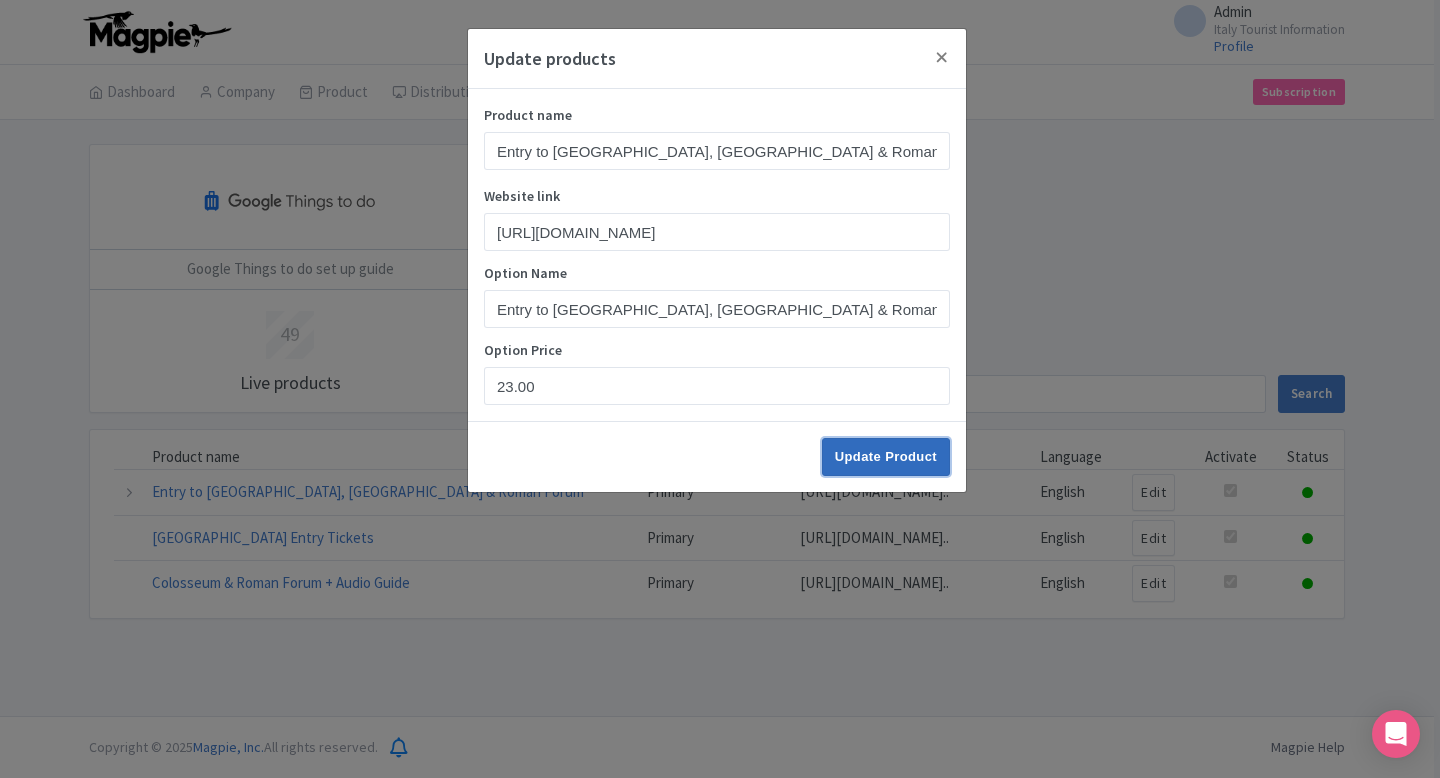 click on "Update Product" at bounding box center [886, 457] 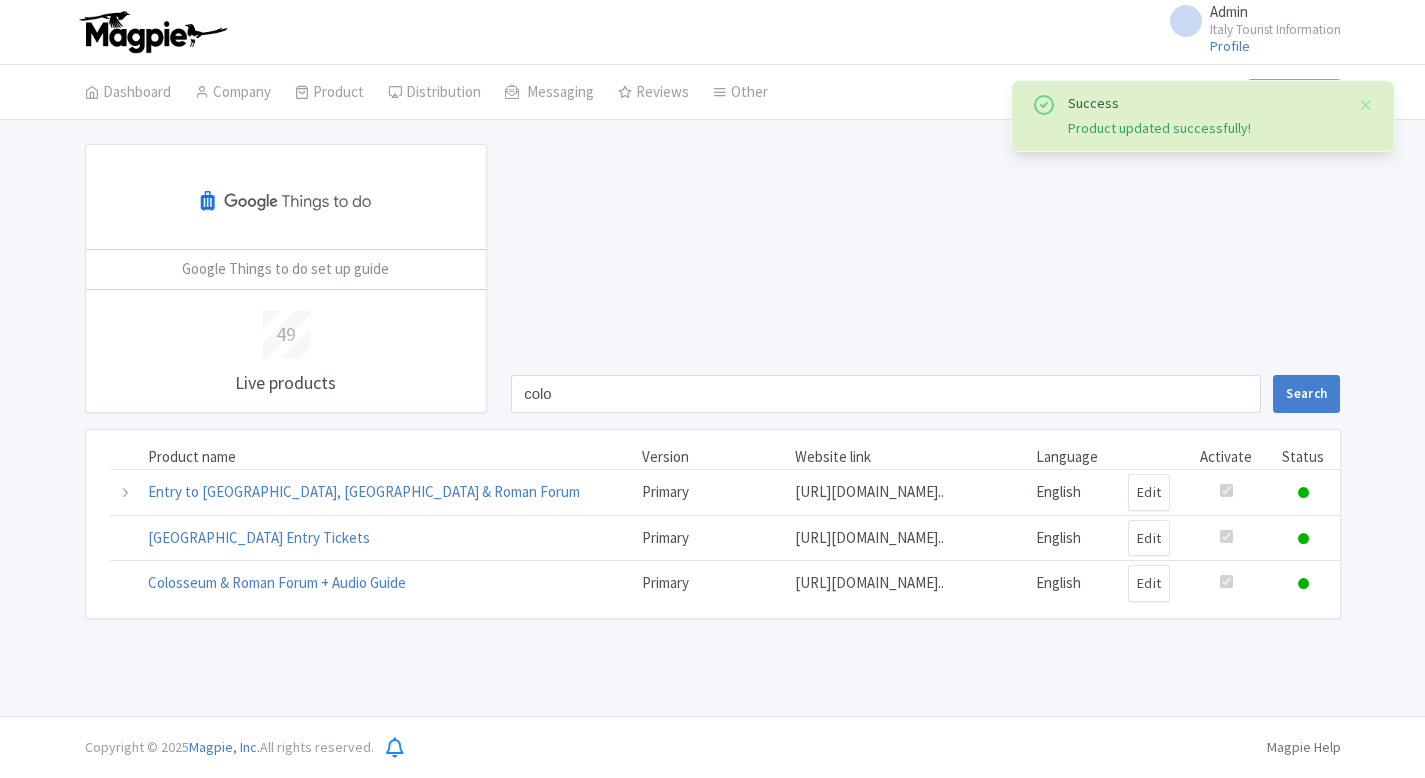 scroll, scrollTop: 0, scrollLeft: 0, axis: both 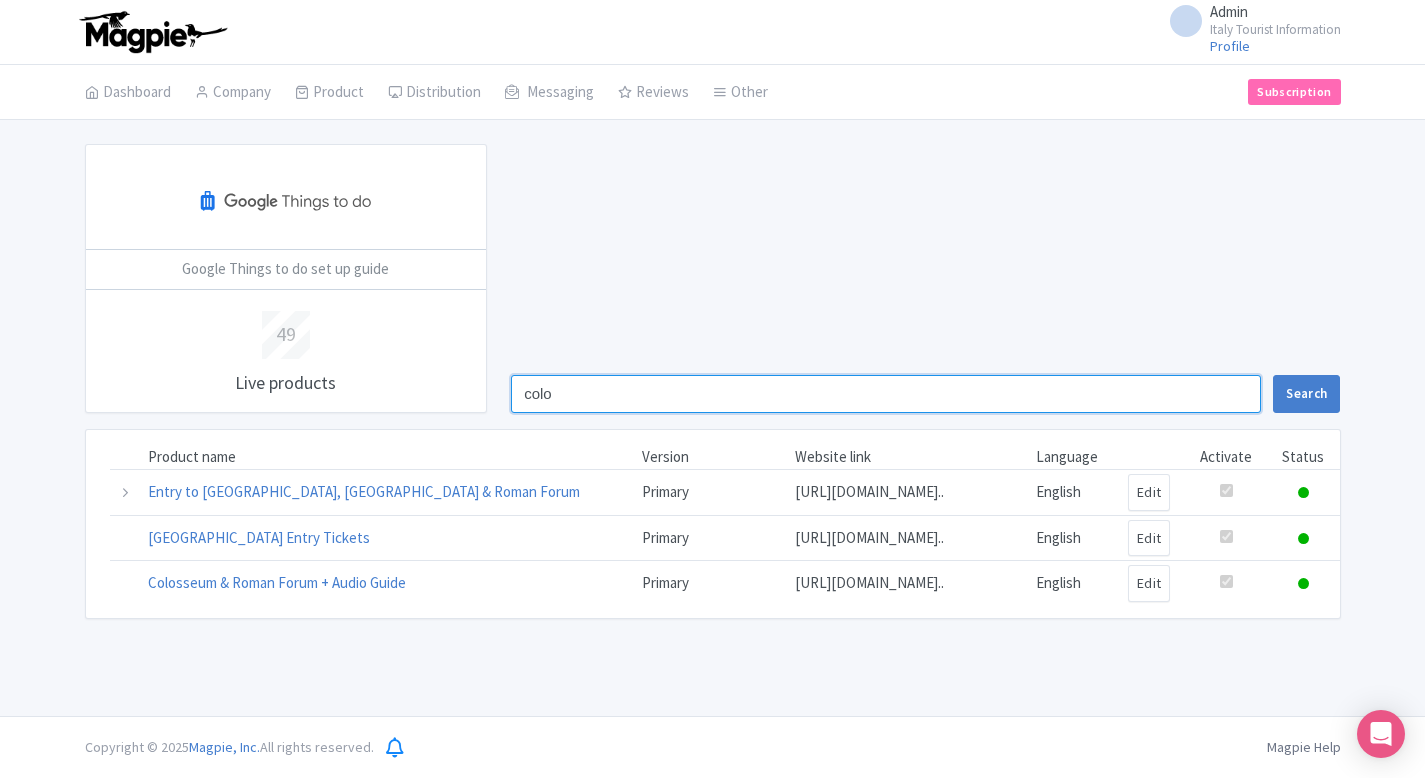 click on "colo" at bounding box center [886, 394] 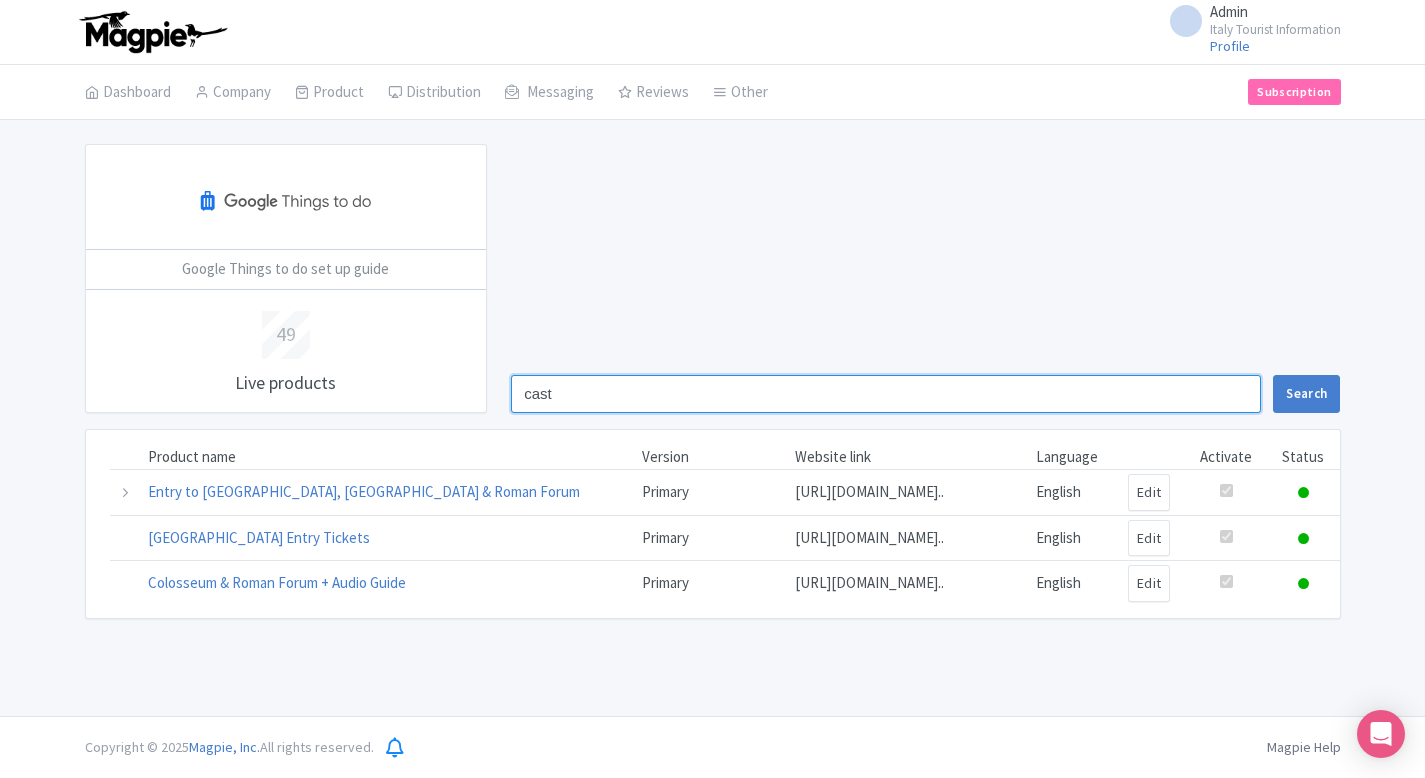 type on "cast" 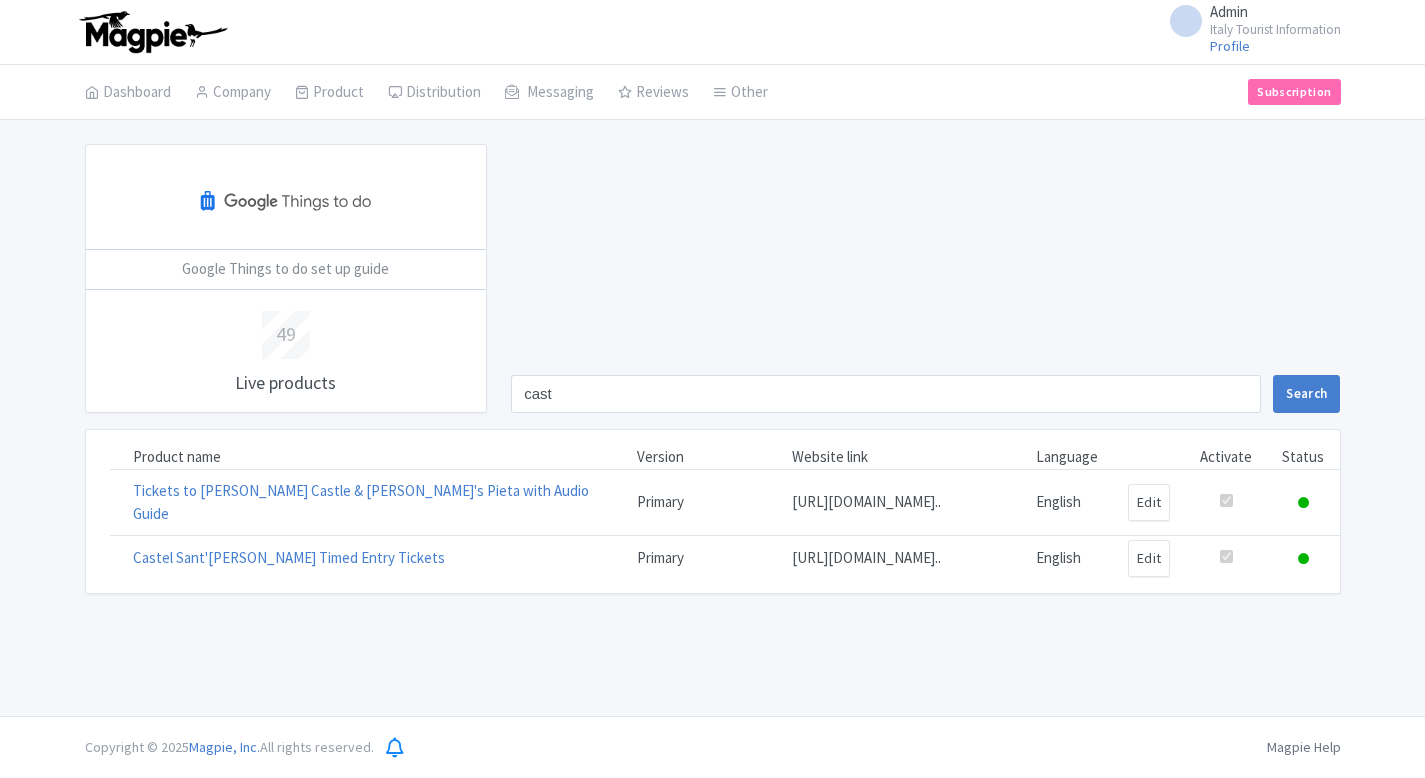 scroll, scrollTop: 0, scrollLeft: 0, axis: both 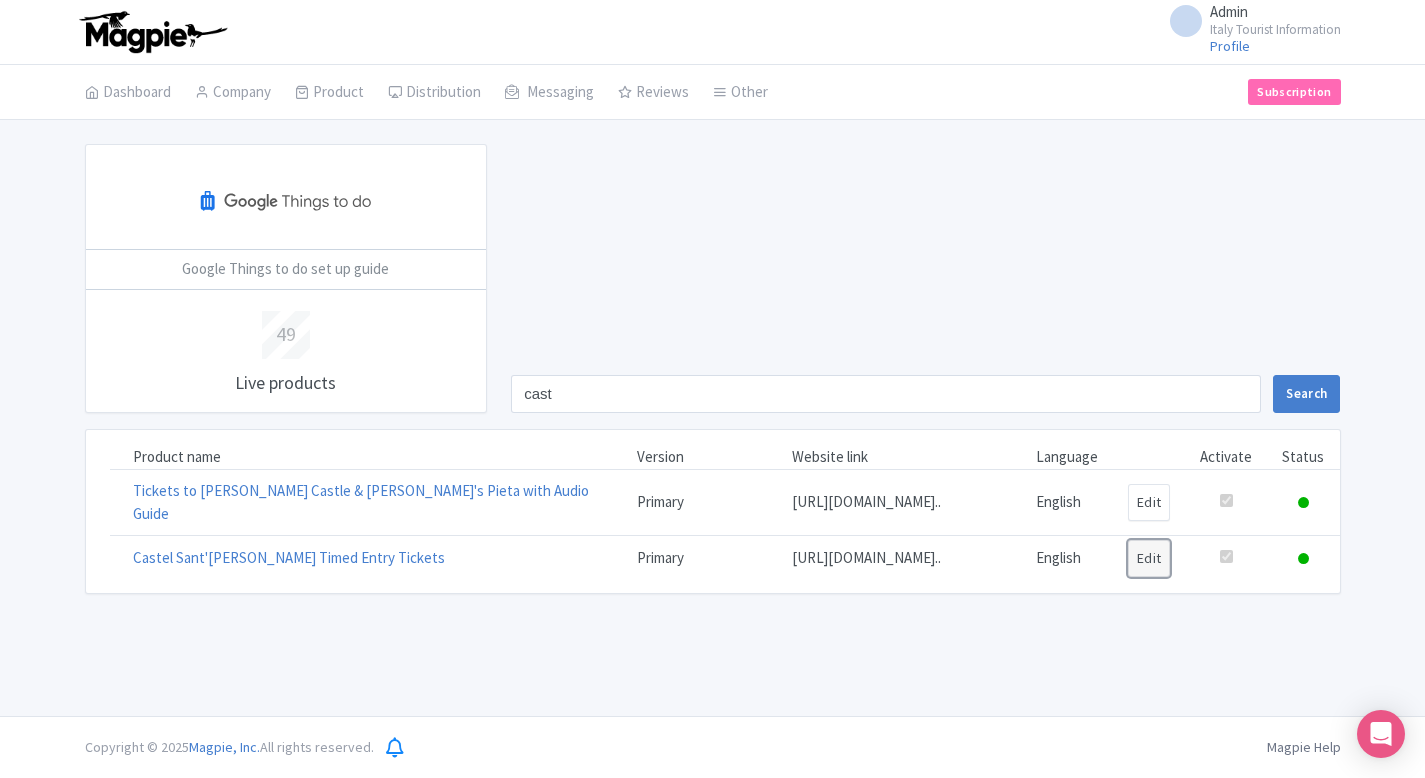 click on "Edit" at bounding box center [1149, 558] 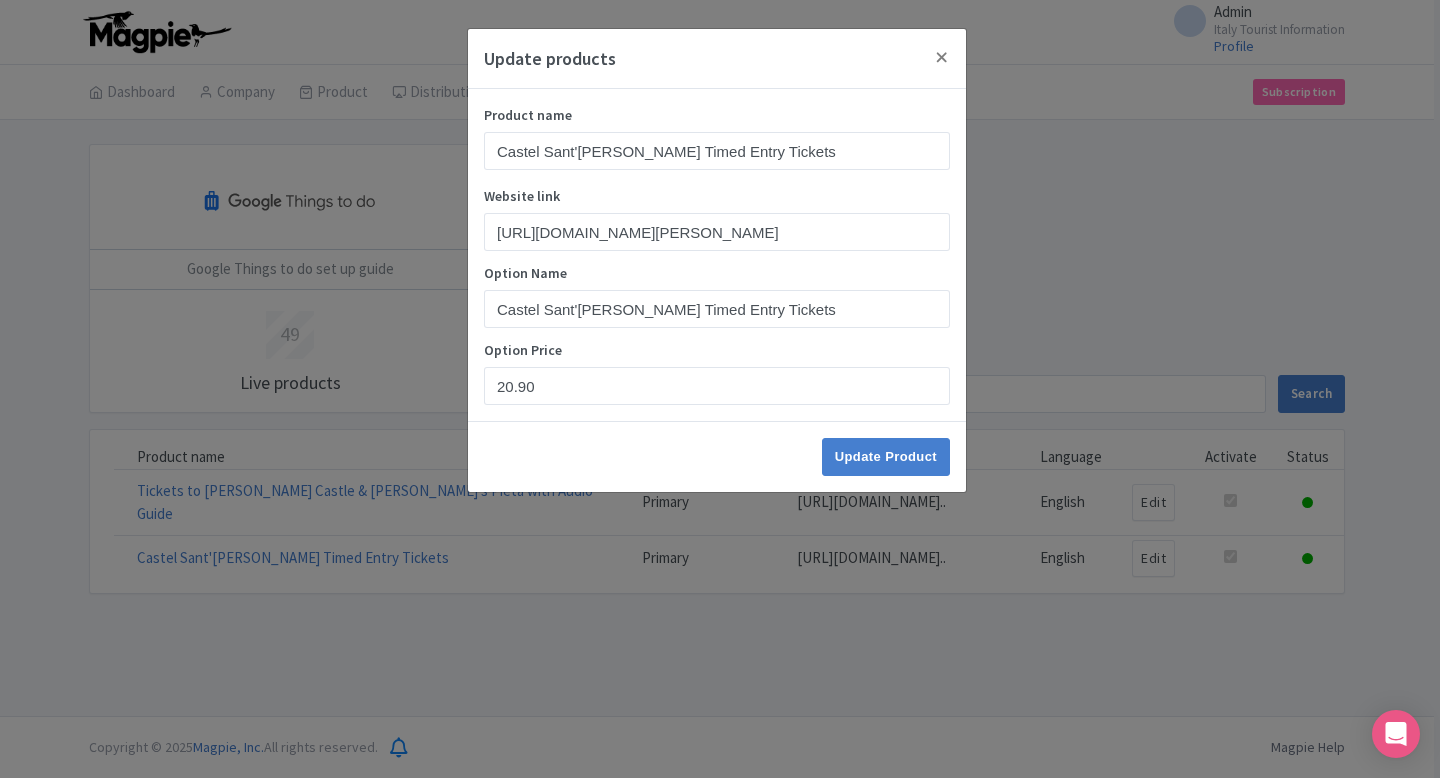 click on "Update products
Product name Castel Sant'Angelo Timed Entry Tickets
Website link
https://italy-tourist-information.com/castel-sant-angelo-skip-the-line-tickets
Option Name
Castel Sant'Angelo Timed Entry Tickets
Option Price
20.90
Update Product" at bounding box center [720, 389] 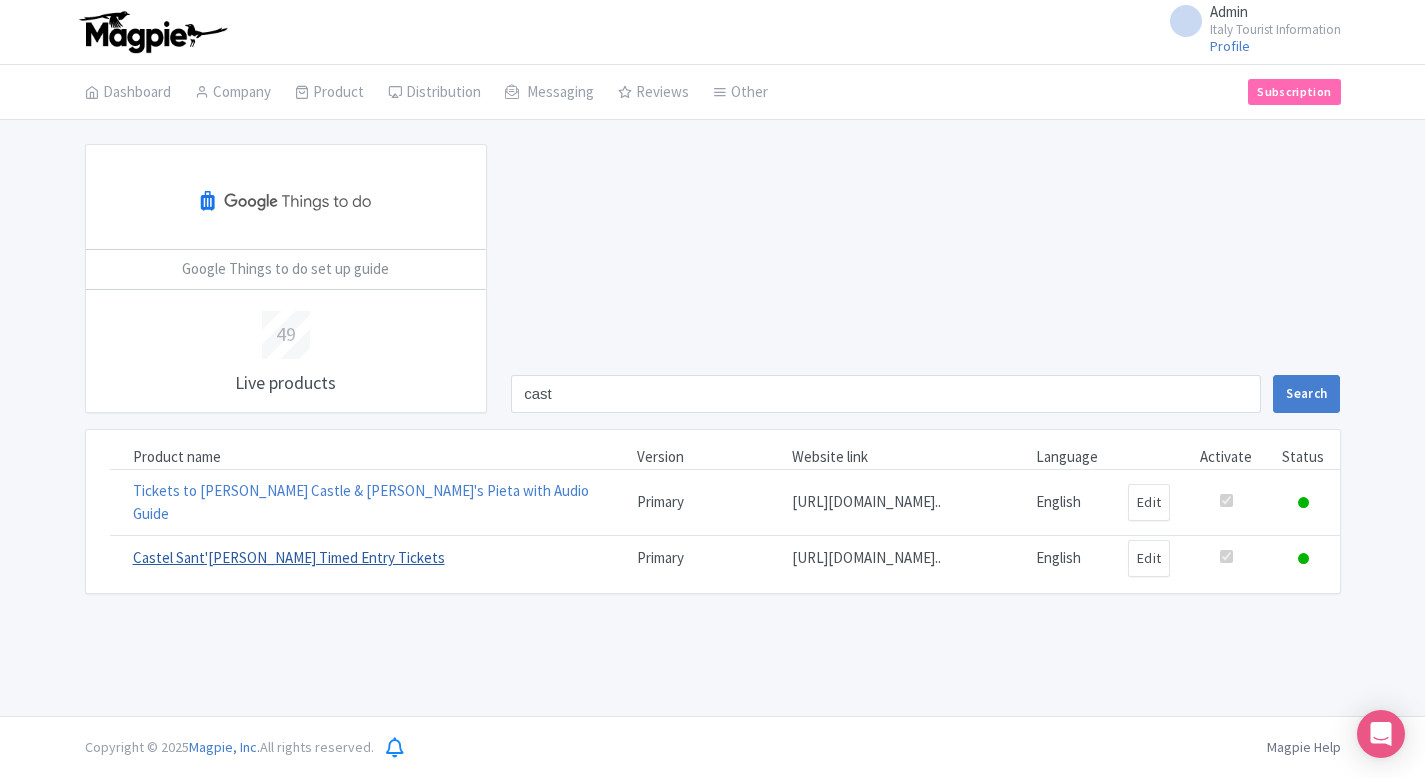 click on "Castel Sant'[PERSON_NAME] Timed Entry Tickets" at bounding box center (289, 557) 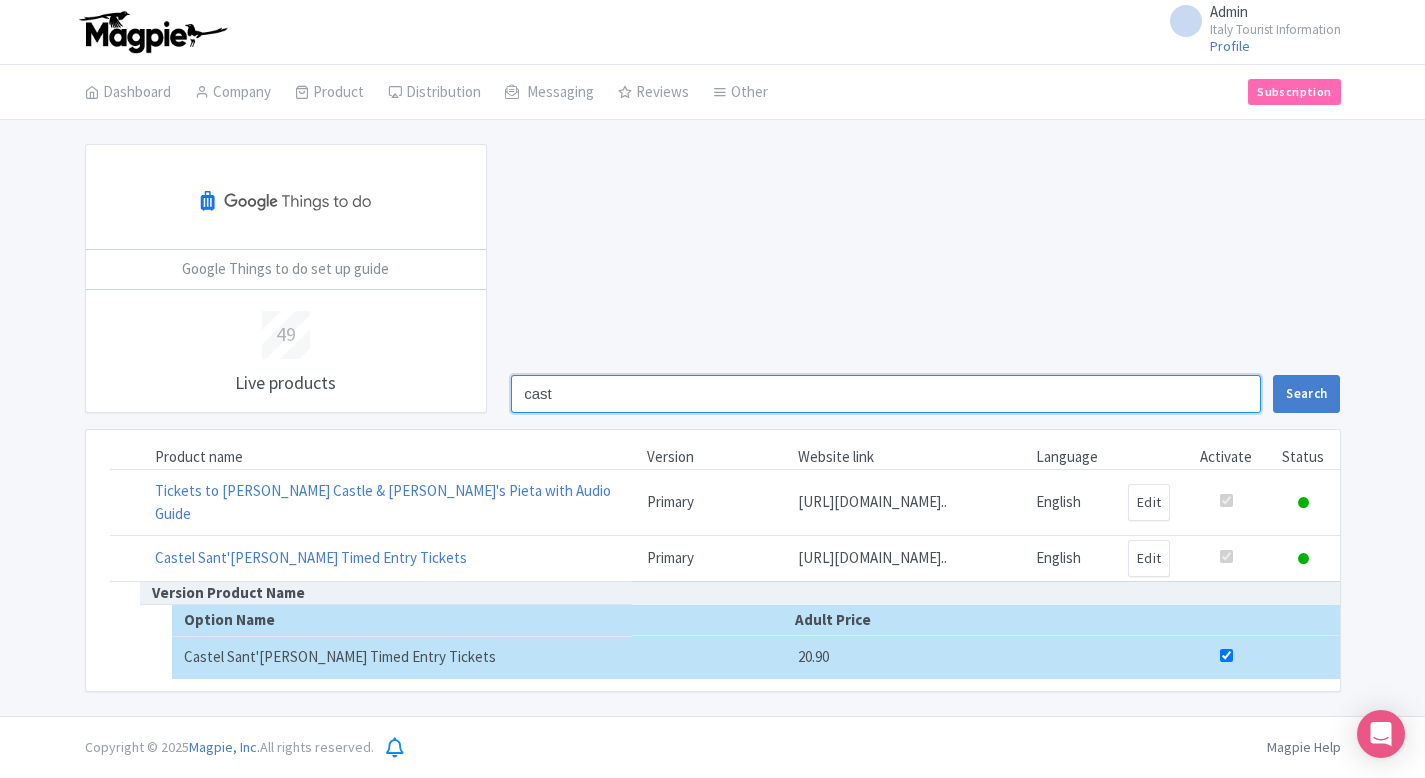 click on "cast" at bounding box center (886, 394) 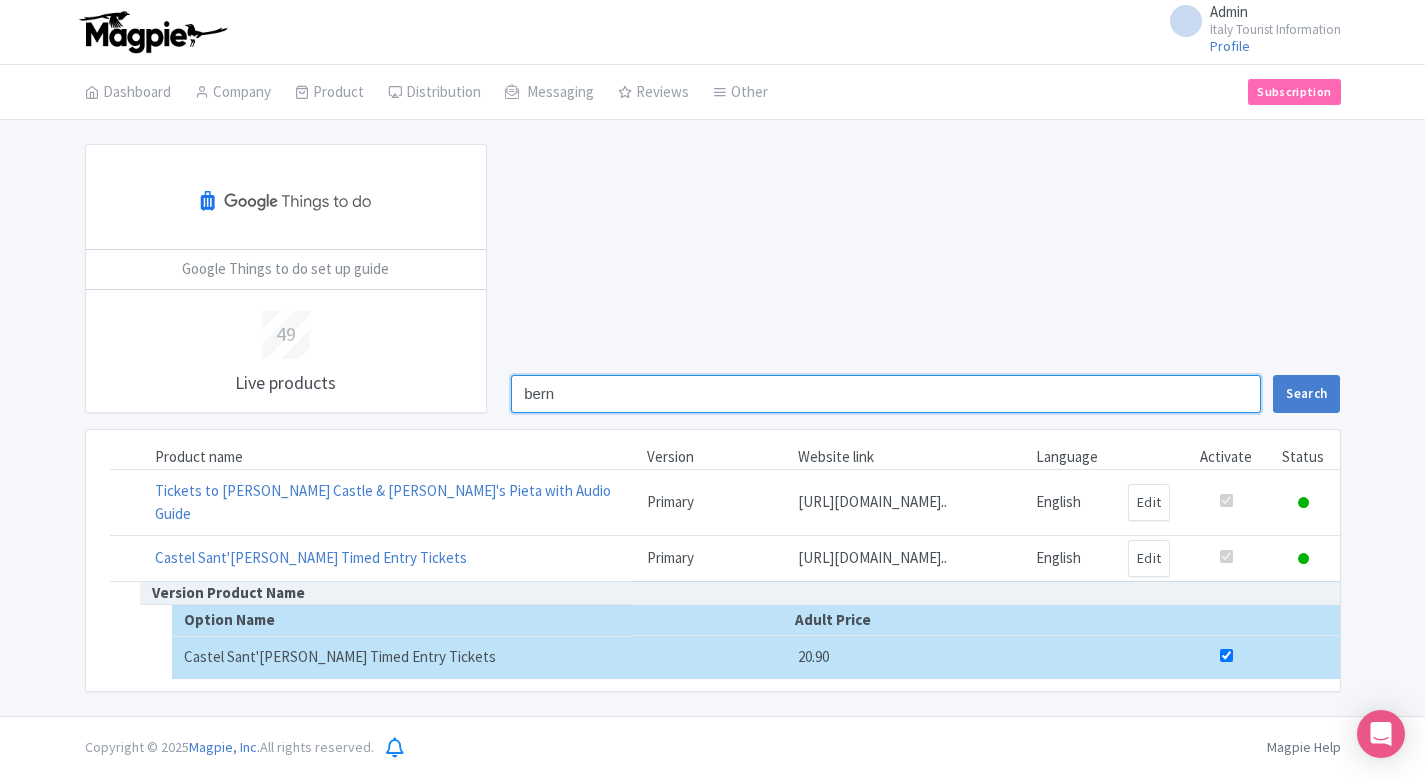 type on "bern" 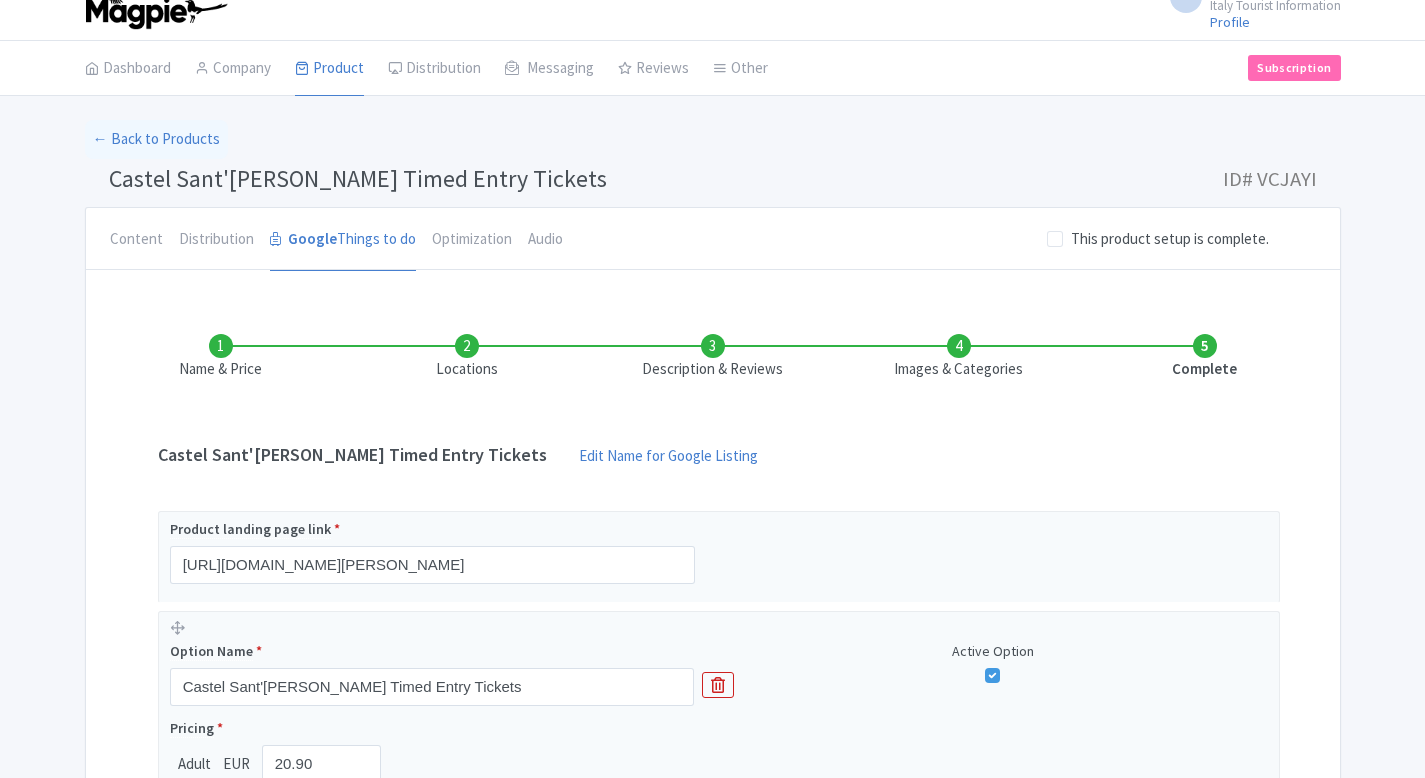 scroll, scrollTop: 5, scrollLeft: 0, axis: vertical 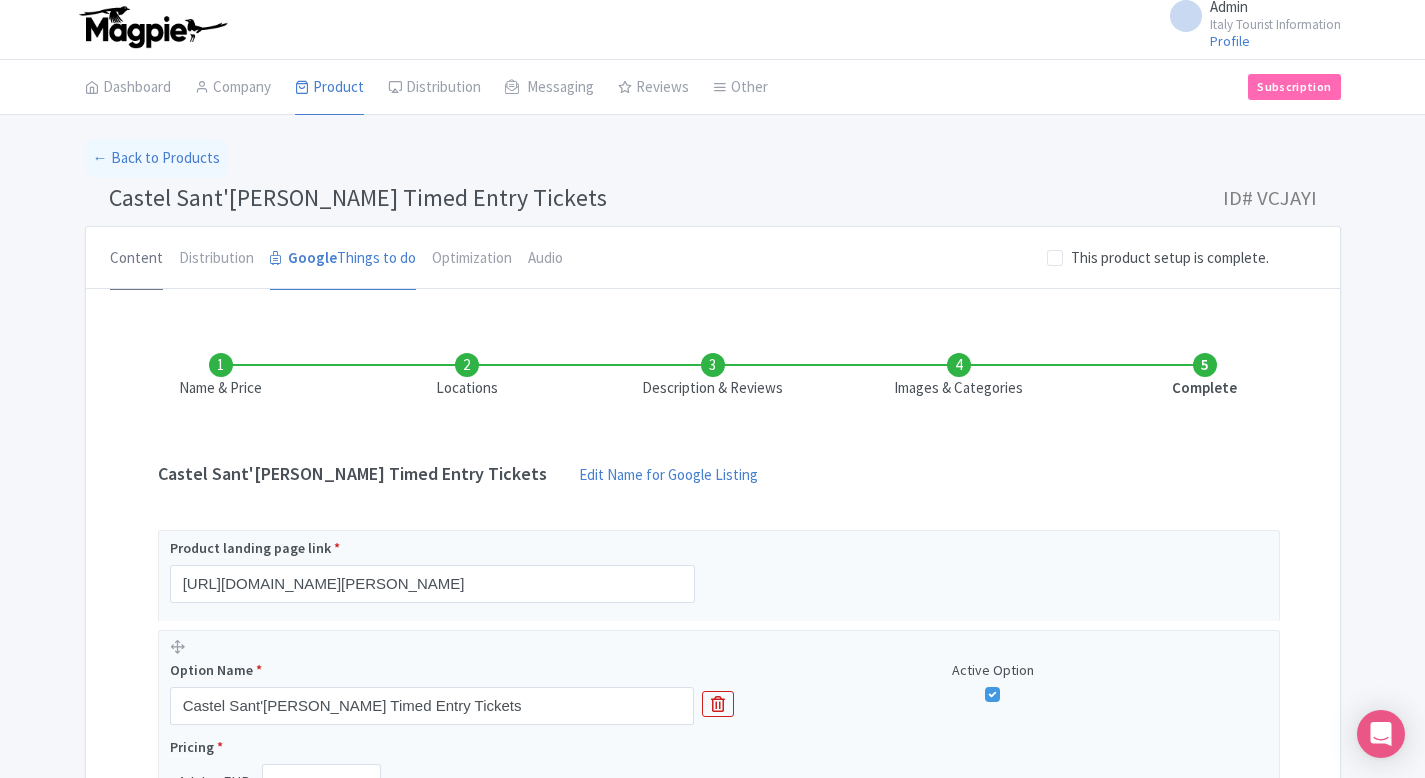 click on "Content" at bounding box center [136, 259] 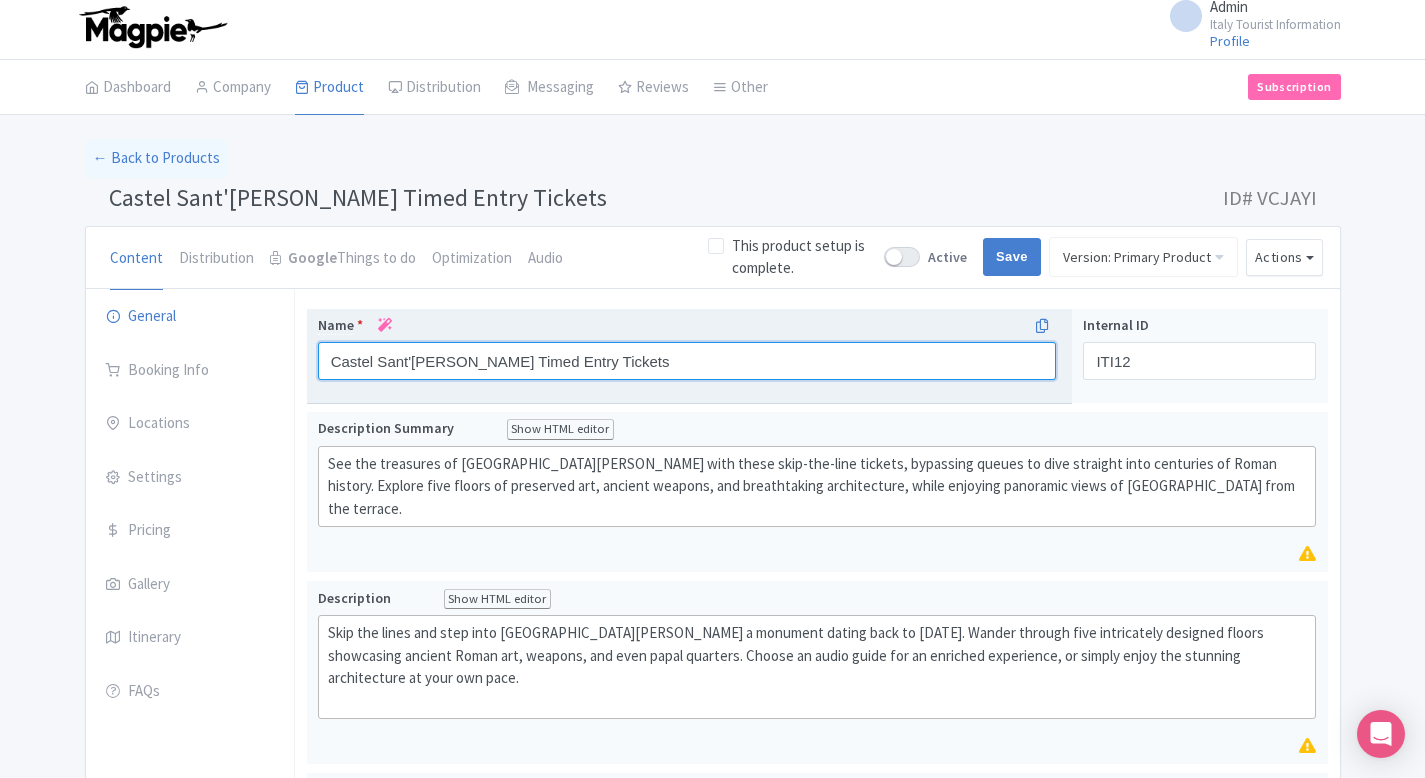 click on "Castel Sant'[PERSON_NAME] Timed Entry Tickets" at bounding box center [687, 361] 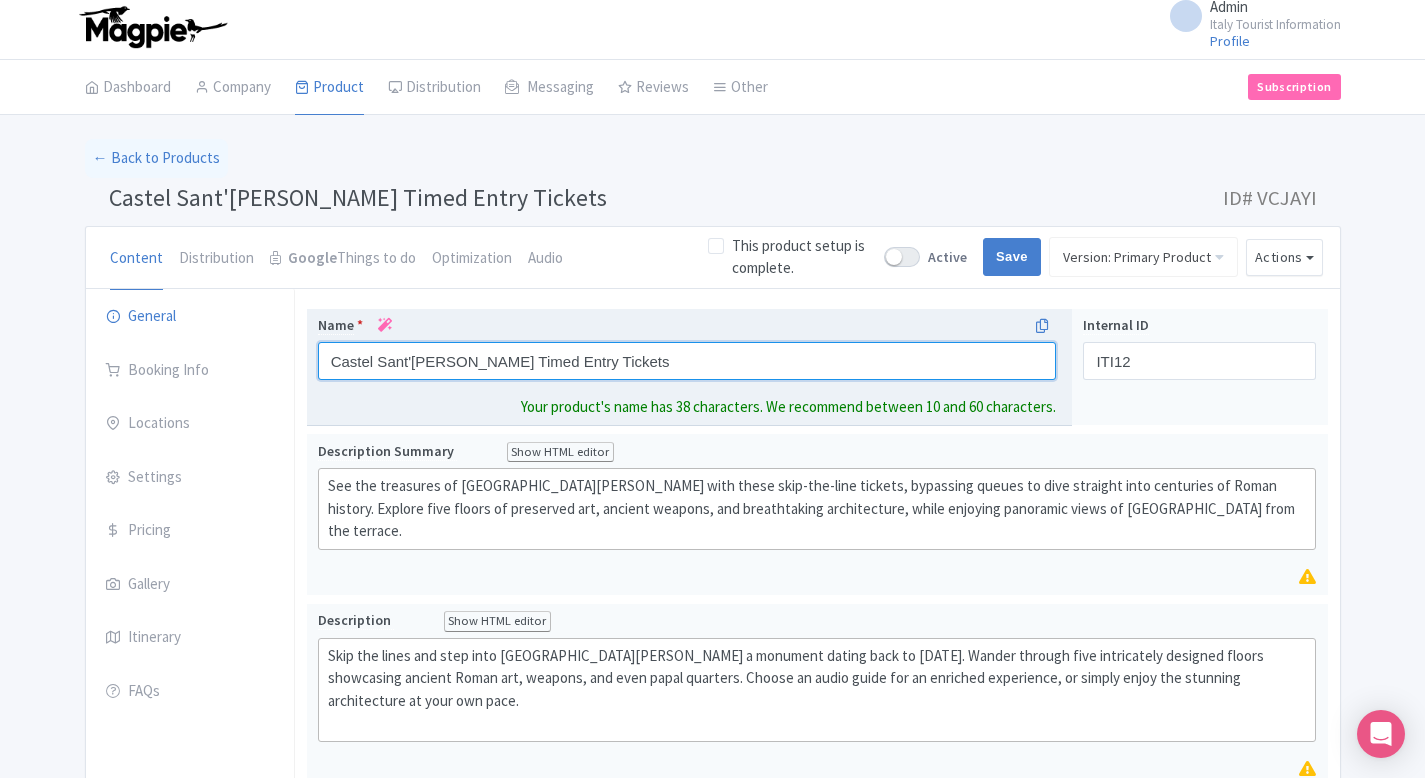click on "Castel Sant'Angelo Timed Entry Tickets" at bounding box center (687, 361) 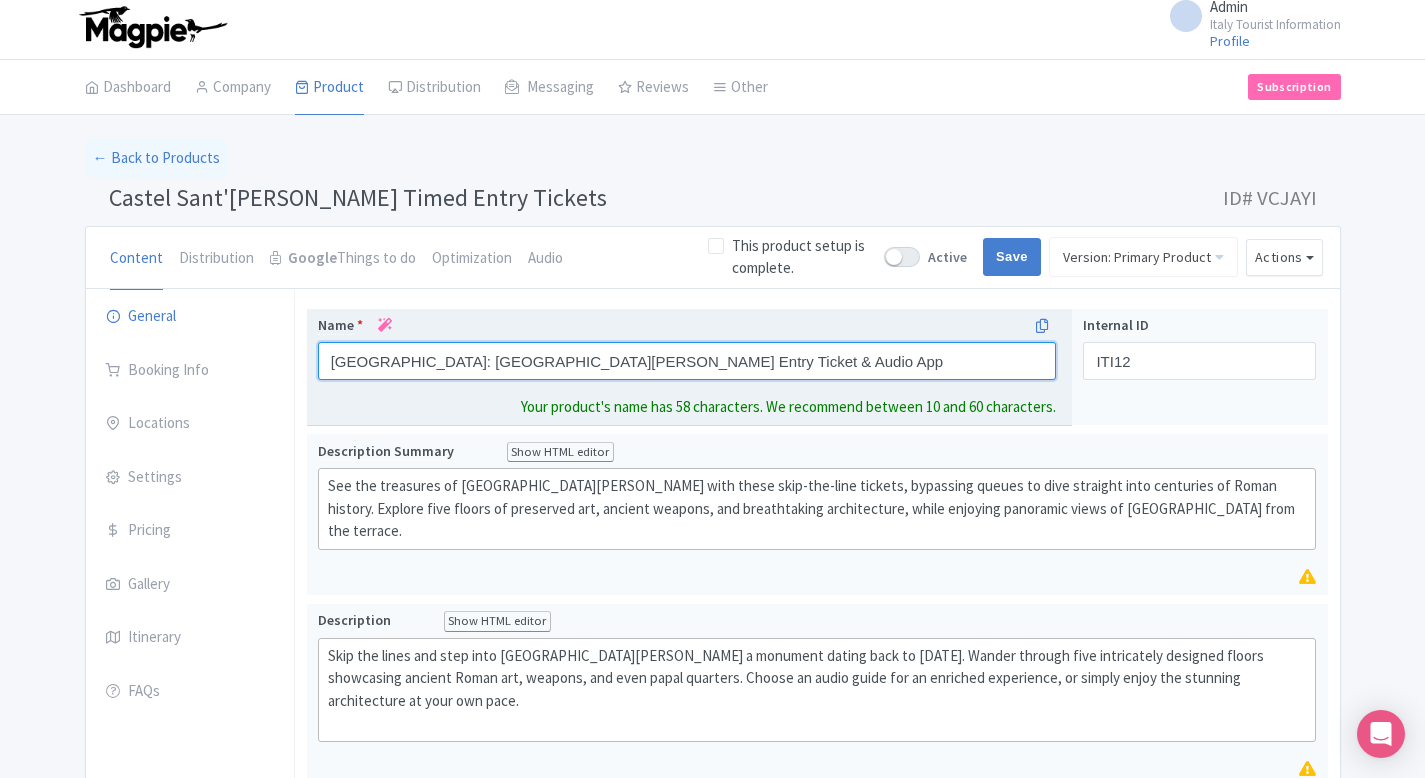 click on "Rome: Castel Sant'Angelo Priority Entry Ticket & Audio App" at bounding box center (687, 361) 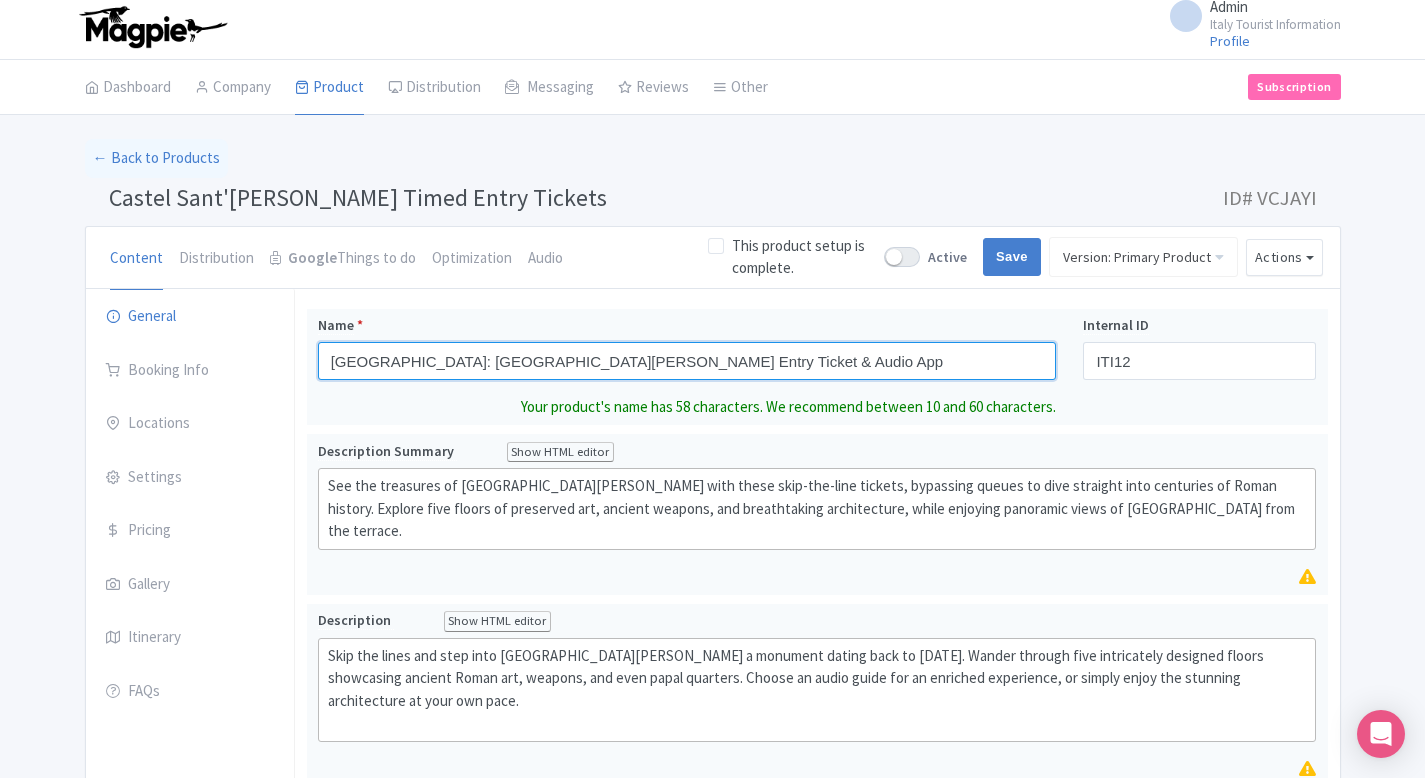 type on "Rome: Castel Sant'Angelo Priority Entry Ticket & Audio App" 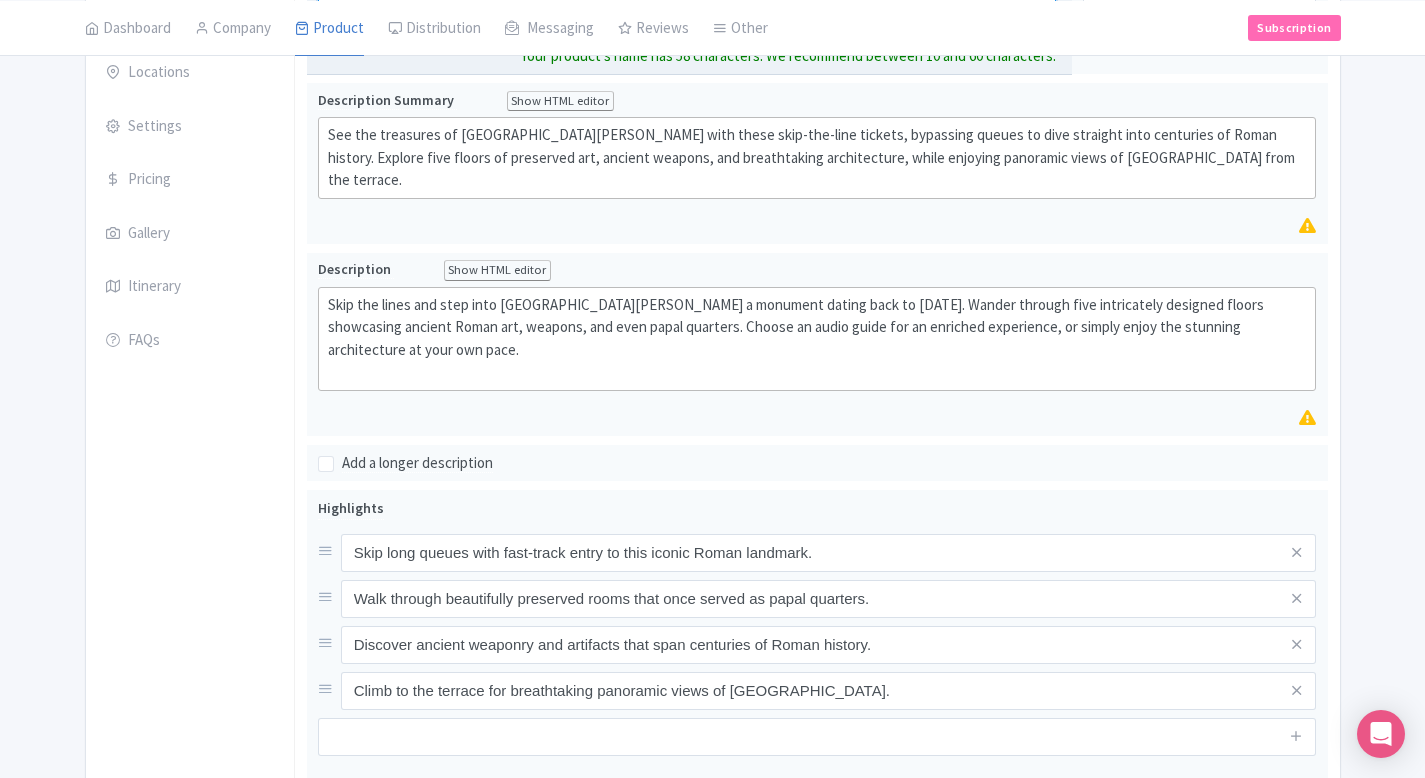 scroll, scrollTop: 818, scrollLeft: 0, axis: vertical 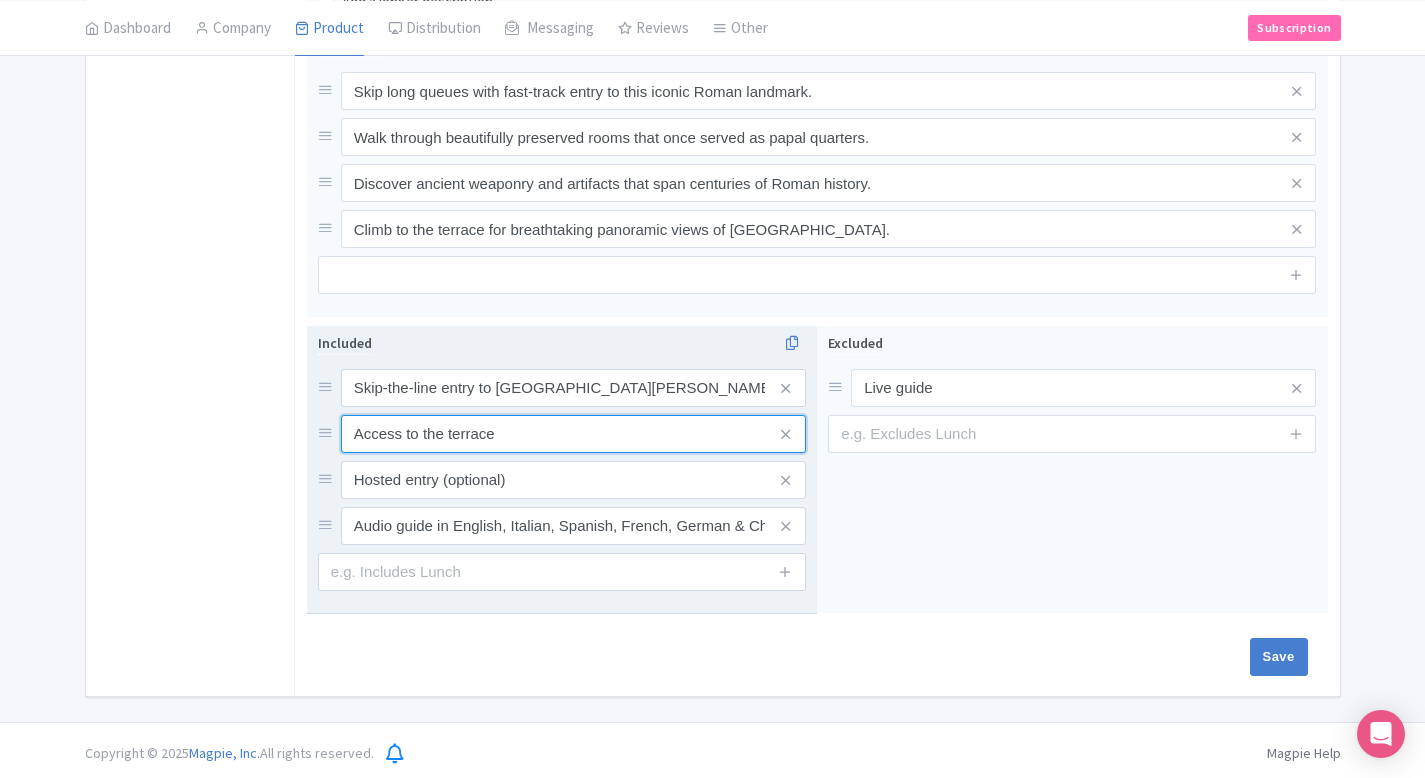 click on "Access to the terrace" at bounding box center (573, 388) 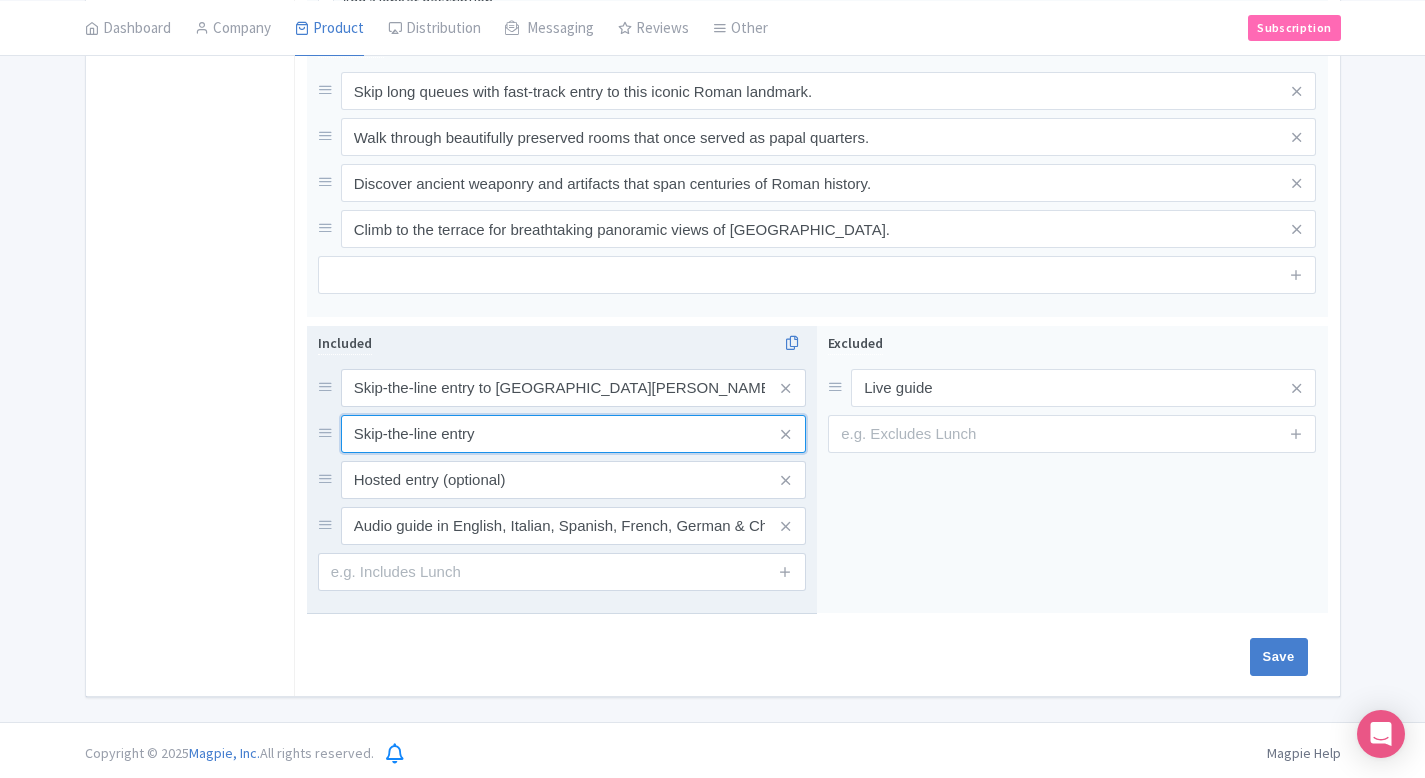 type on "Skip-the-line entry" 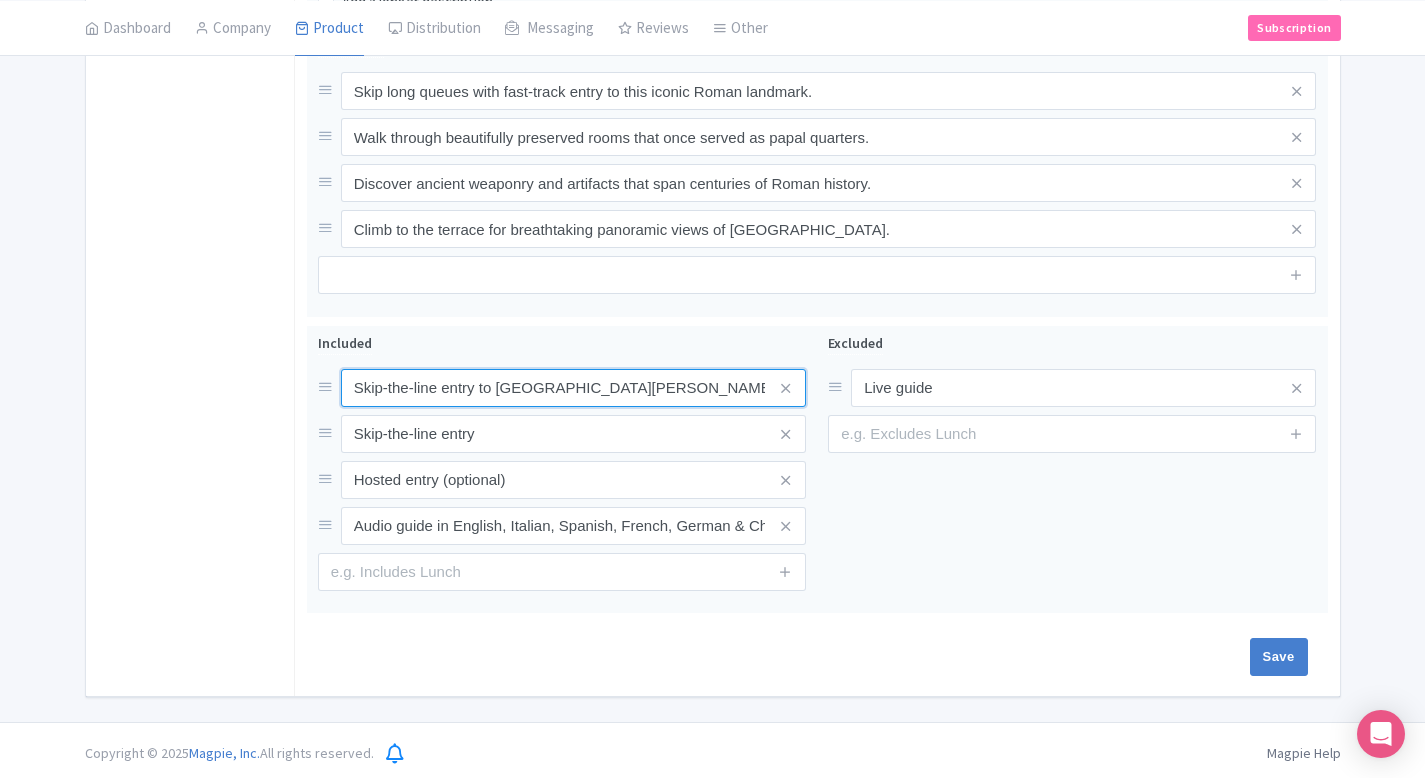 drag, startPoint x: 448, startPoint y: 387, endPoint x: 275, endPoint y: 382, distance: 173.07224 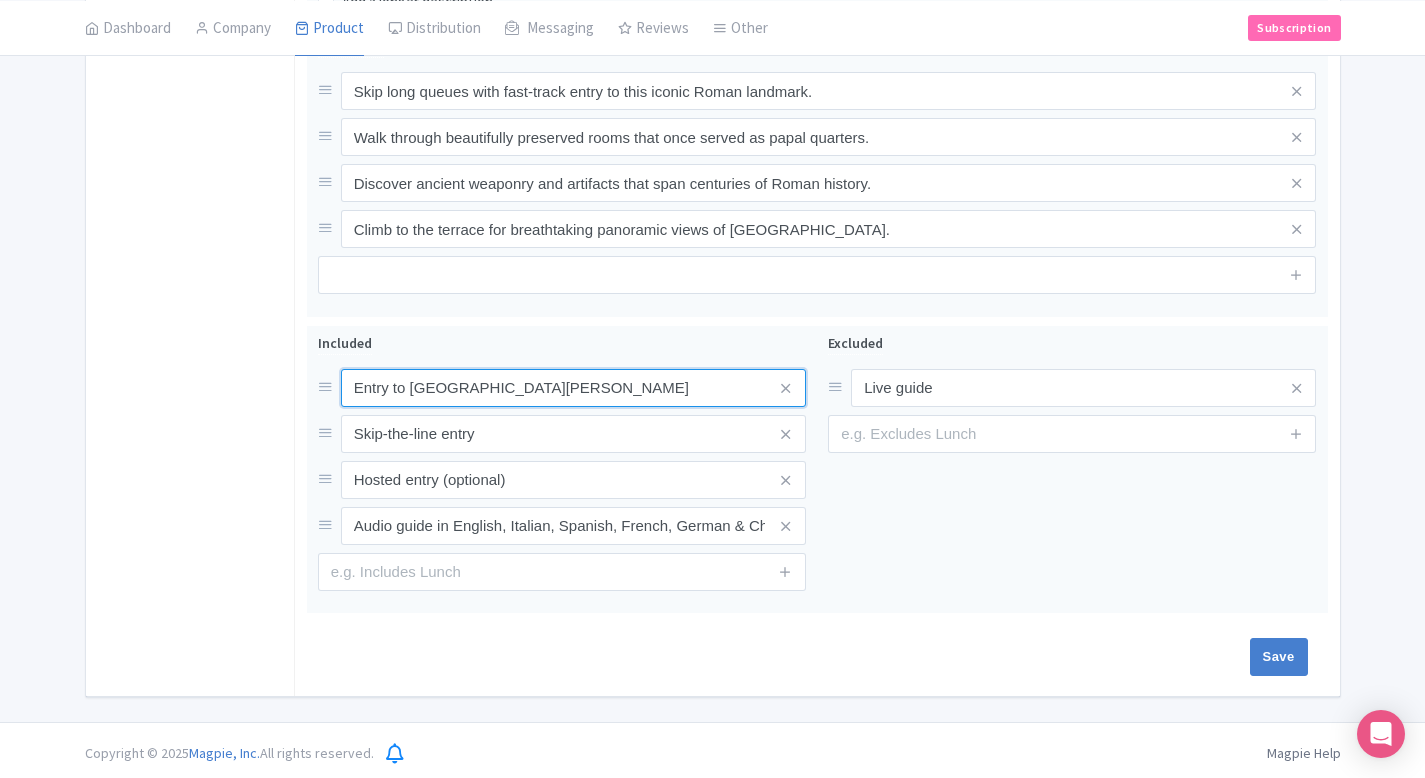 type on "Entry to Castel Sant'Angelo" 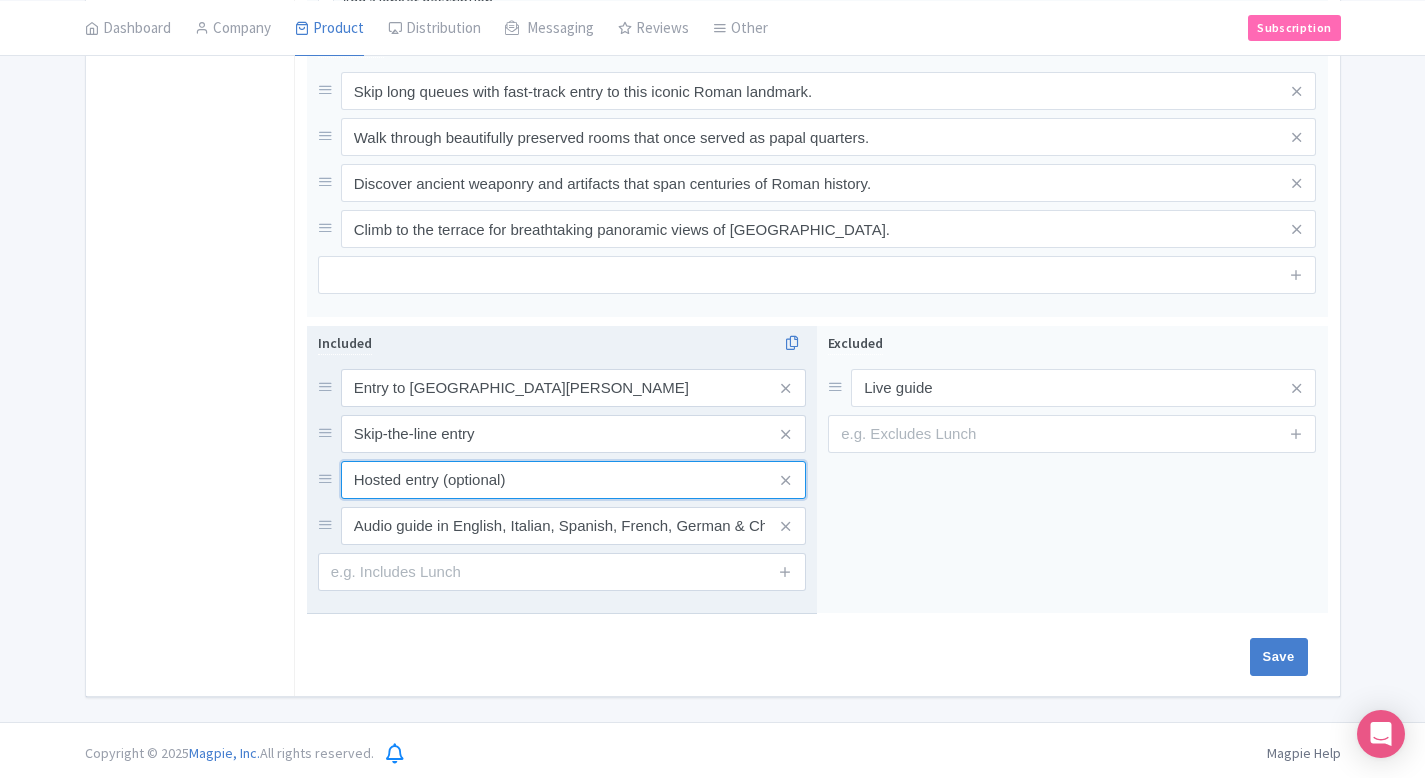 click on "Hosted entry (optional)" at bounding box center [573, 388] 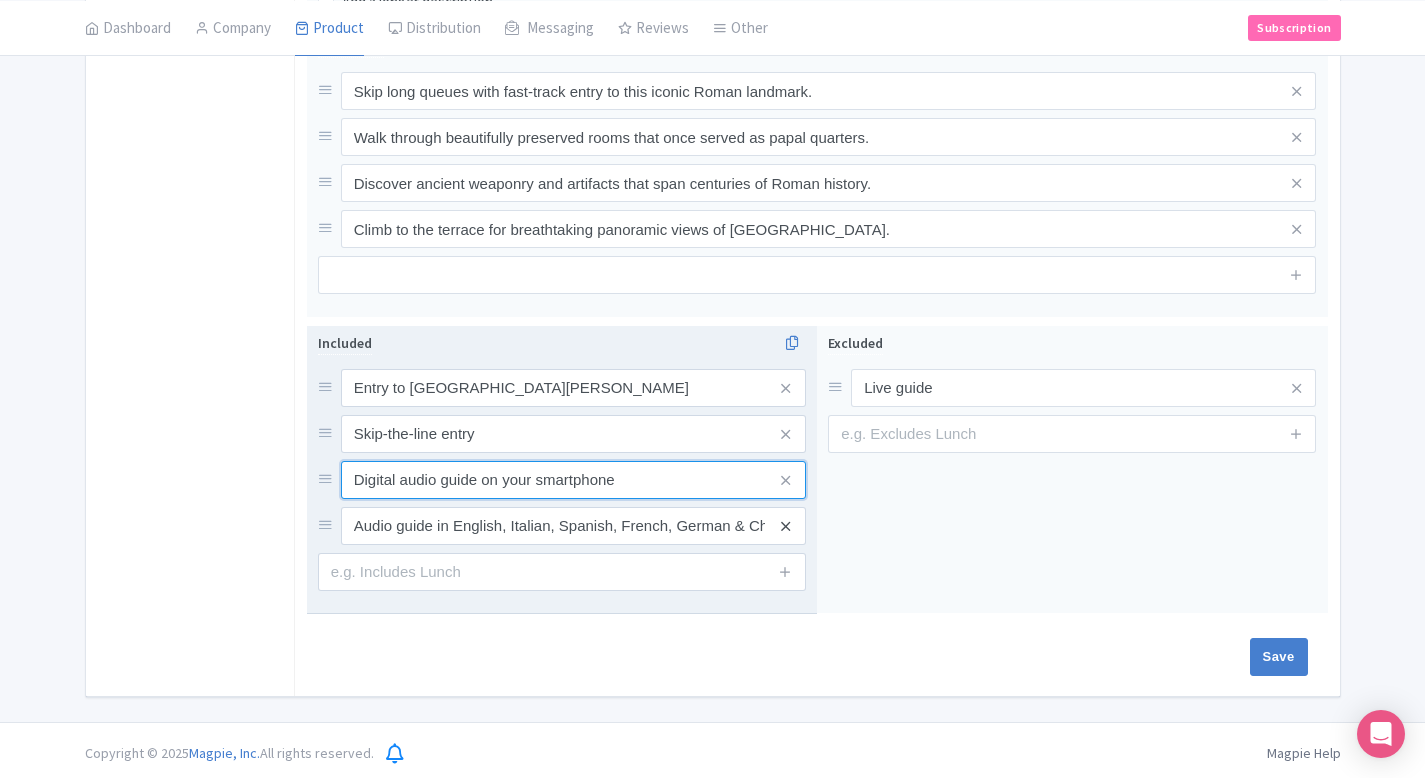 type on "Digital audio guide on your smartphone" 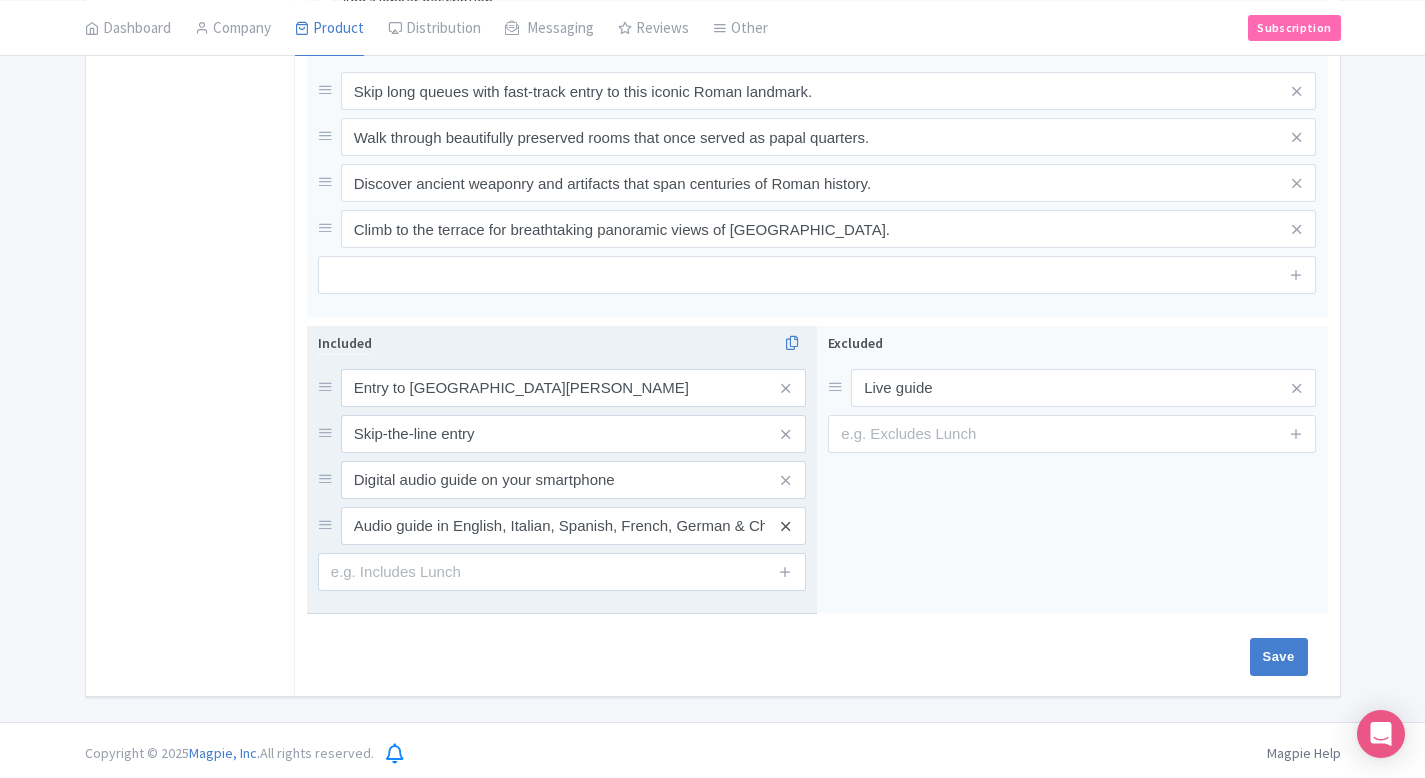click at bounding box center (785, 526) 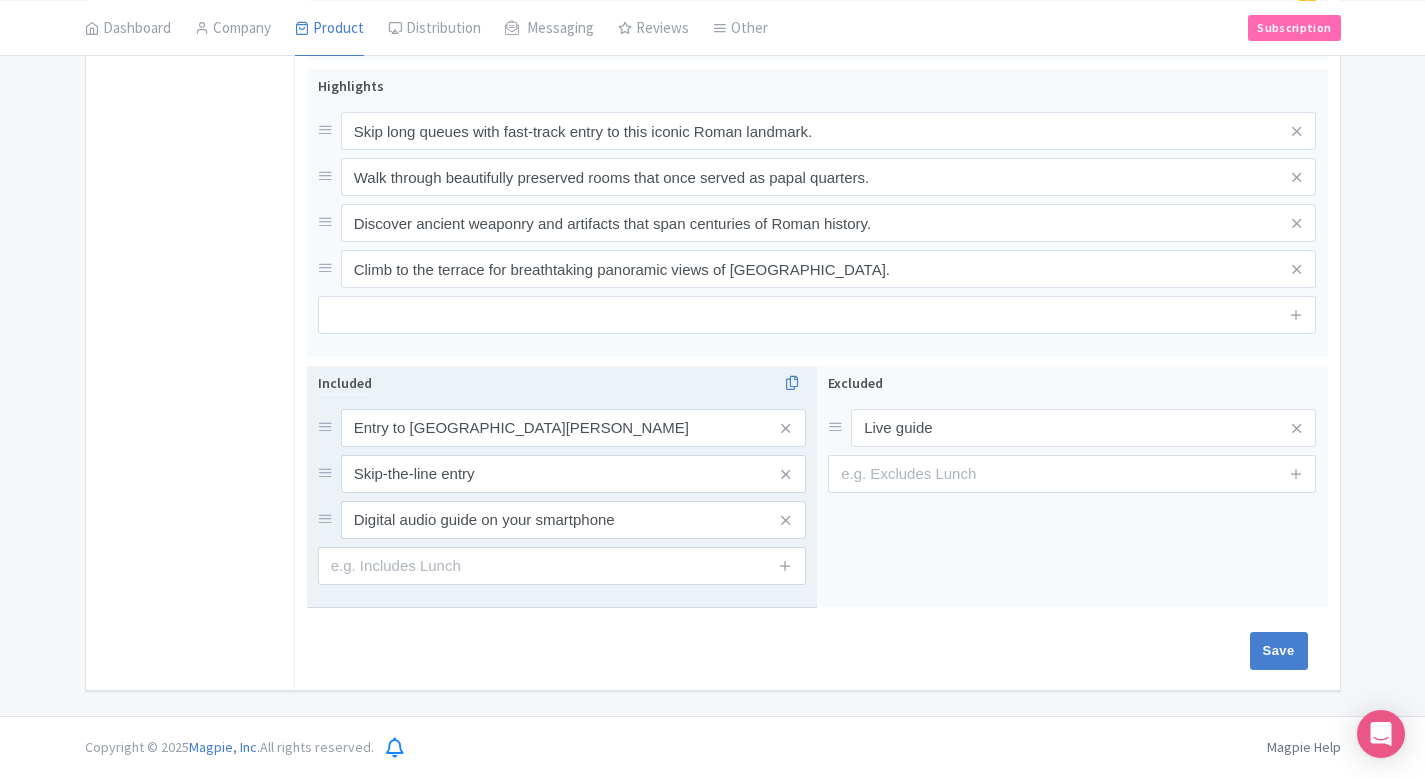 scroll, scrollTop: 749, scrollLeft: 0, axis: vertical 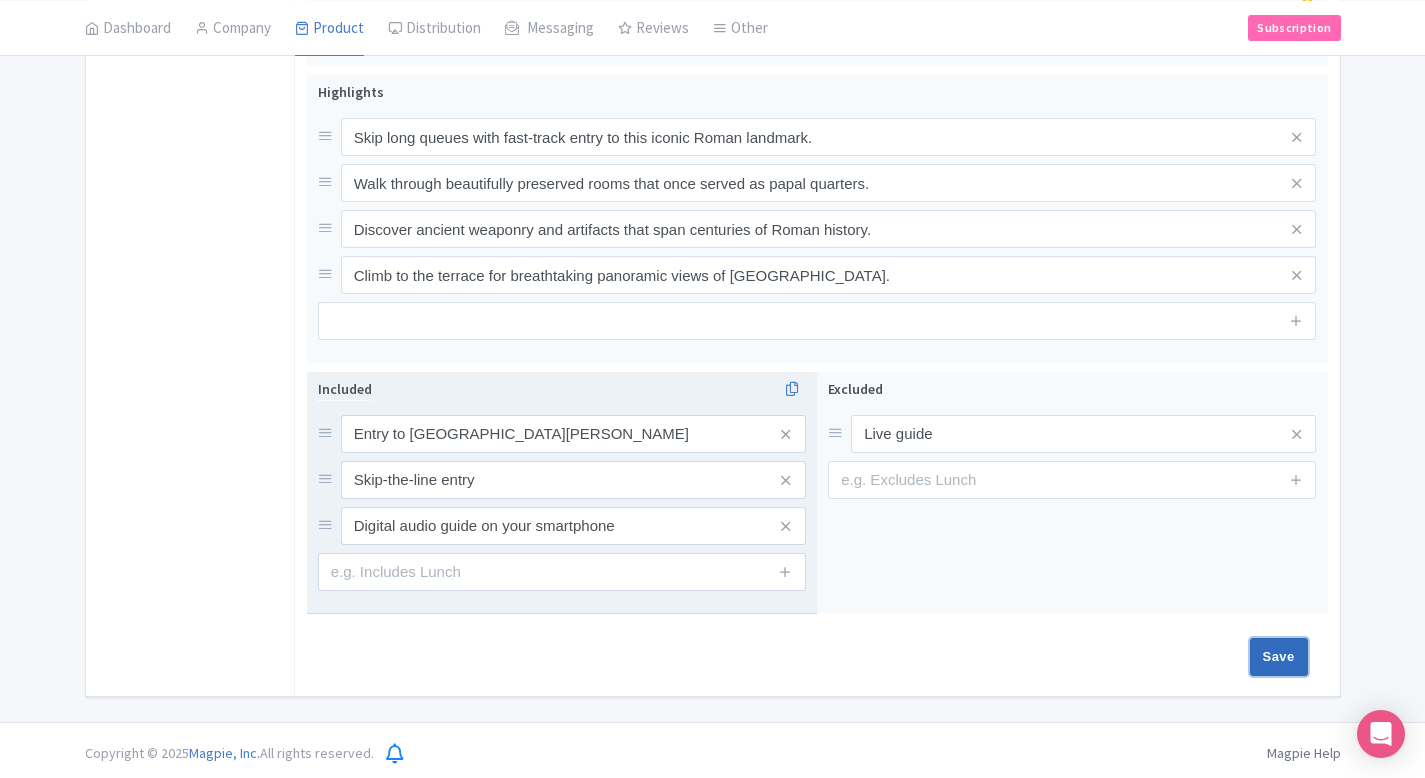 click on "Save" at bounding box center [1279, 657] 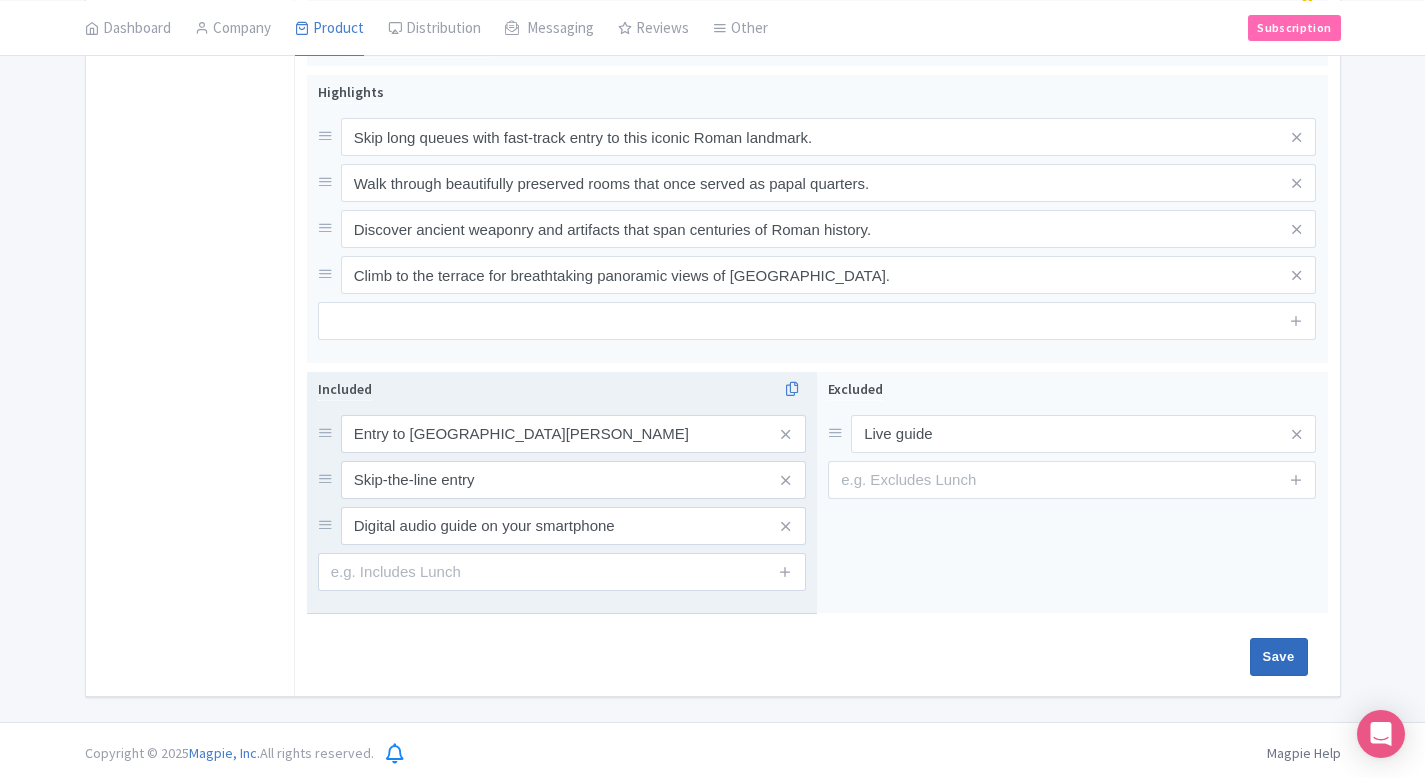 type on "Saving..." 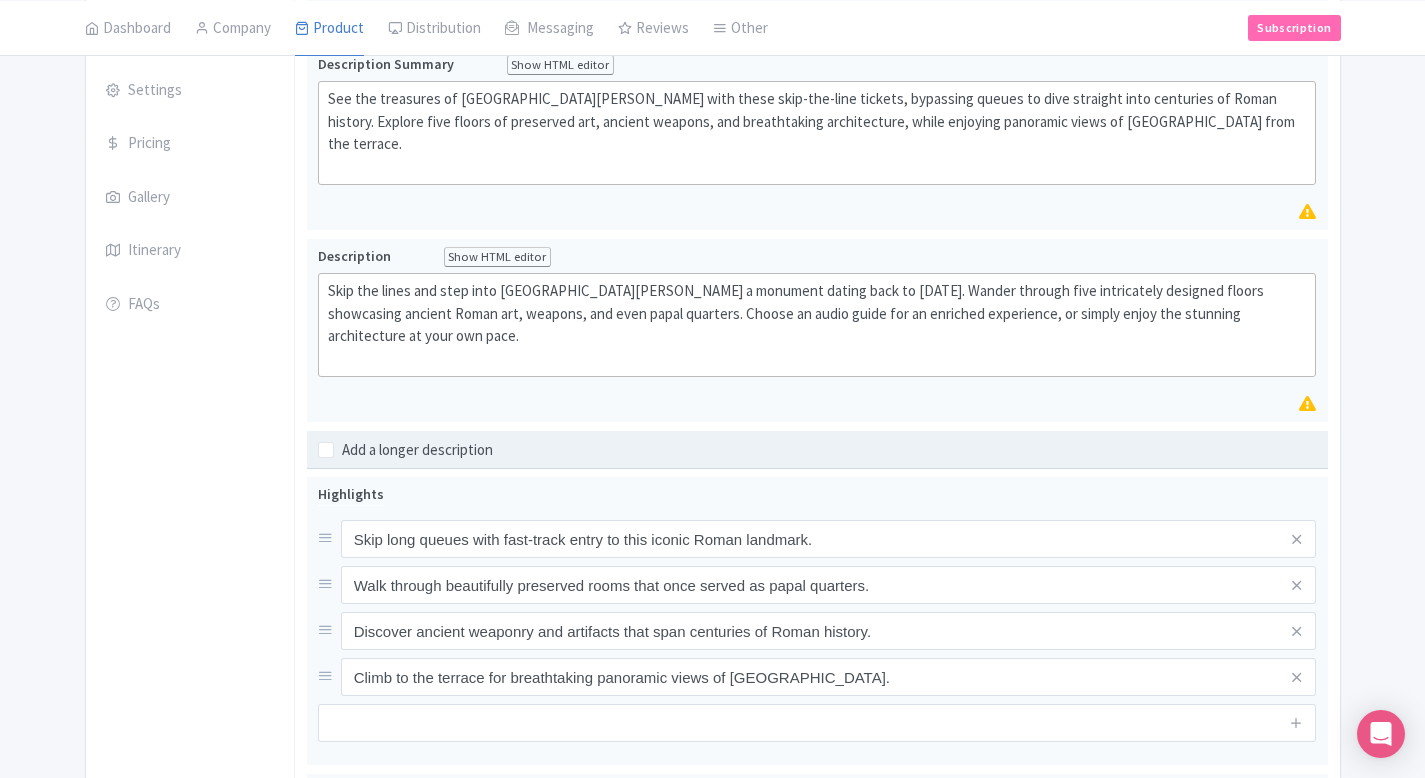 scroll, scrollTop: 398, scrollLeft: 0, axis: vertical 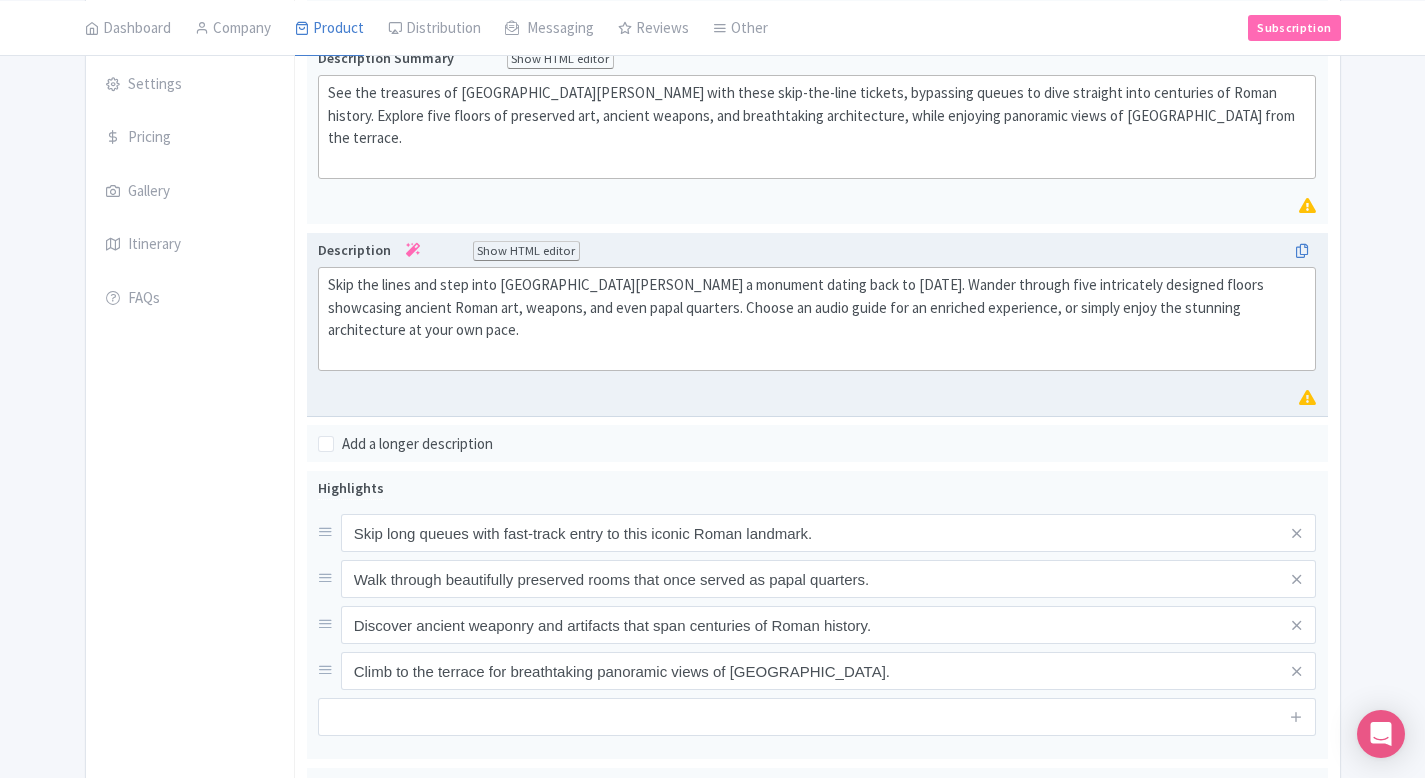 click on "Skip the lines and step into [GEOGRAPHIC_DATA][PERSON_NAME] a monument dating back to [DATE]. Wander through five intricately designed floors showcasing ancient Roman art, weapons, and even papal quarters. Choose an audio guide for an enriched experience, or simply enjoy the stunning architecture at your own pace." 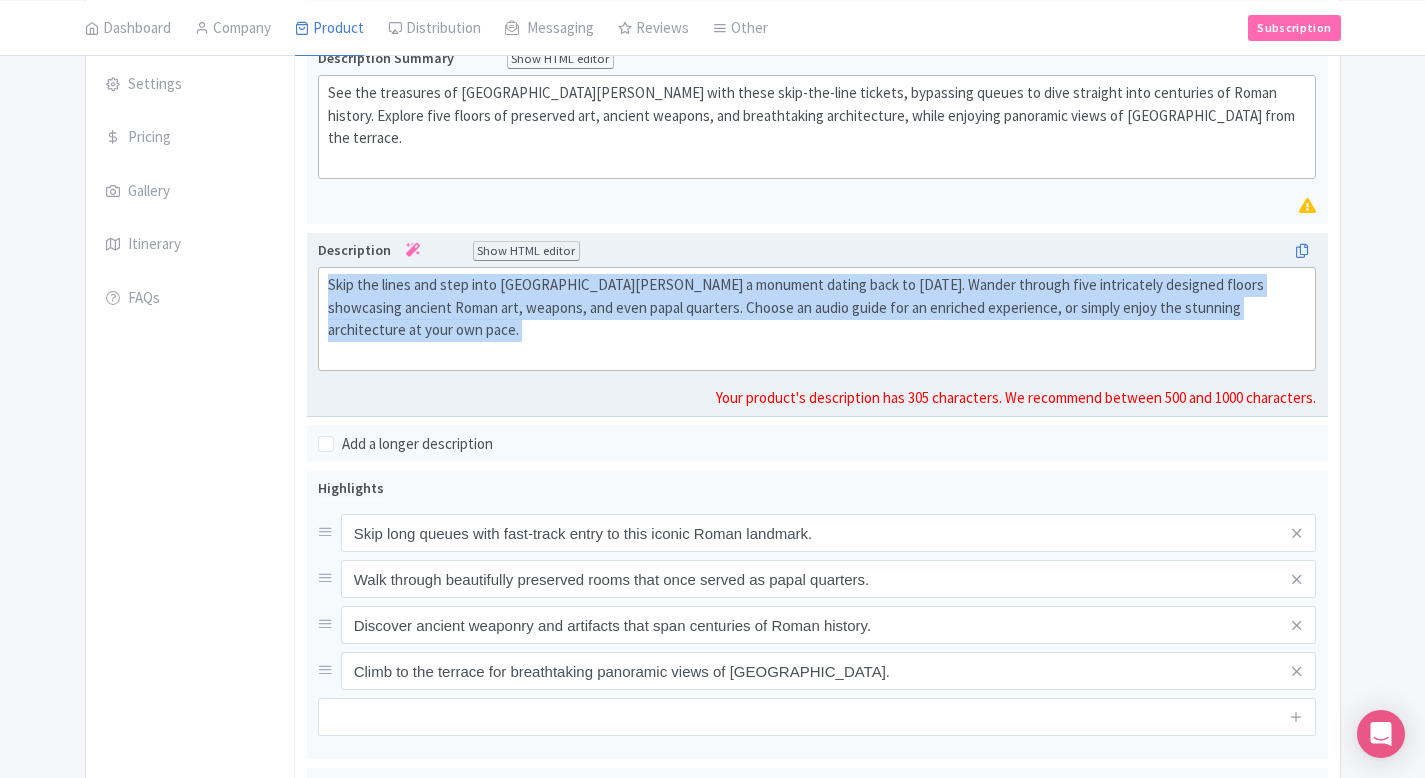 click on "Skip the lines and step into Castel Sant'Angelo, a monument dating back to 185 AD. Wander through five intricately designed floors showcasing ancient Roman art, weapons, and even papal quarters. Choose an audio guide for an enriched experience, or simply enjoy the stunning architecture at your own pace." 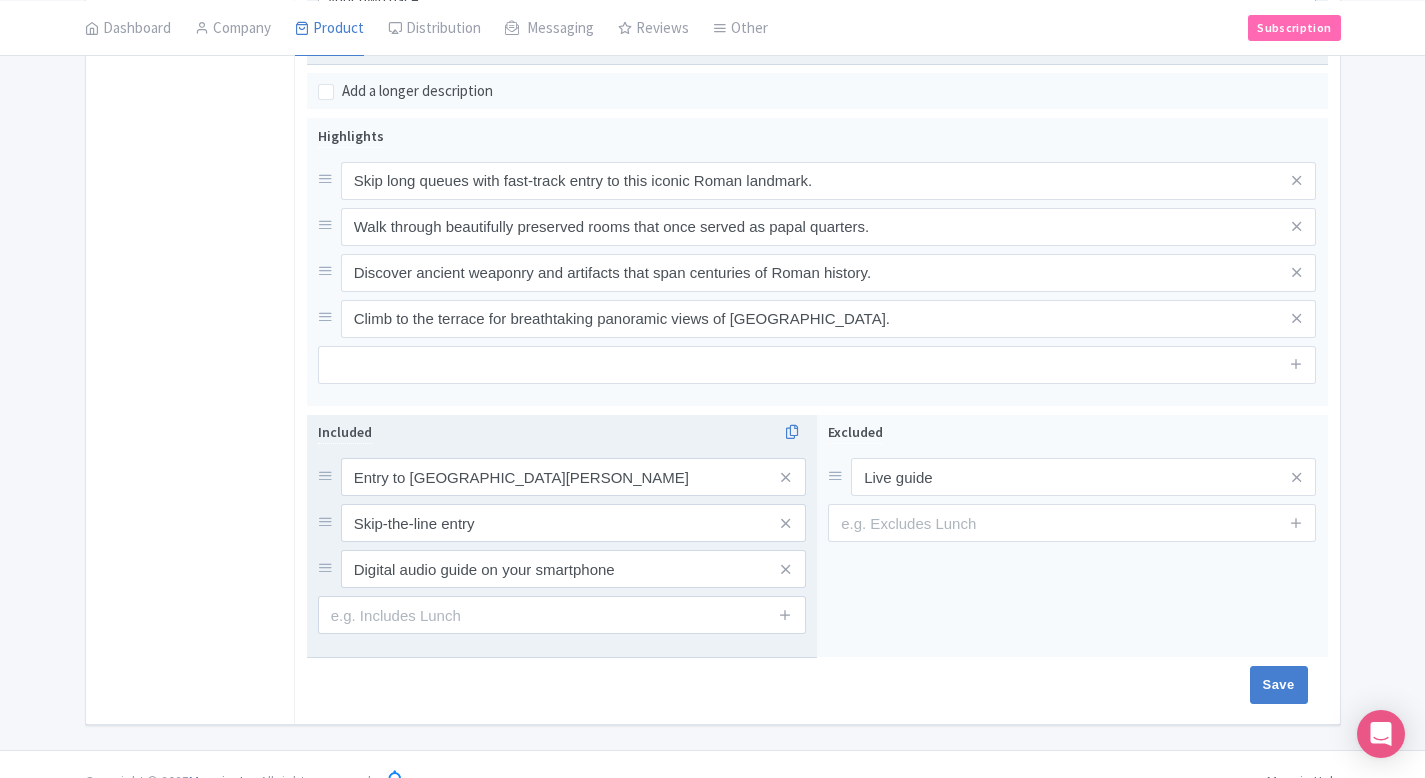 scroll, scrollTop: 740, scrollLeft: 0, axis: vertical 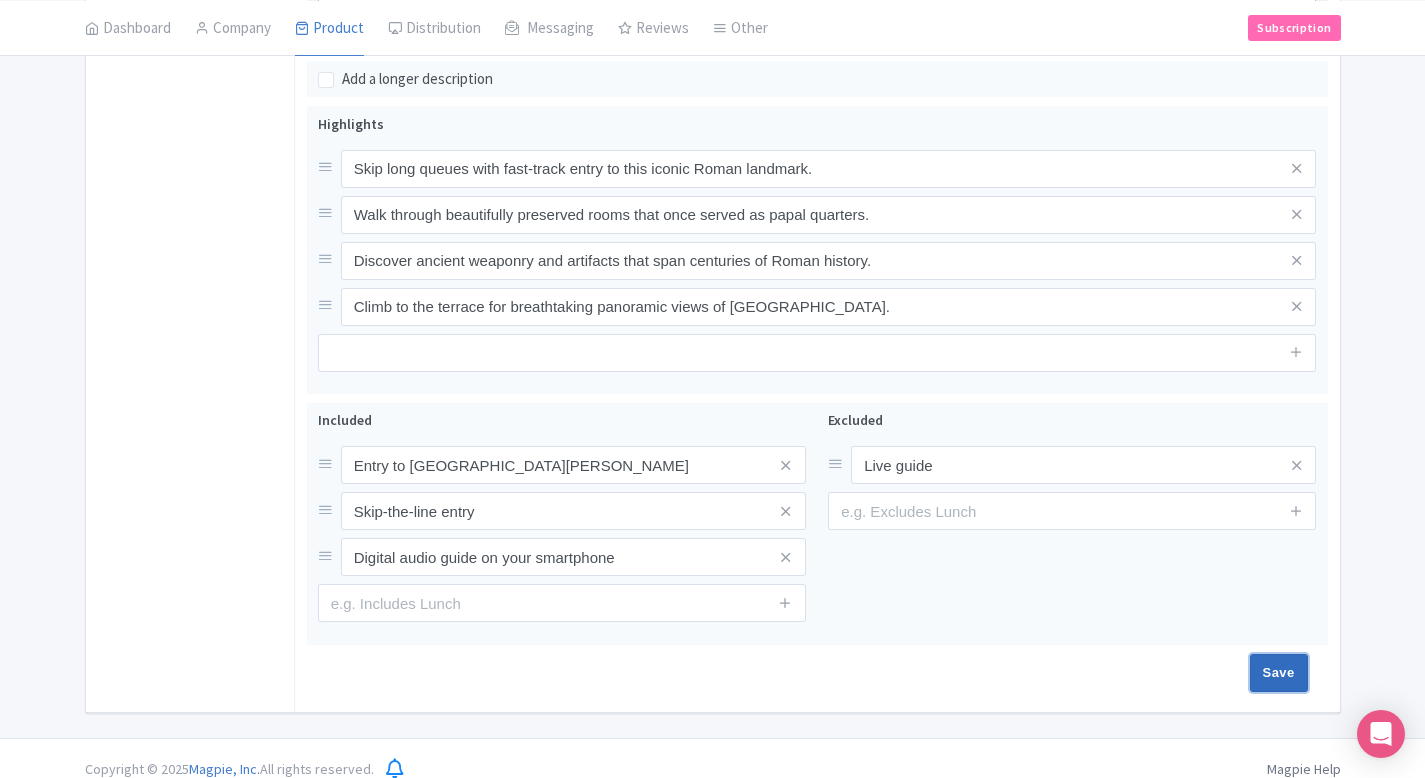 click on "Save" at bounding box center (1279, 673) 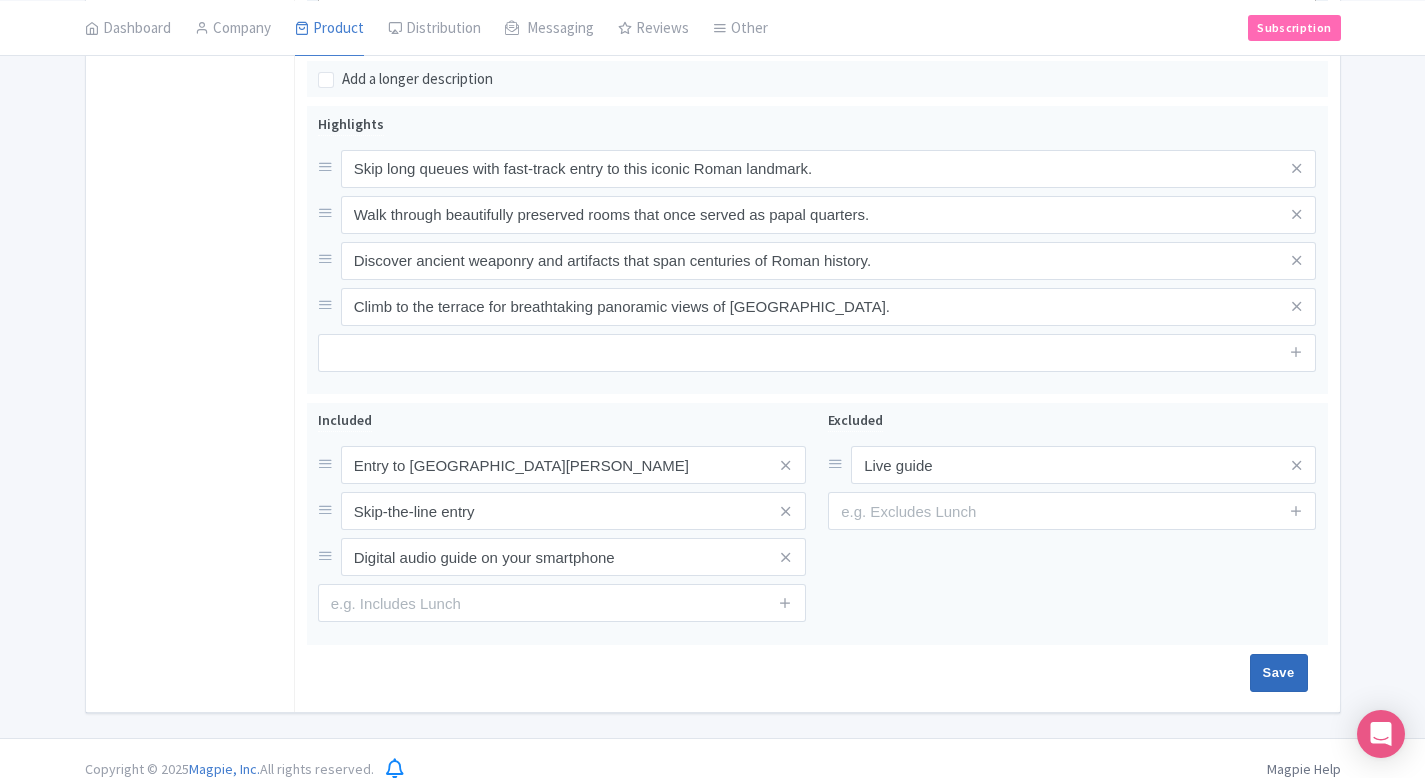 type on "Saving..." 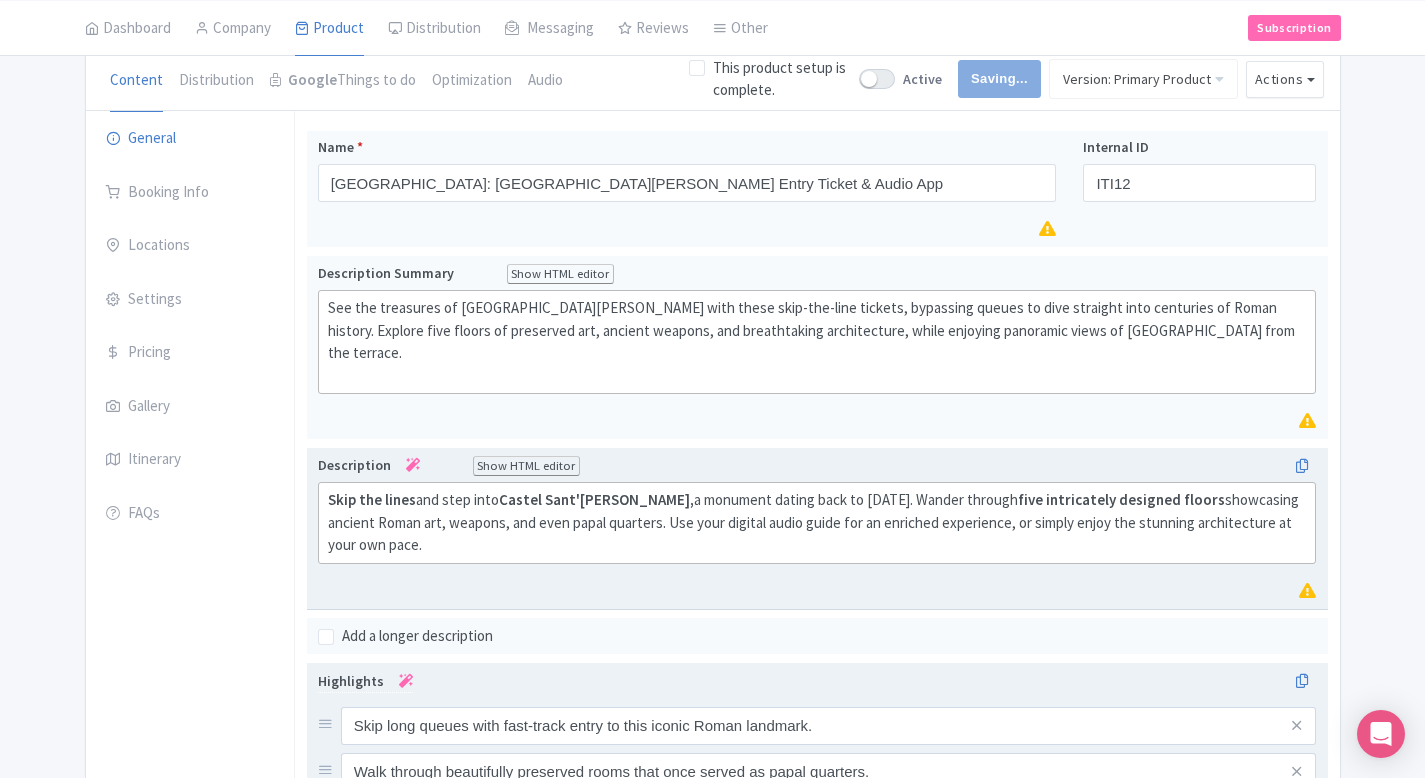 scroll, scrollTop: 0, scrollLeft: 0, axis: both 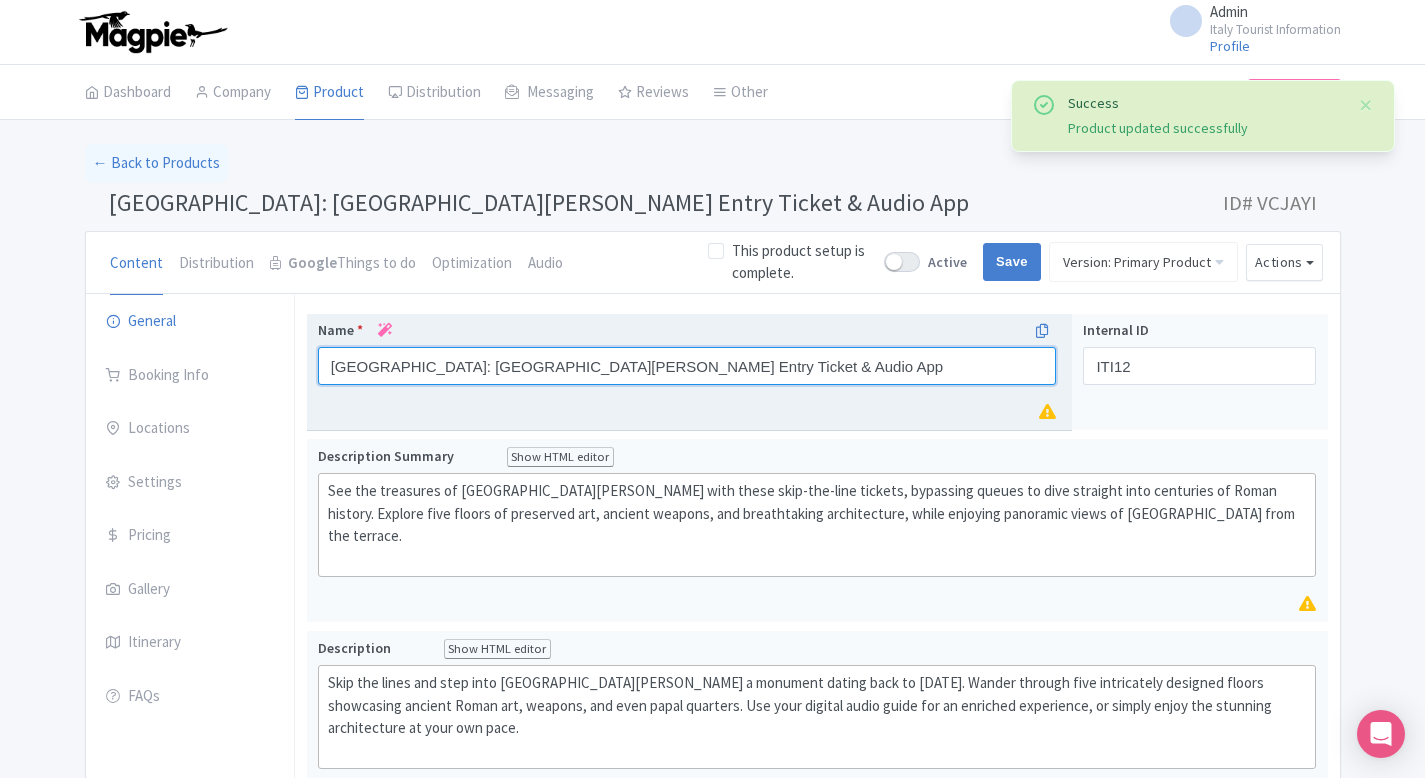 click on "Rome: Castel Sant'Angelo Priority Entry Ticket & Audio App" at bounding box center (687, 366) 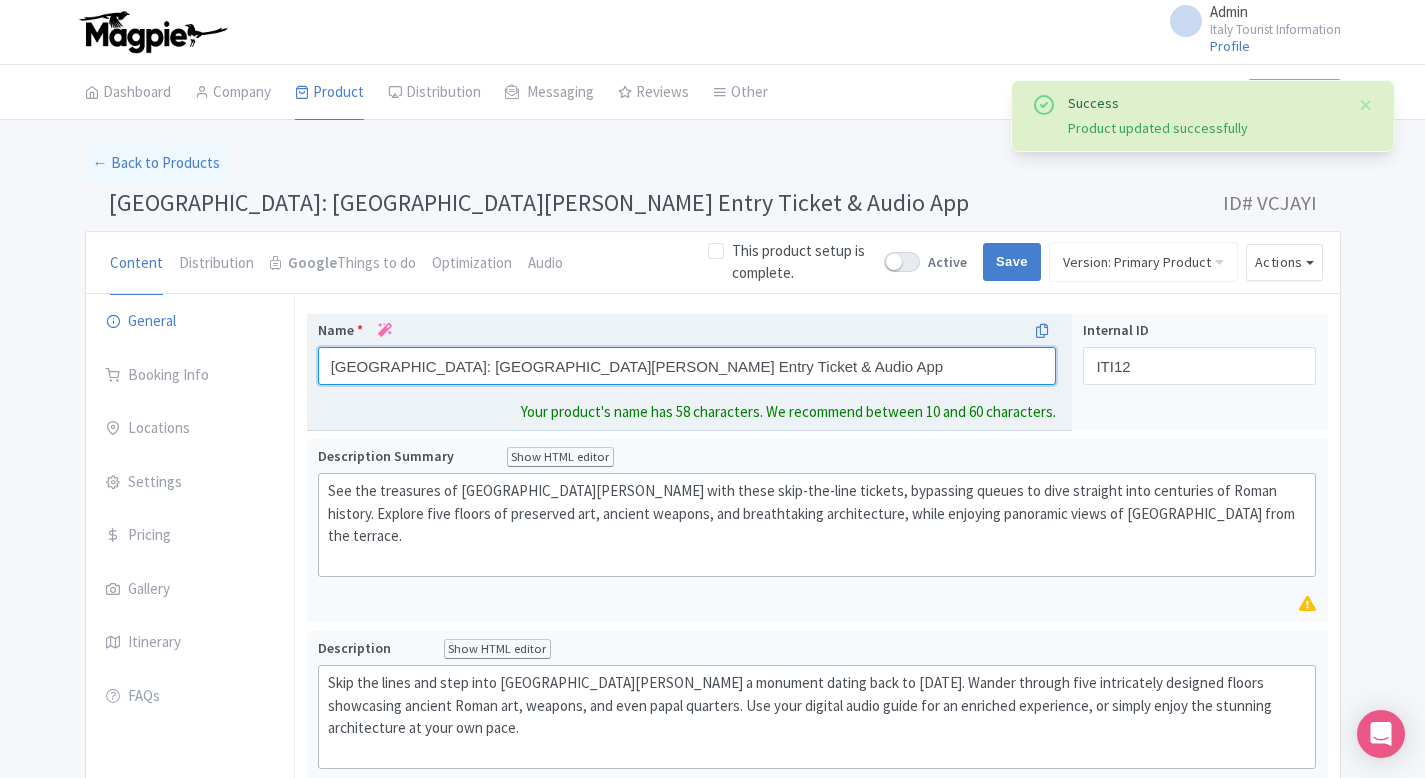 click on "Rome: Castel Sant'Angelo Priority Entry Ticket & Audio App" at bounding box center (687, 366) 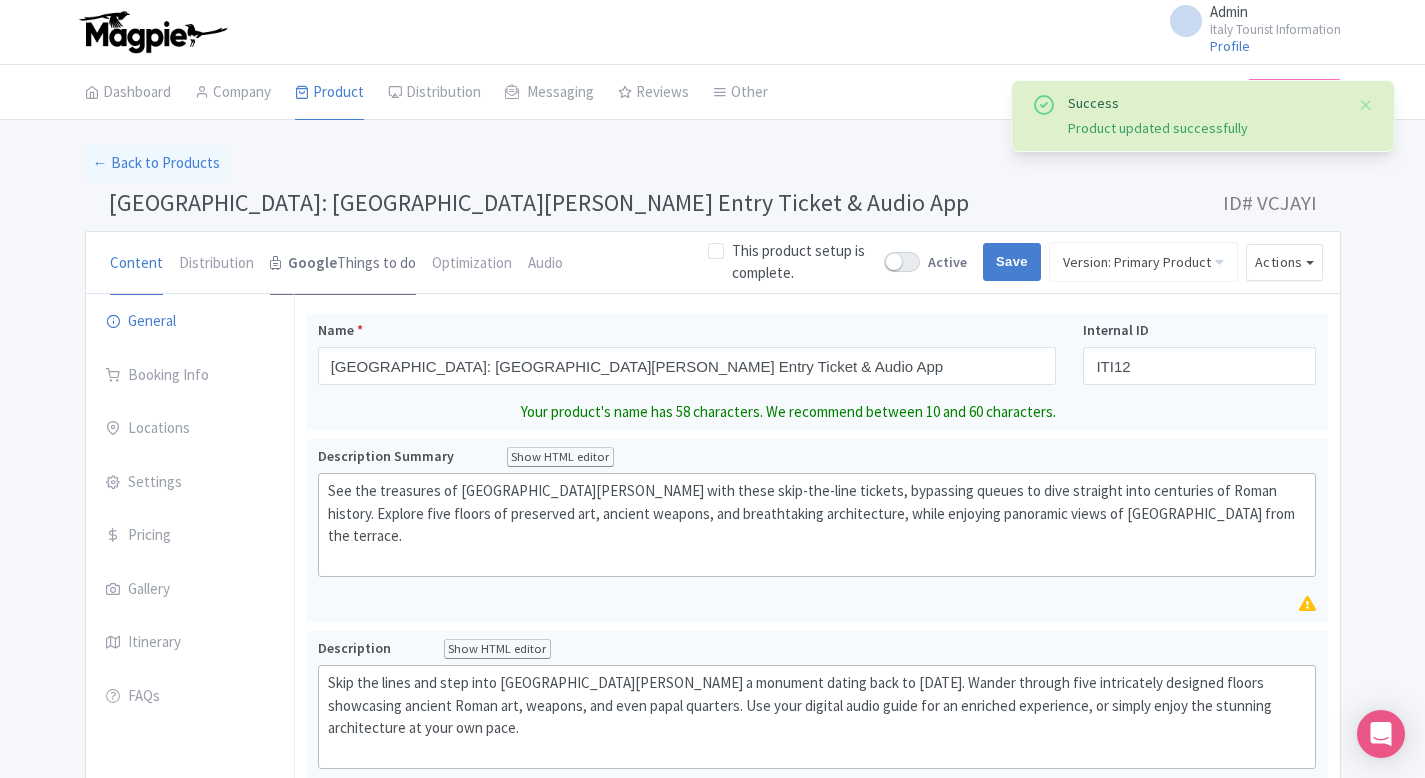 click on "Google  Things to do" at bounding box center [343, 264] 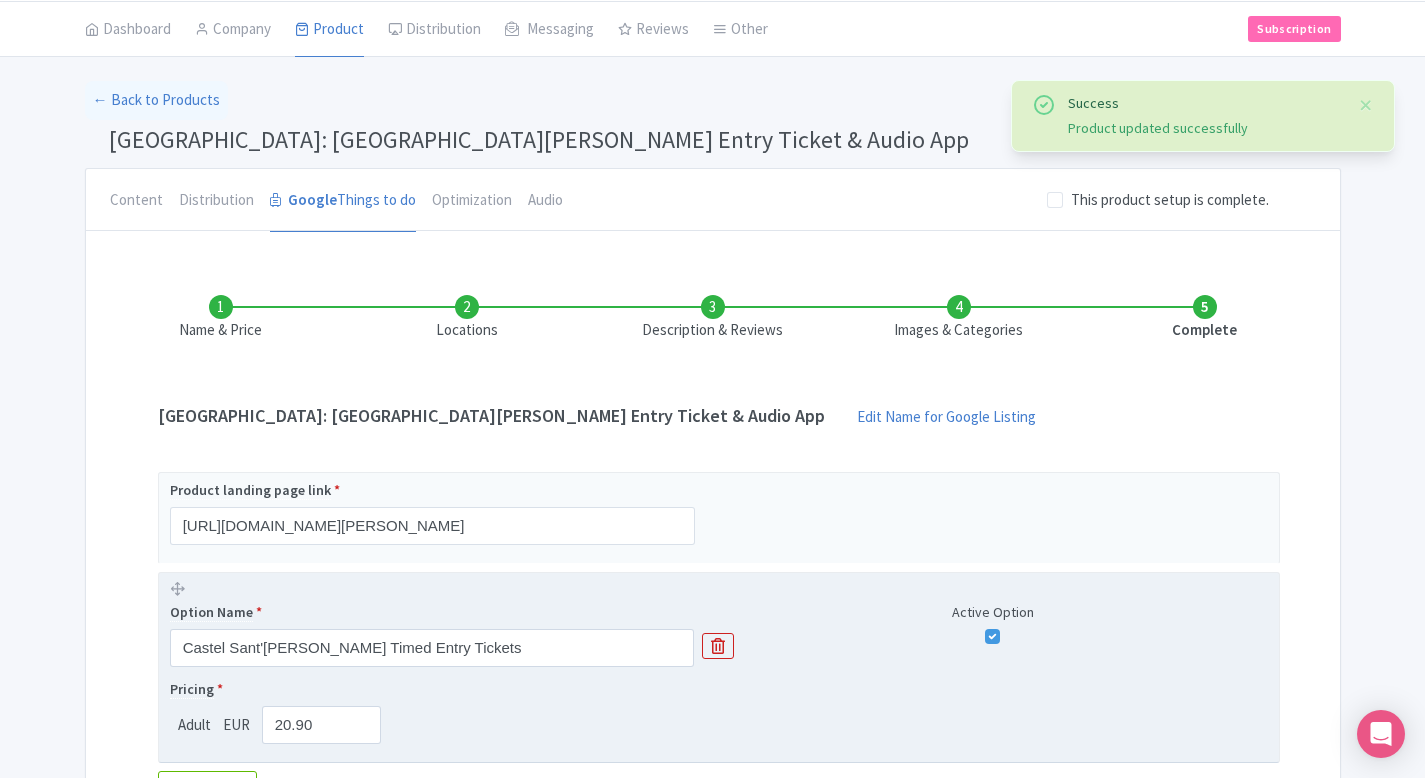 scroll, scrollTop: 90, scrollLeft: 0, axis: vertical 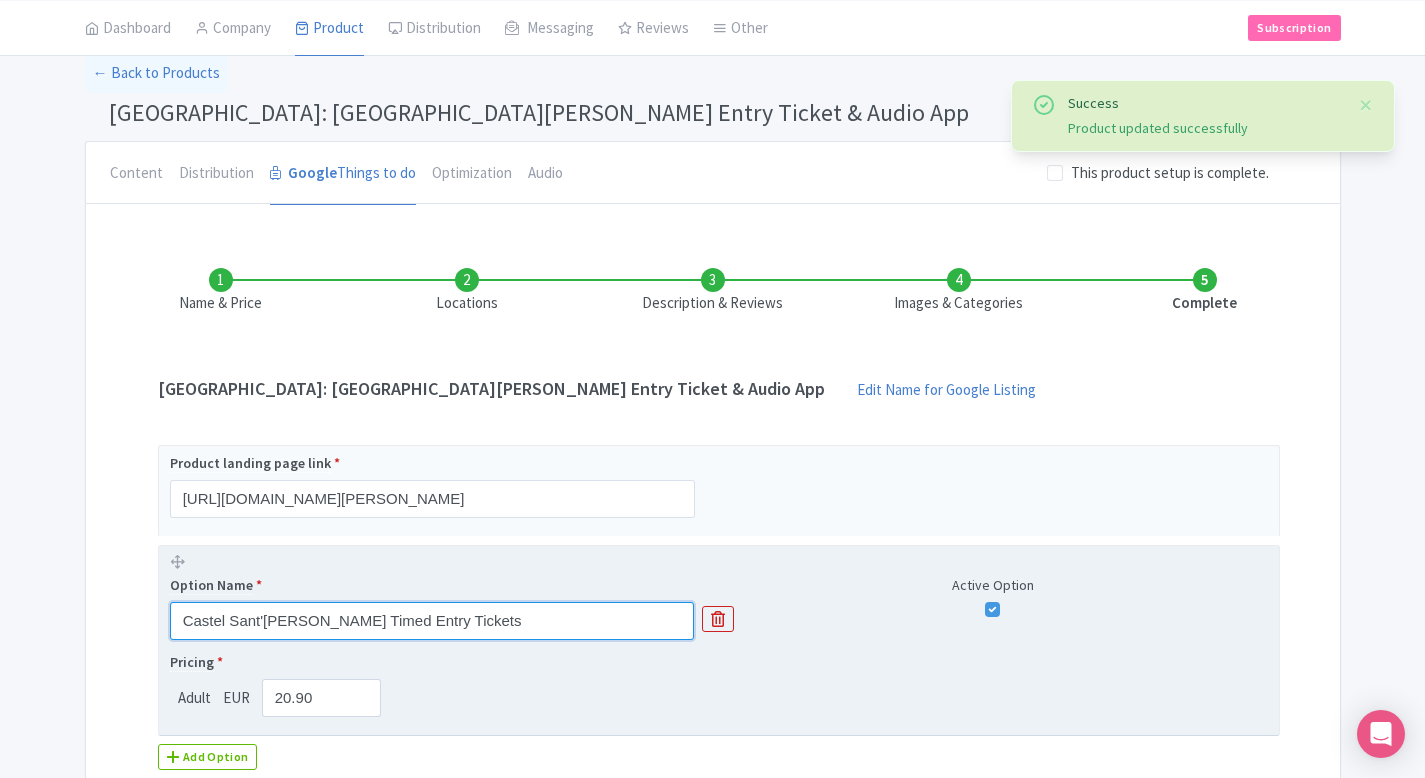 click on "Castel Sant'Angelo Timed Entry Tickets" at bounding box center [432, 621] 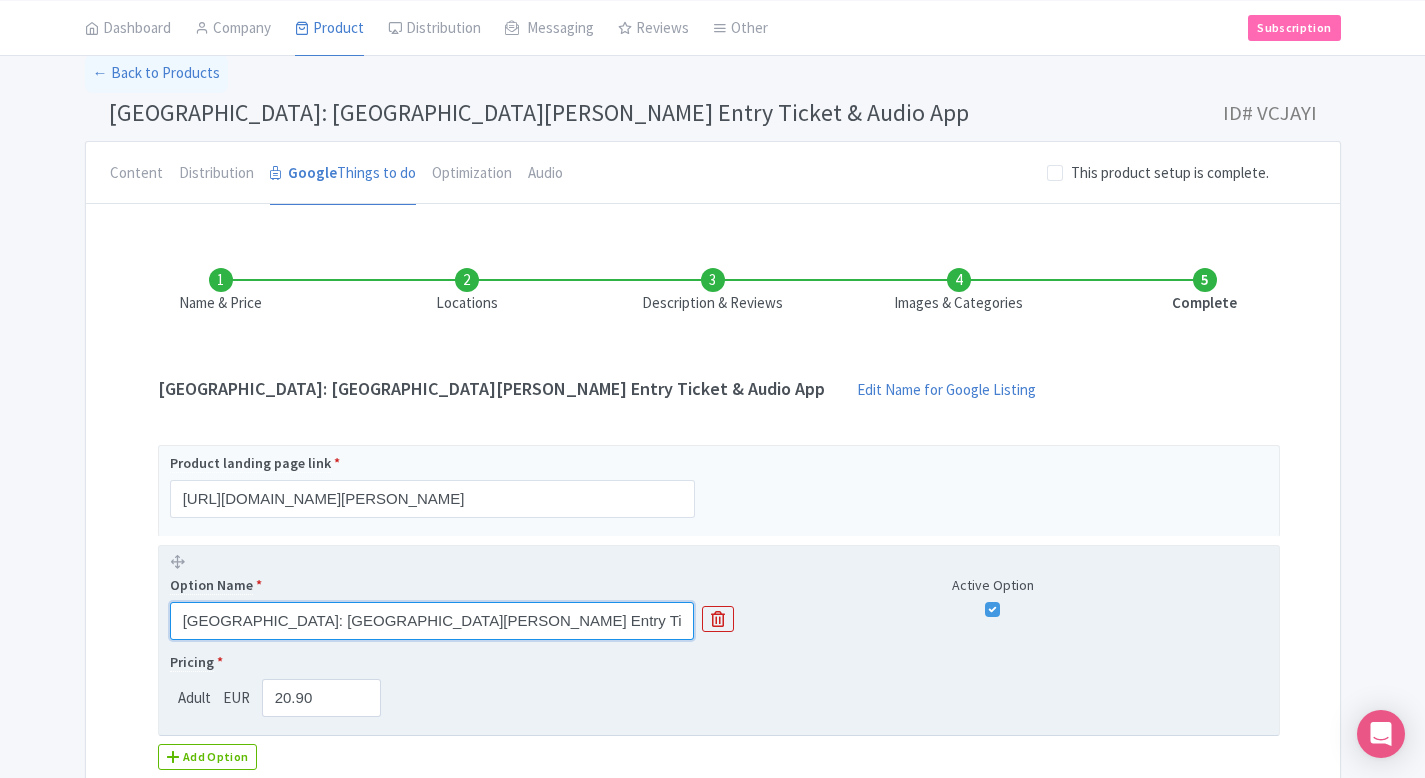 type on "Rome: Castel Sant'Angelo Priority Entry Ticket & Audio App" 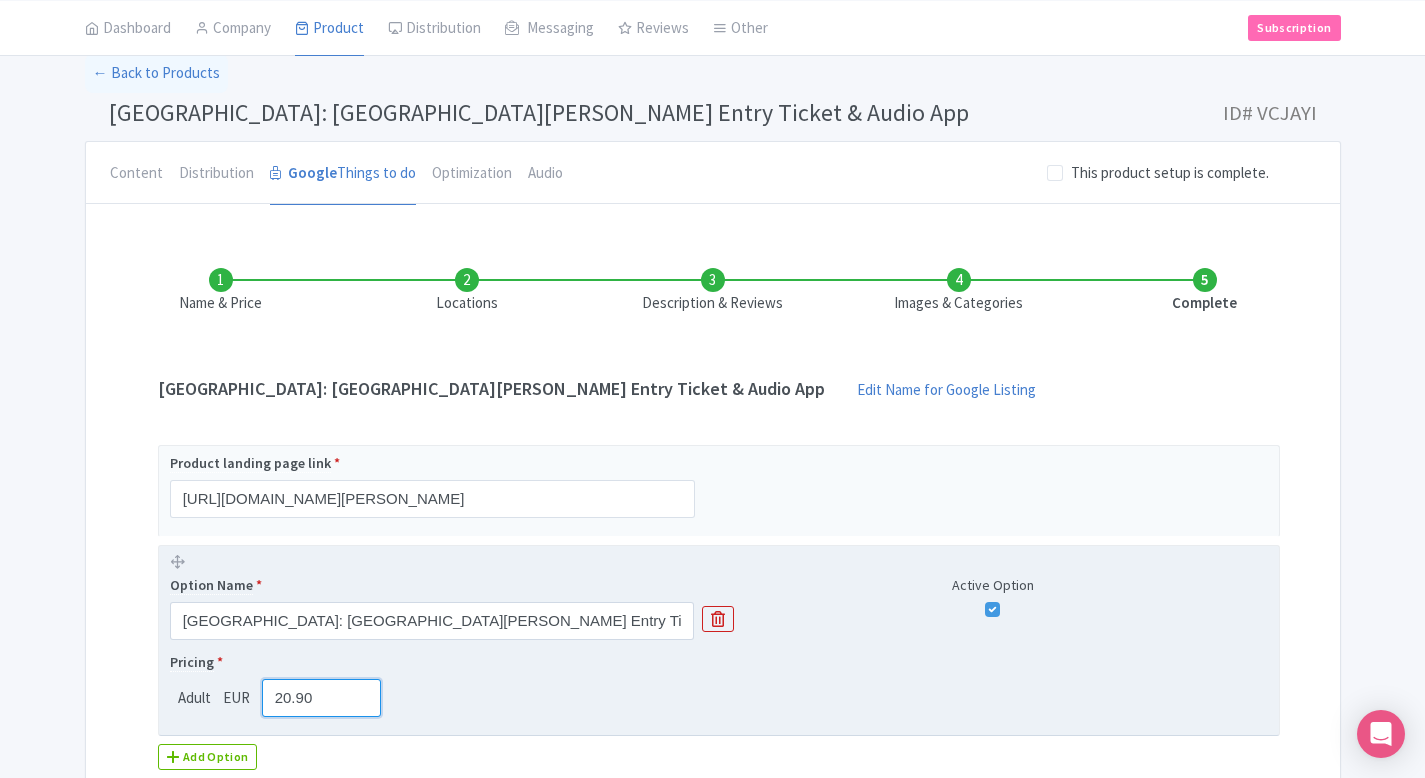 drag, startPoint x: 289, startPoint y: 693, endPoint x: 261, endPoint y: 693, distance: 28 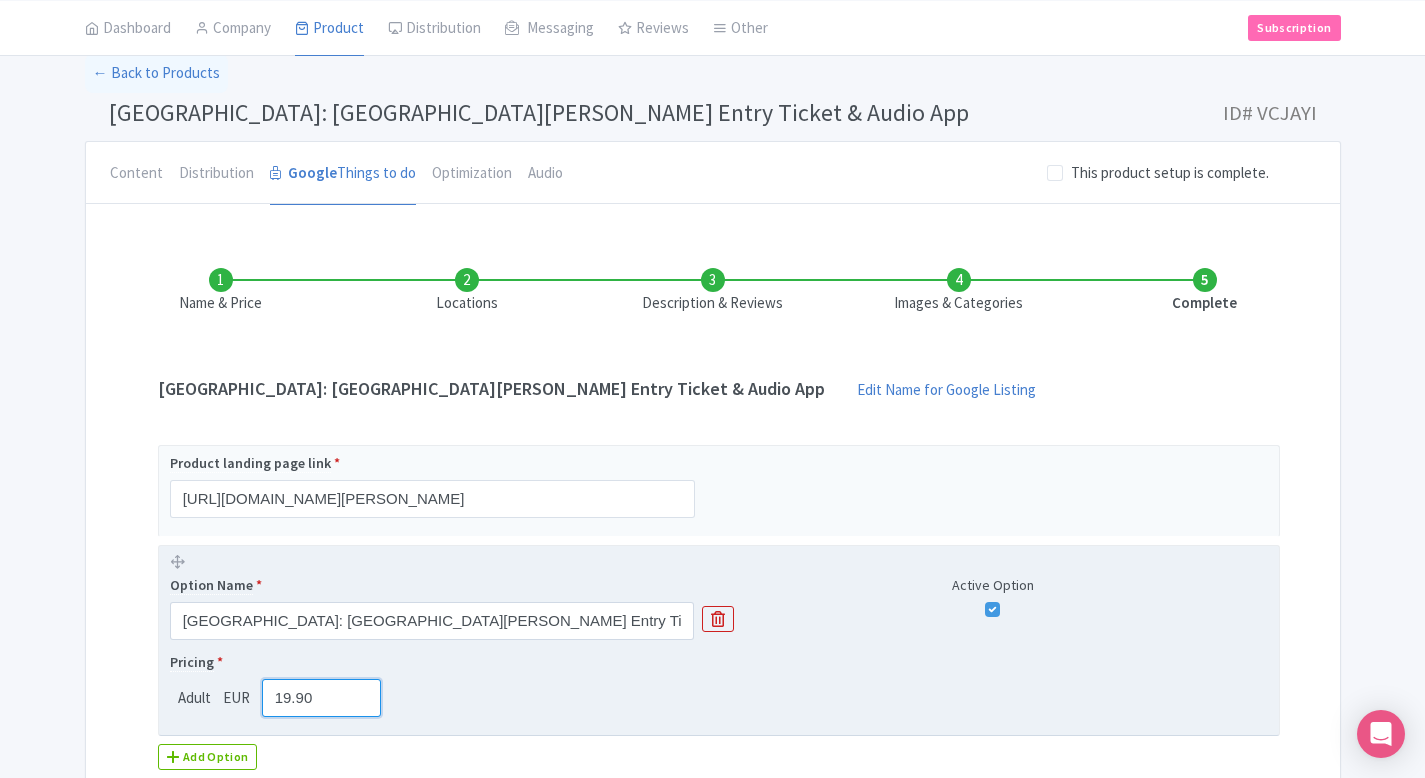 click on "19.90" at bounding box center (322, 698) 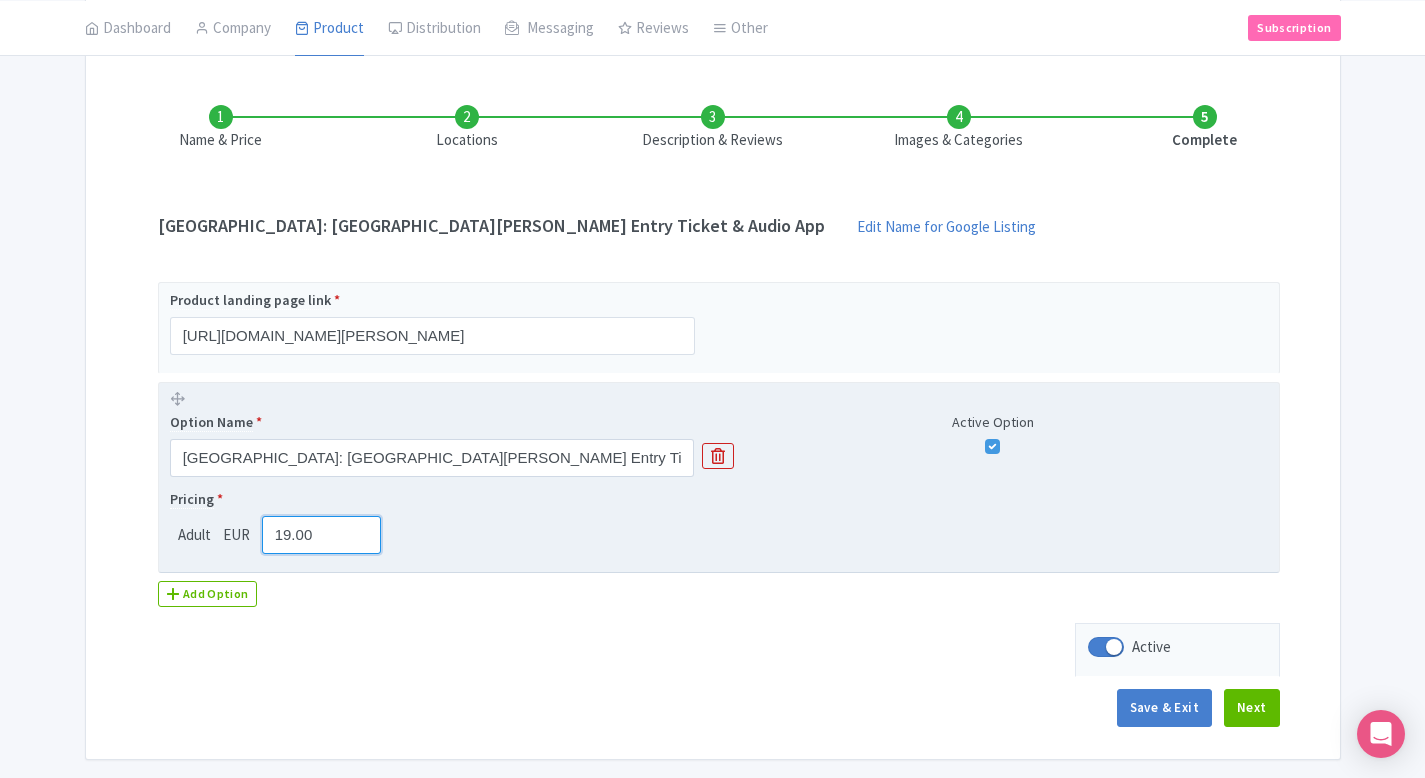 scroll, scrollTop: 320, scrollLeft: 0, axis: vertical 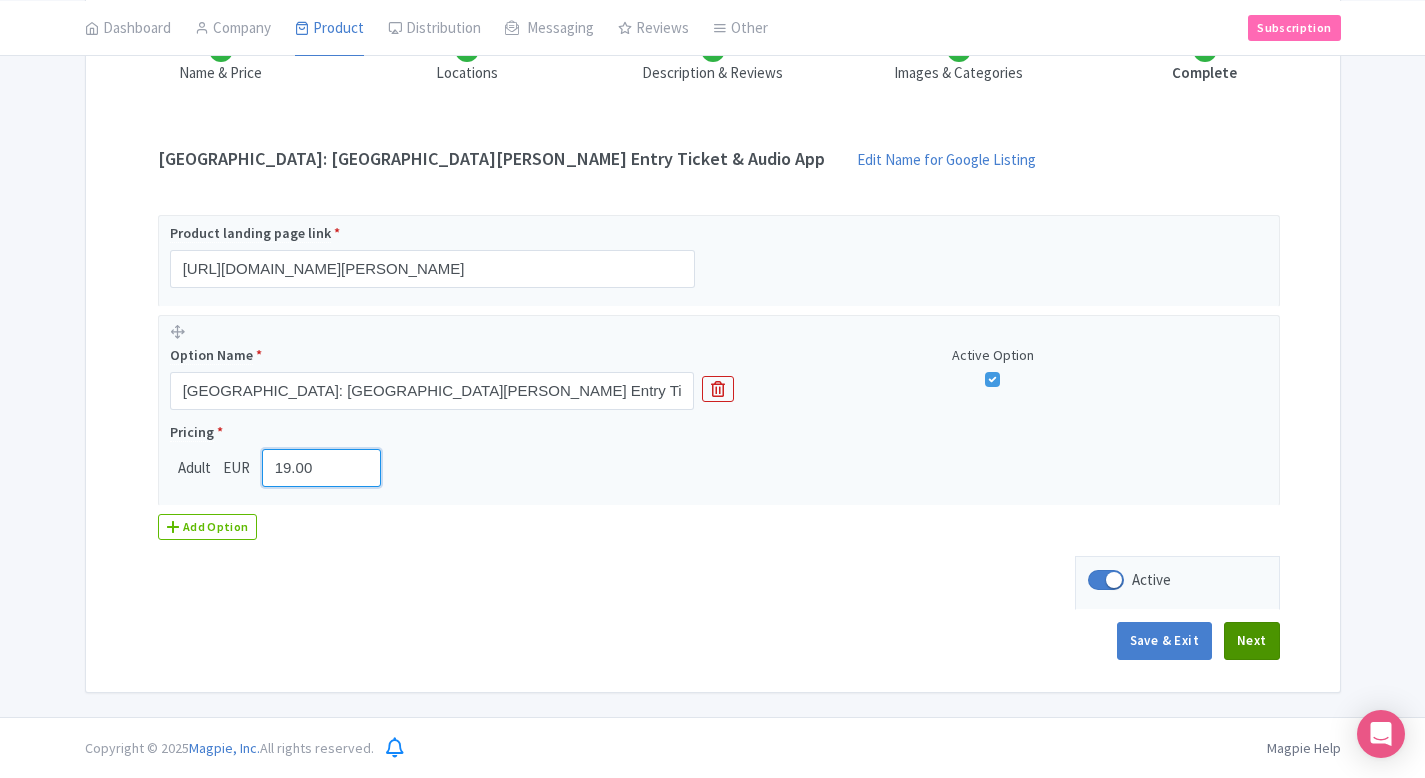 type on "19.00" 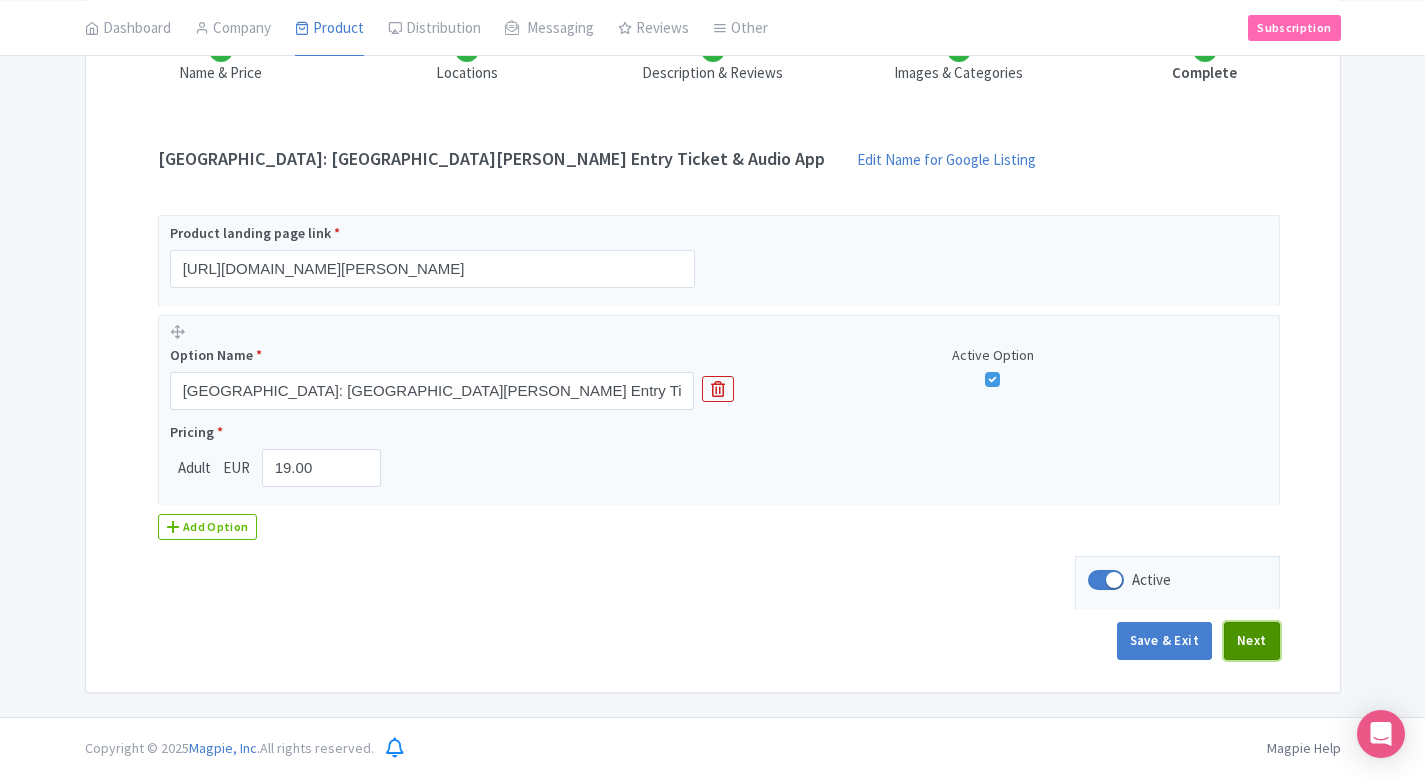 click on "Next" at bounding box center [1252, 641] 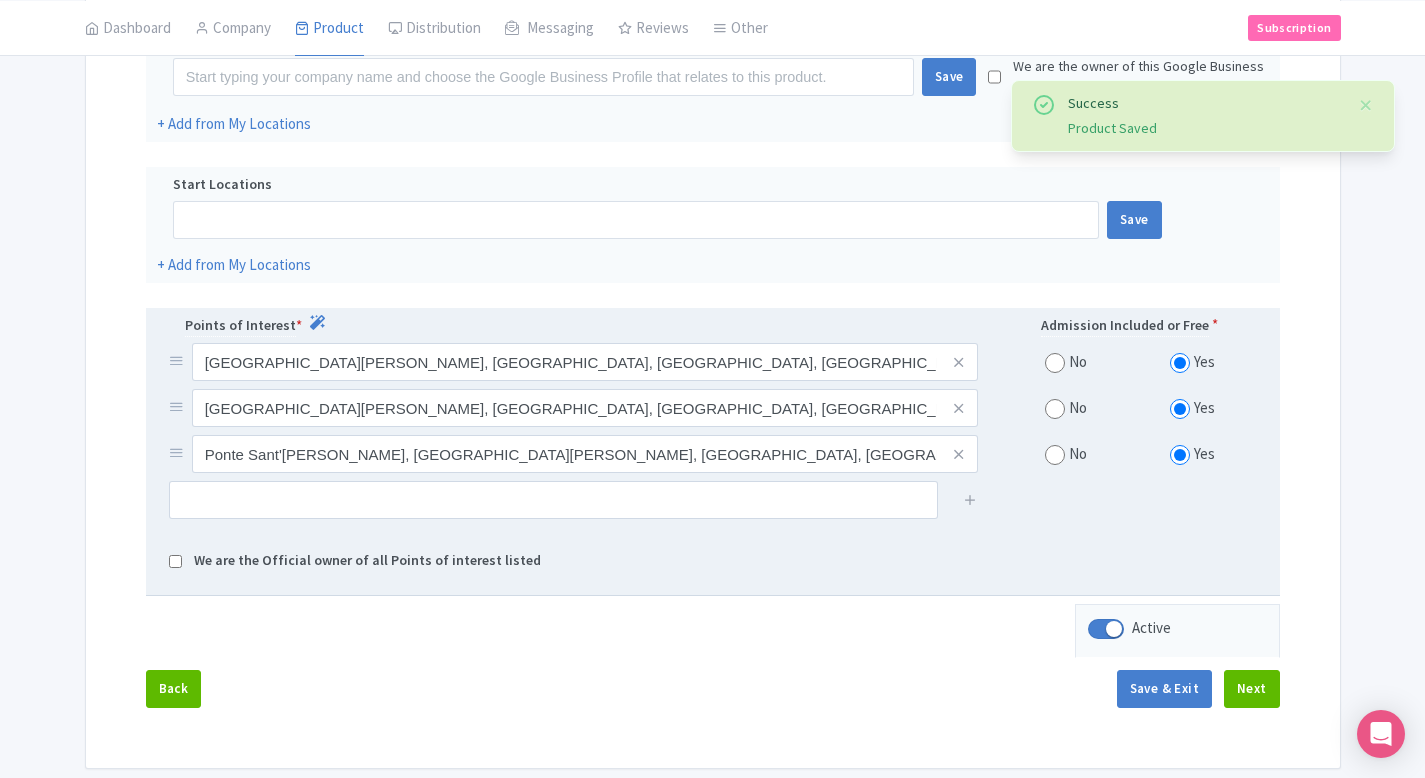 scroll, scrollTop: 542, scrollLeft: 0, axis: vertical 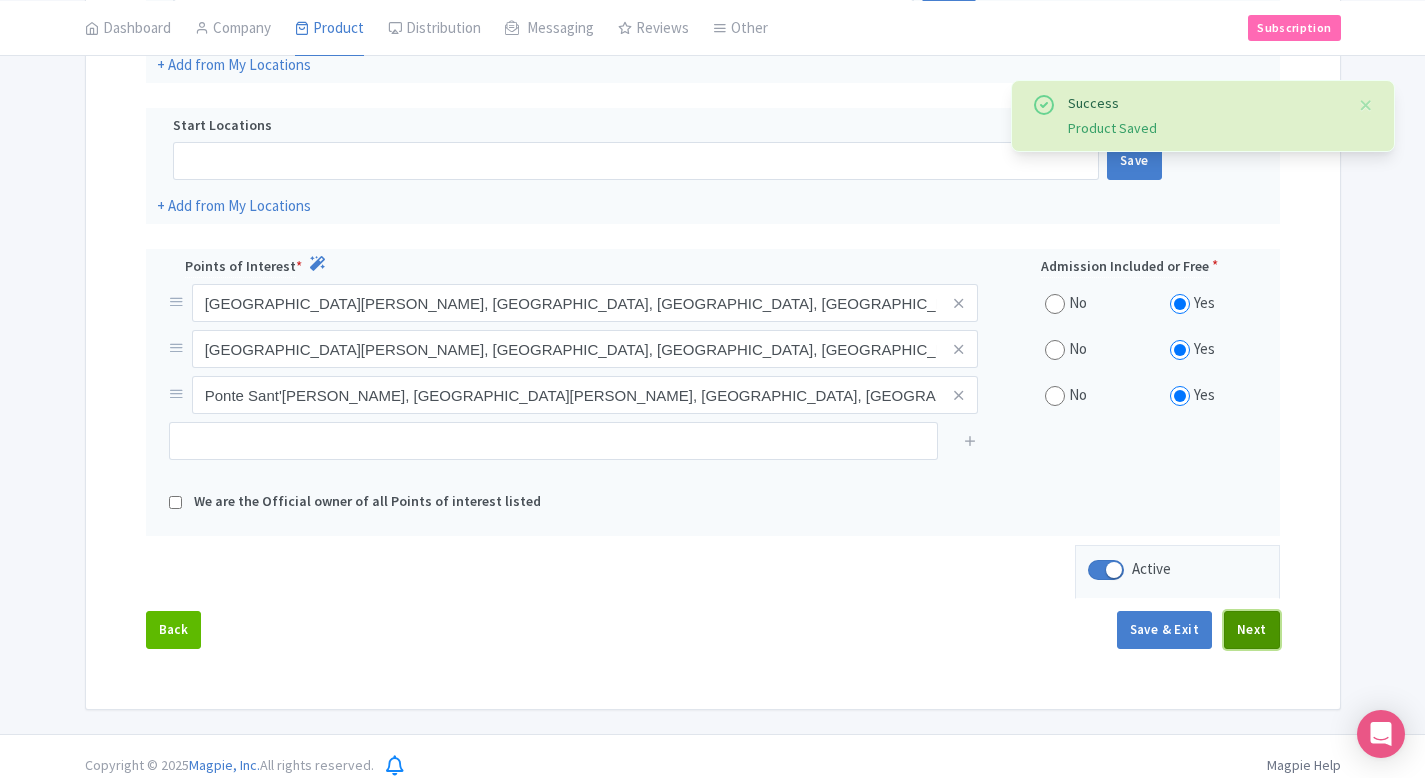 click on "Next" at bounding box center [1252, 630] 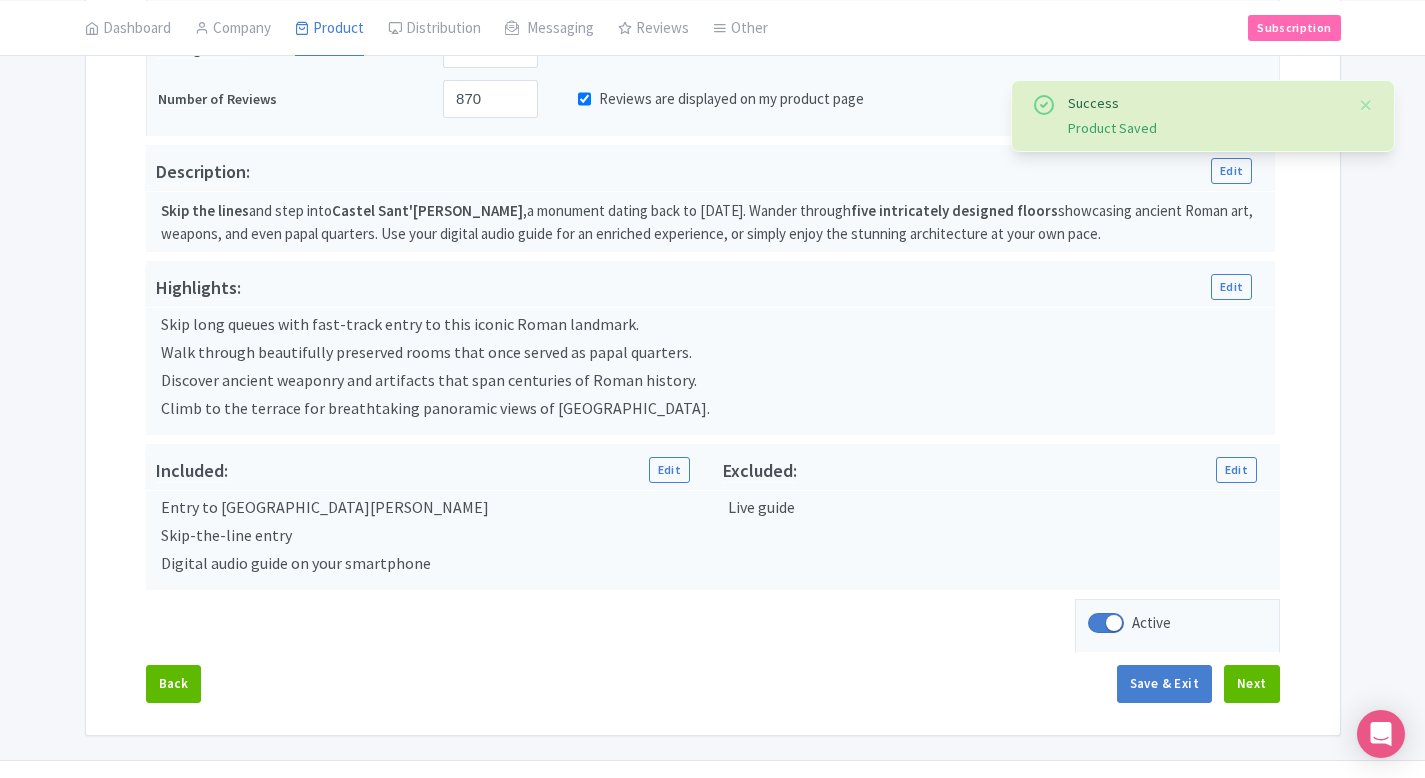 scroll, scrollTop: 529, scrollLeft: 0, axis: vertical 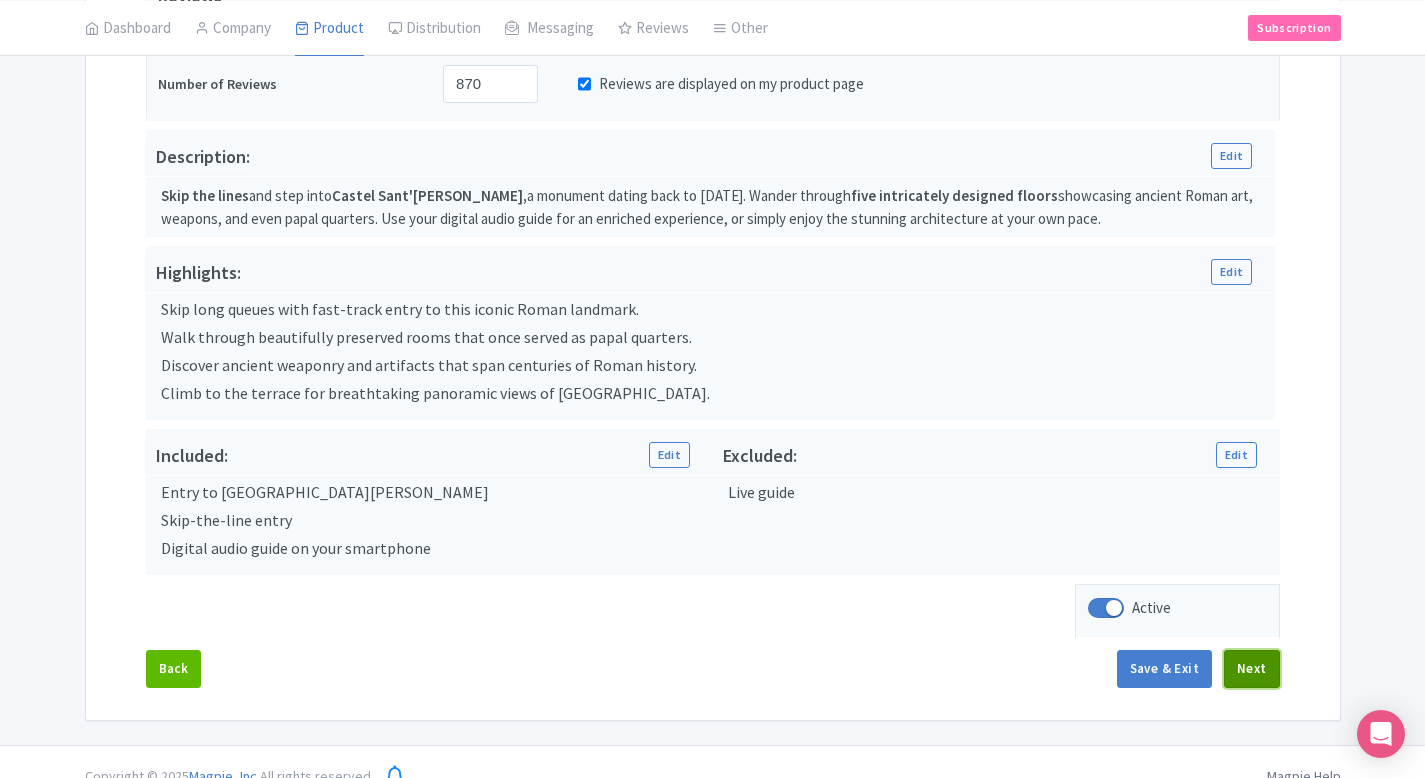click on "Next" at bounding box center [1252, 669] 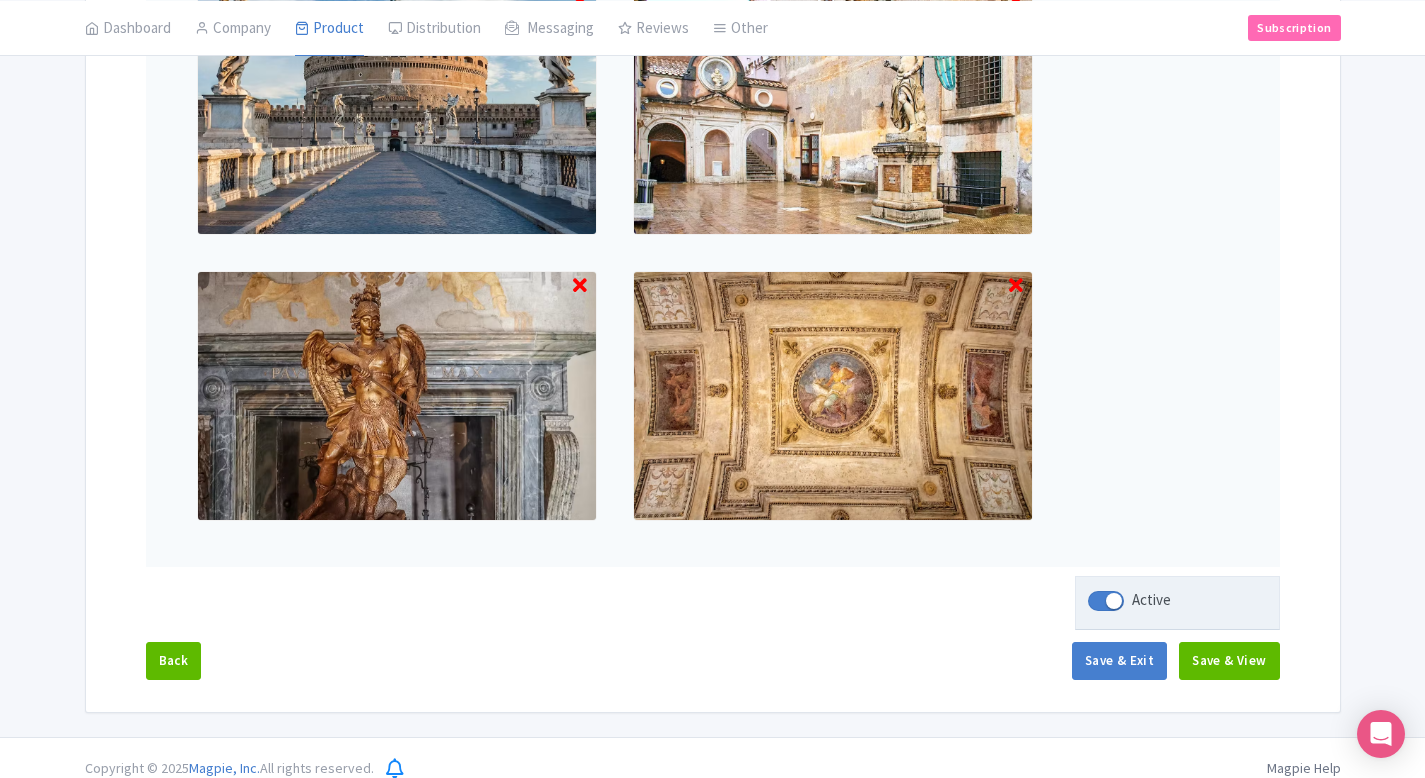 scroll, scrollTop: 958, scrollLeft: 0, axis: vertical 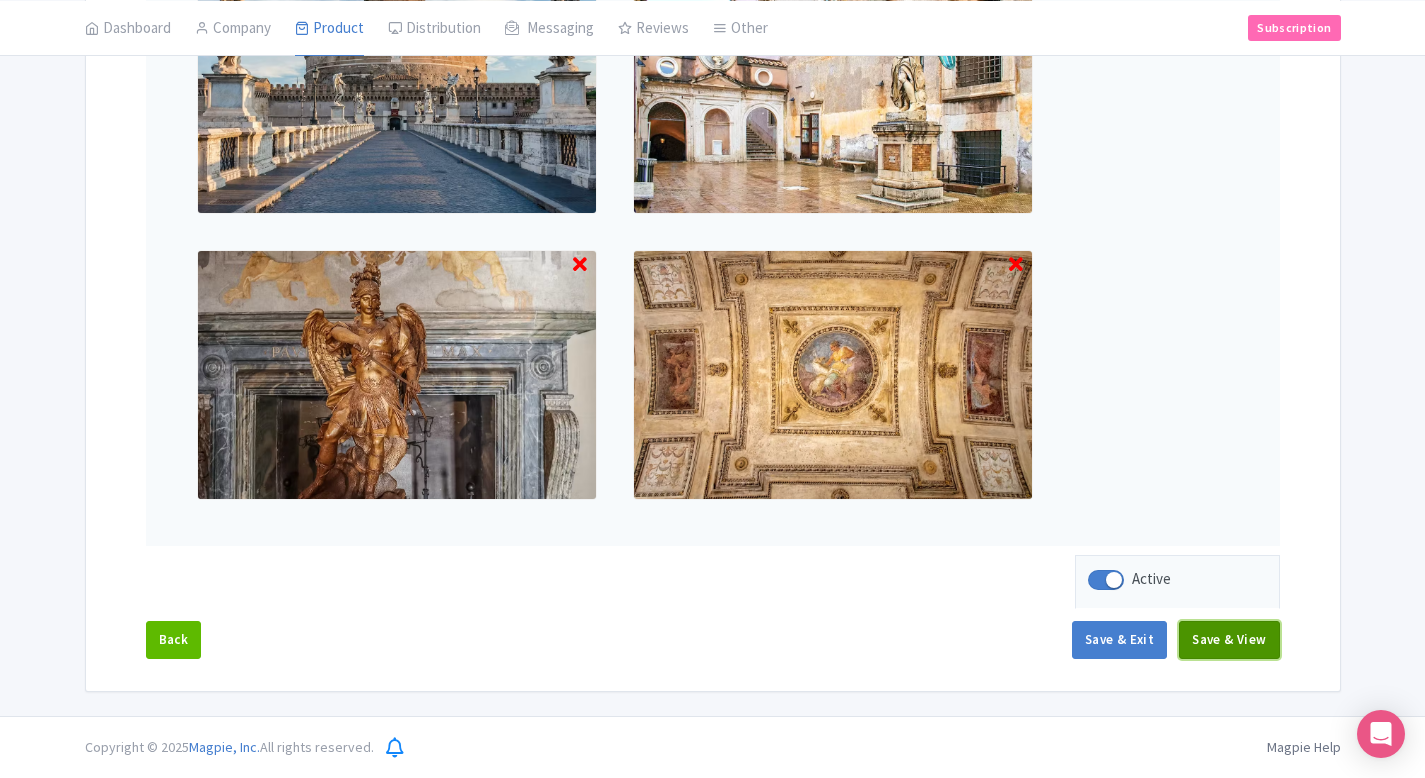 click on "Save & View" at bounding box center (1229, 640) 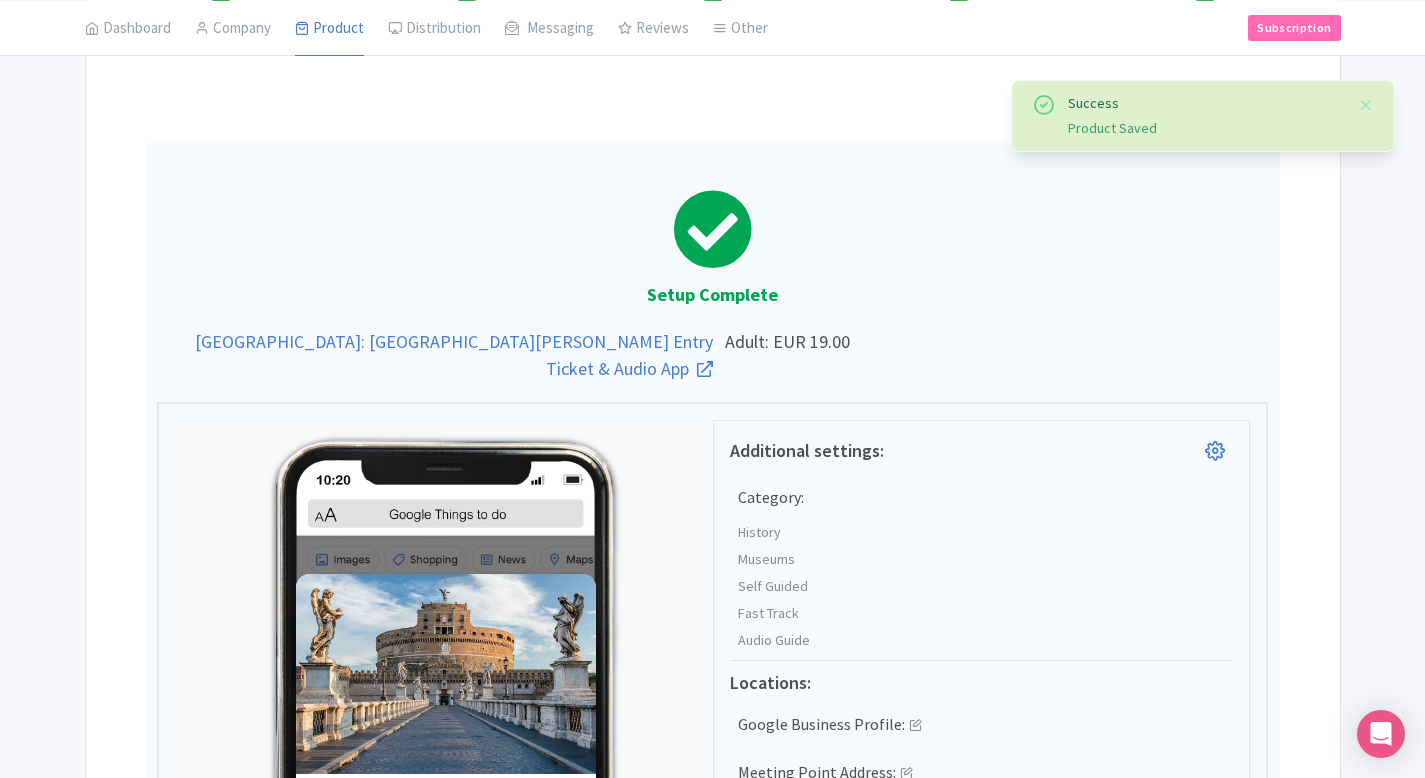 scroll, scrollTop: 0, scrollLeft: 0, axis: both 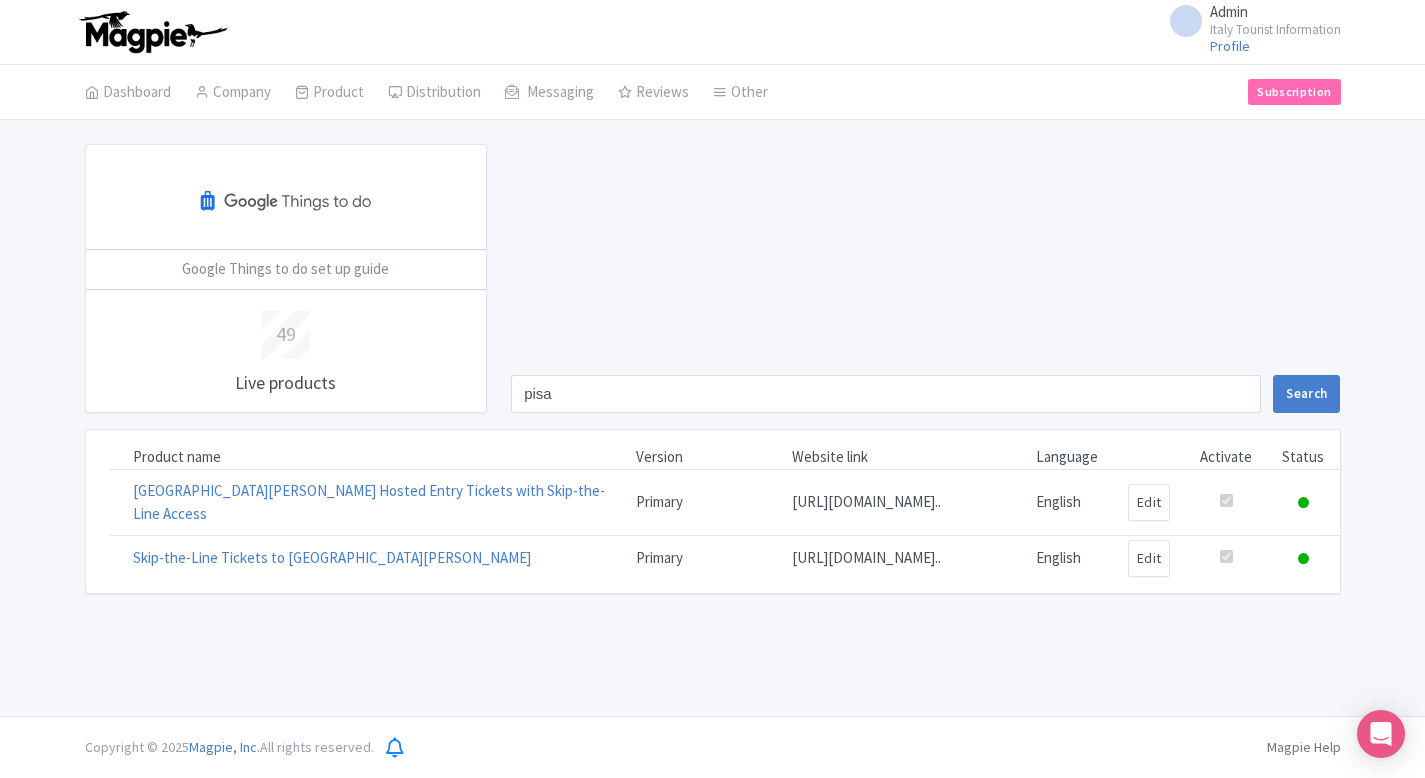 type on "pisa" 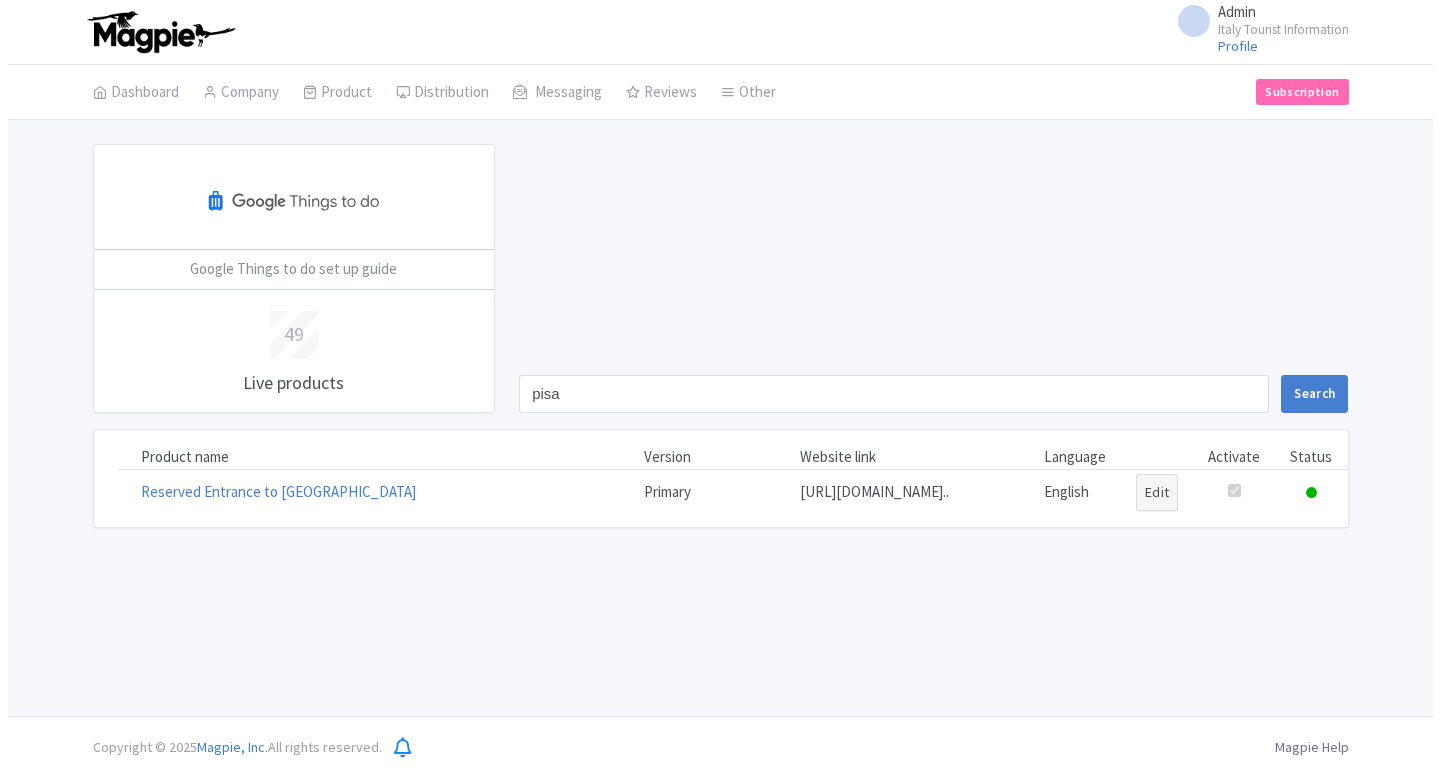 scroll, scrollTop: 0, scrollLeft: 0, axis: both 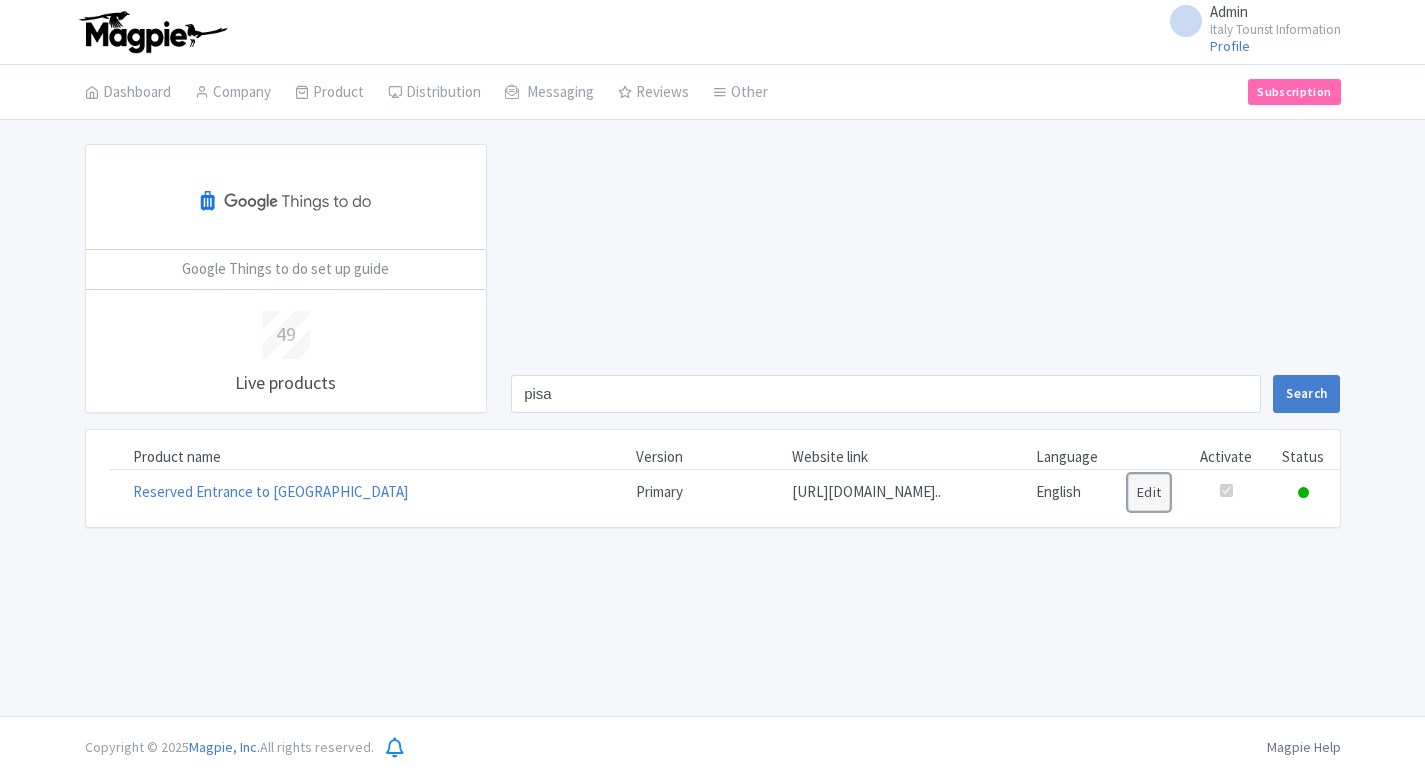 click on "Edit" at bounding box center (1149, 492) 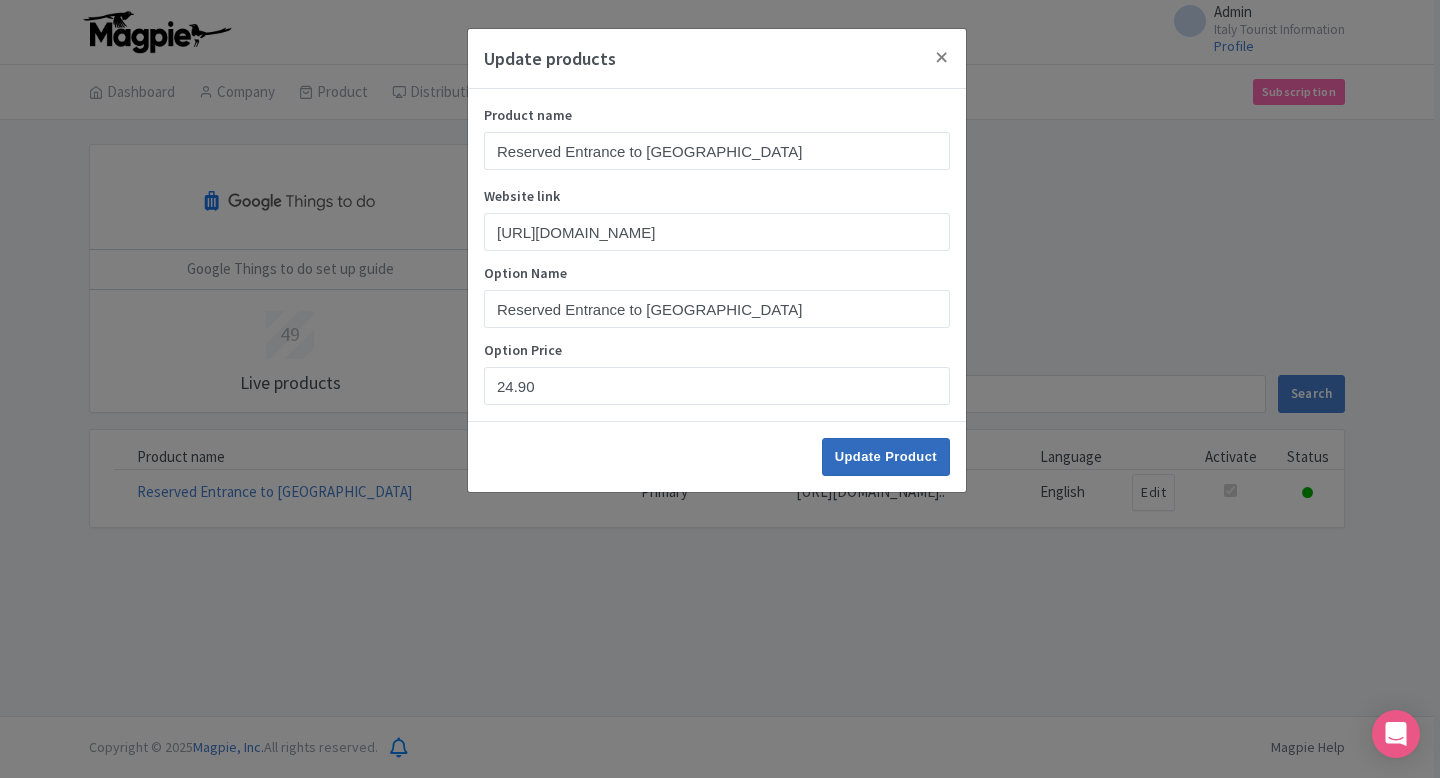 click on "Update Product" at bounding box center (717, 456) 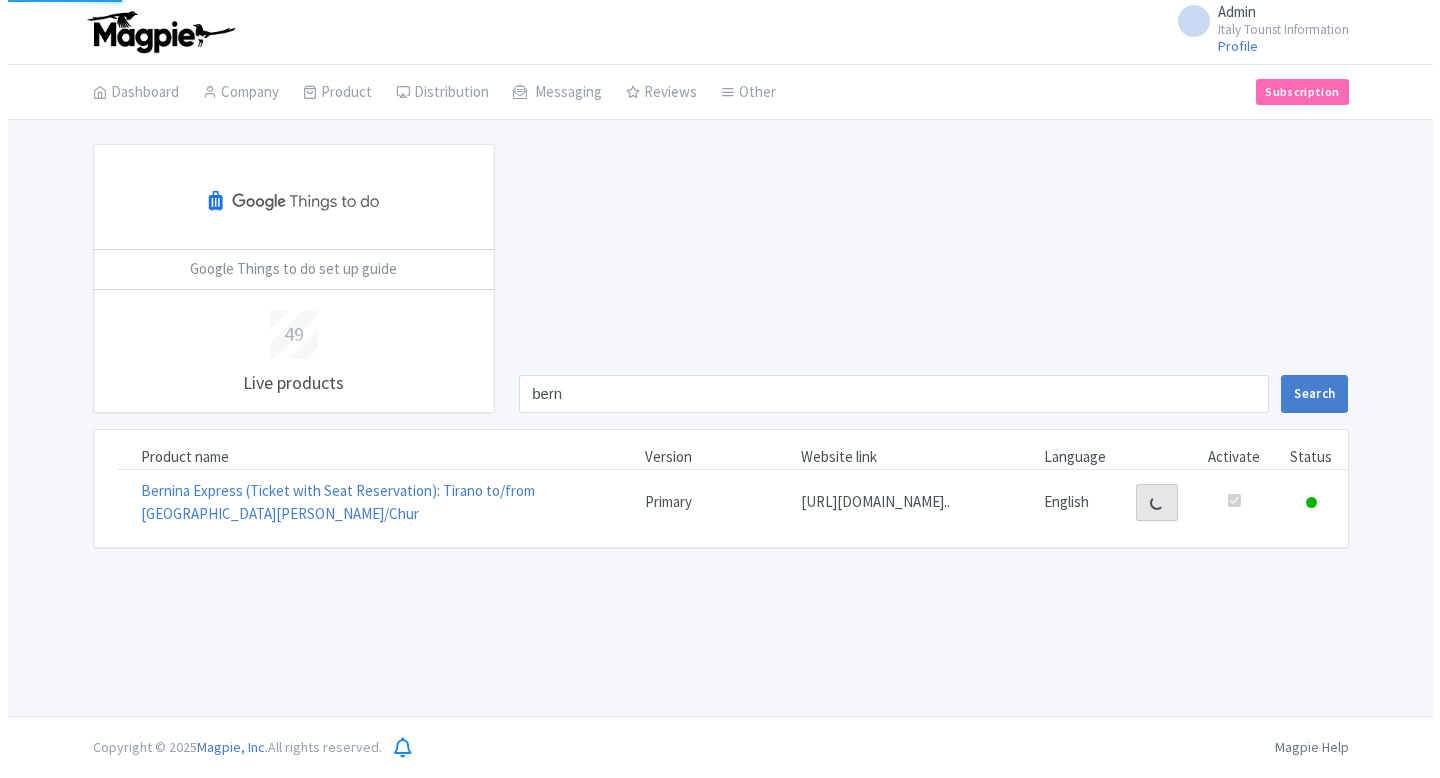 scroll, scrollTop: 0, scrollLeft: 0, axis: both 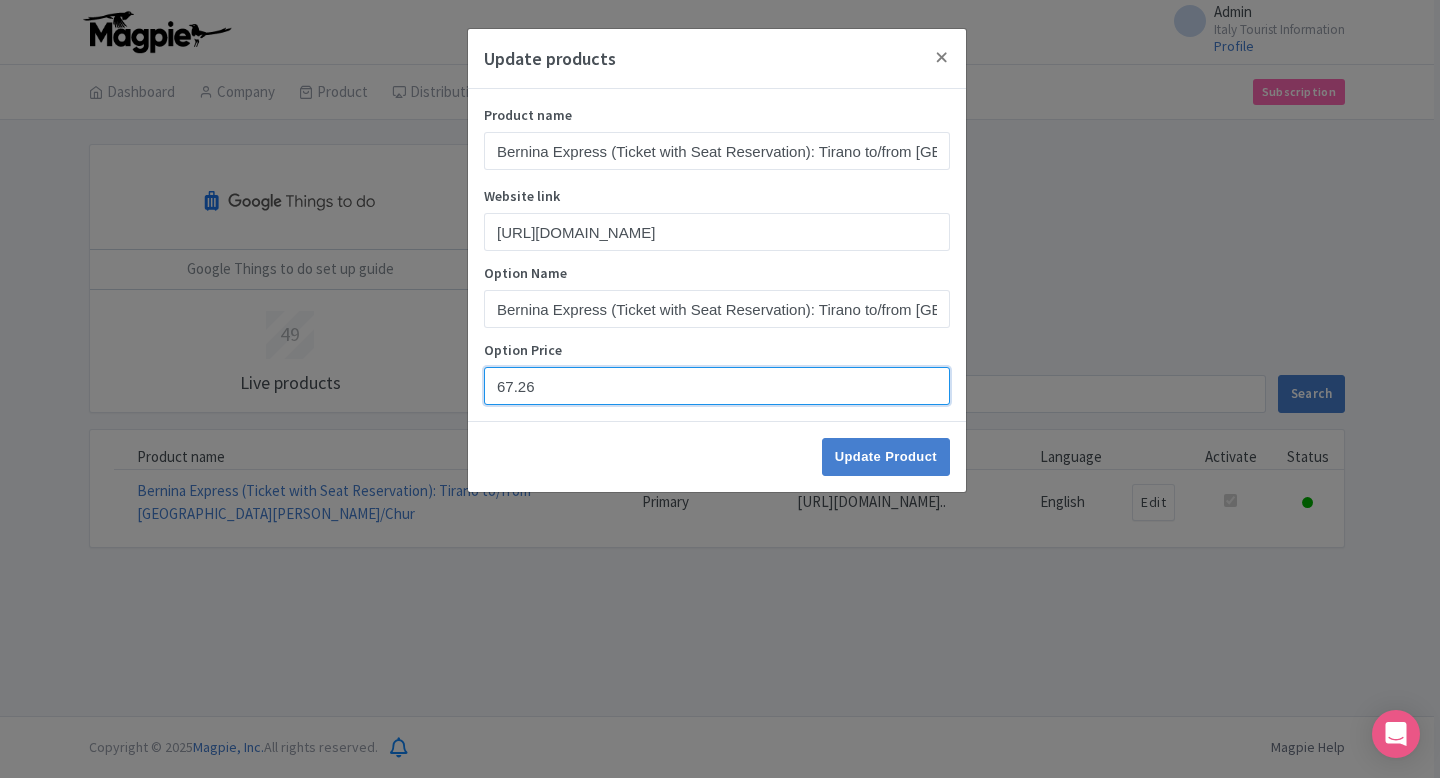 drag, startPoint x: 553, startPoint y: 389, endPoint x: 391, endPoint y: 389, distance: 162 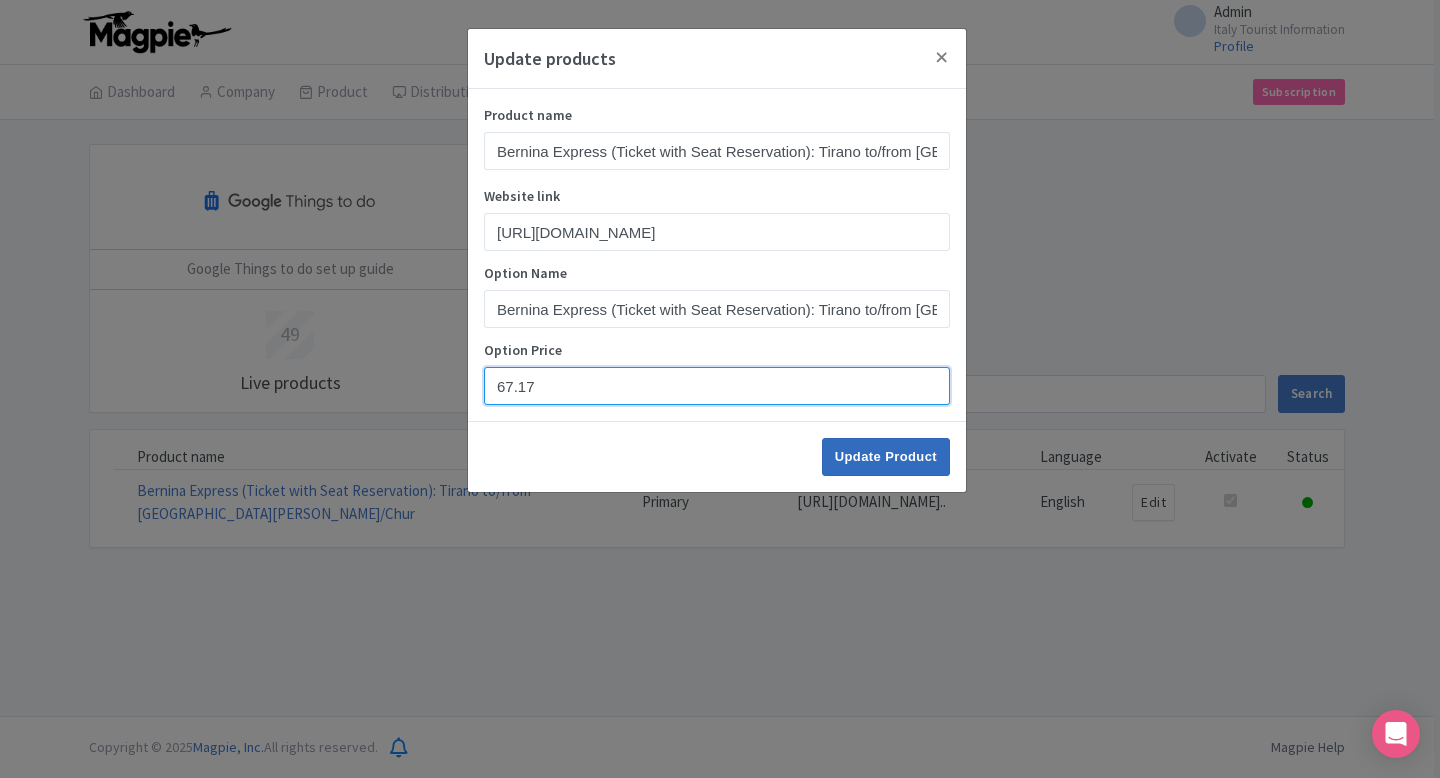 type on "67.17" 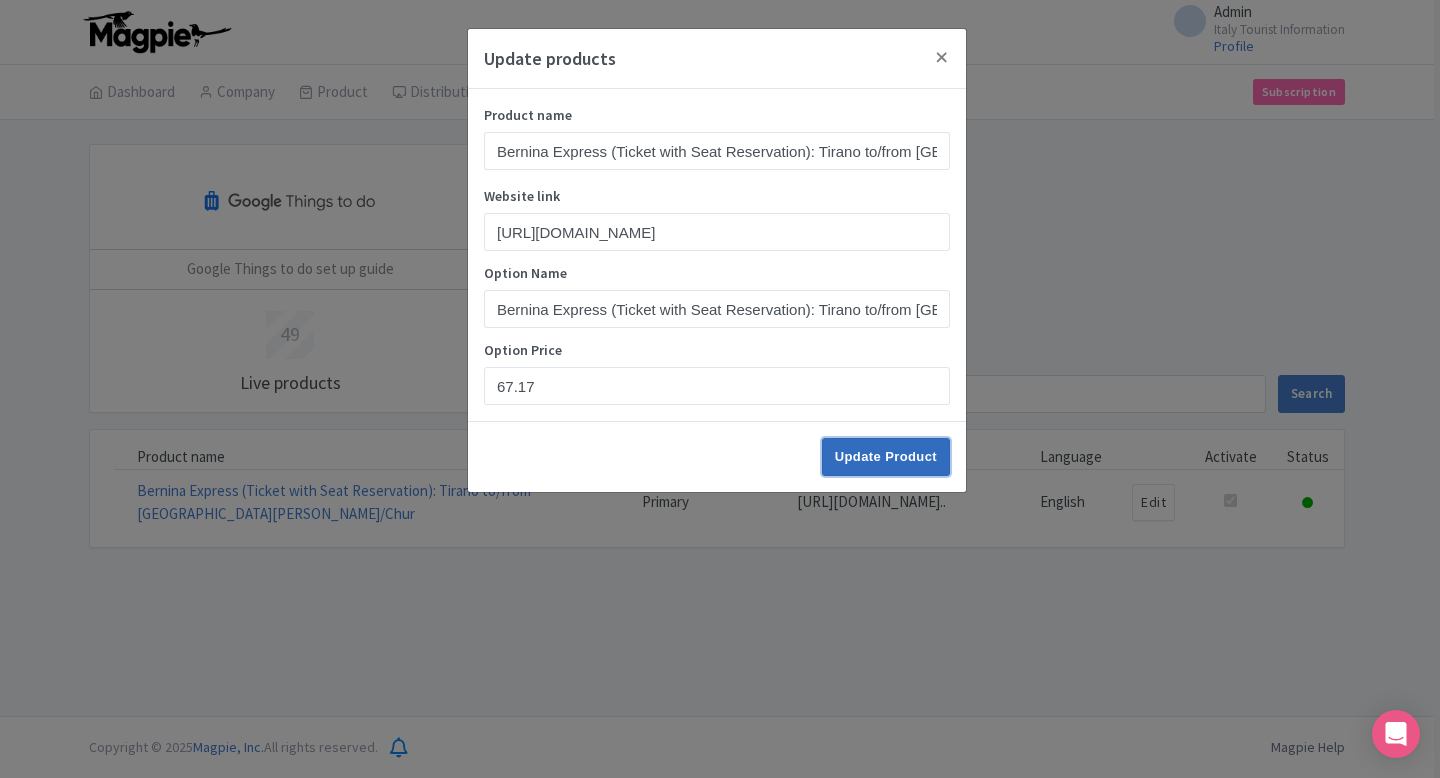 click on "Update Product" at bounding box center [886, 457] 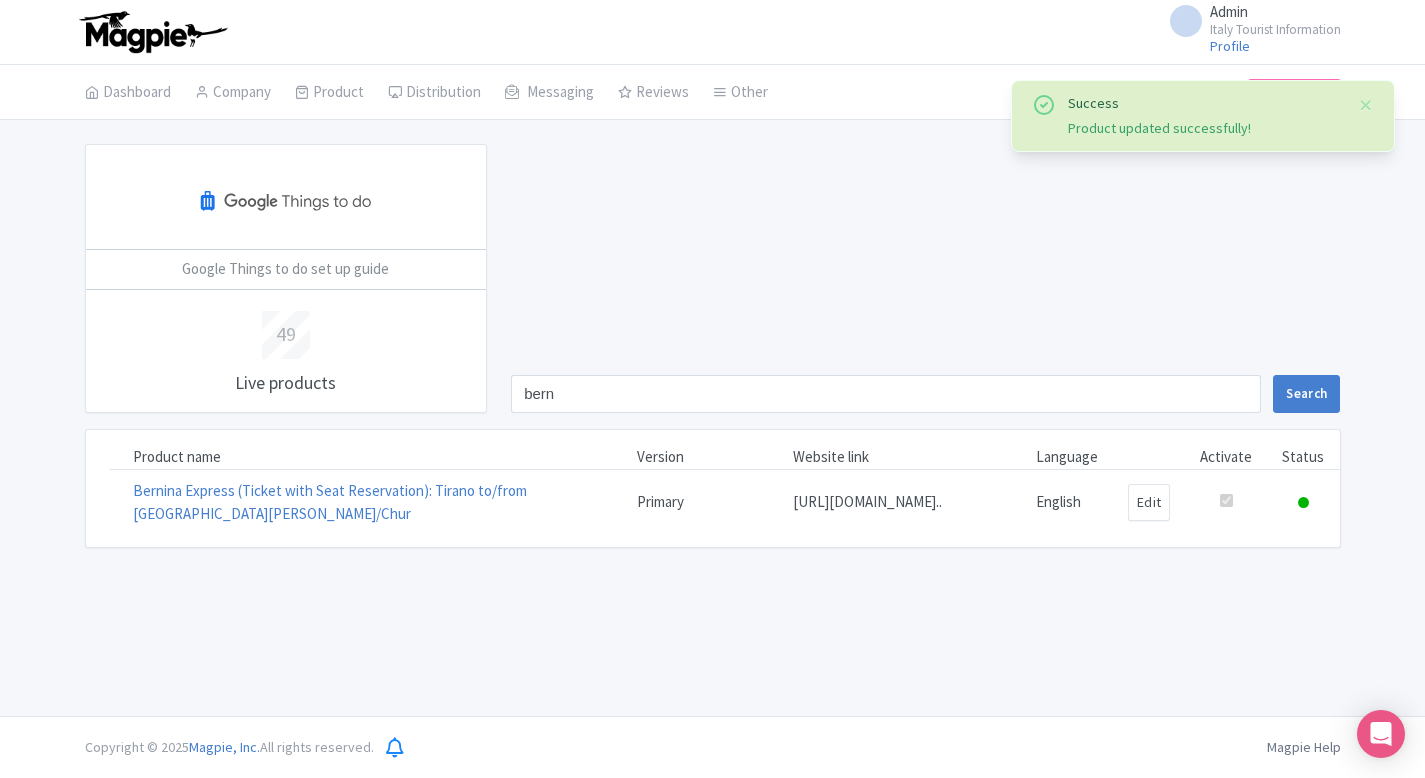 scroll, scrollTop: 0, scrollLeft: 0, axis: both 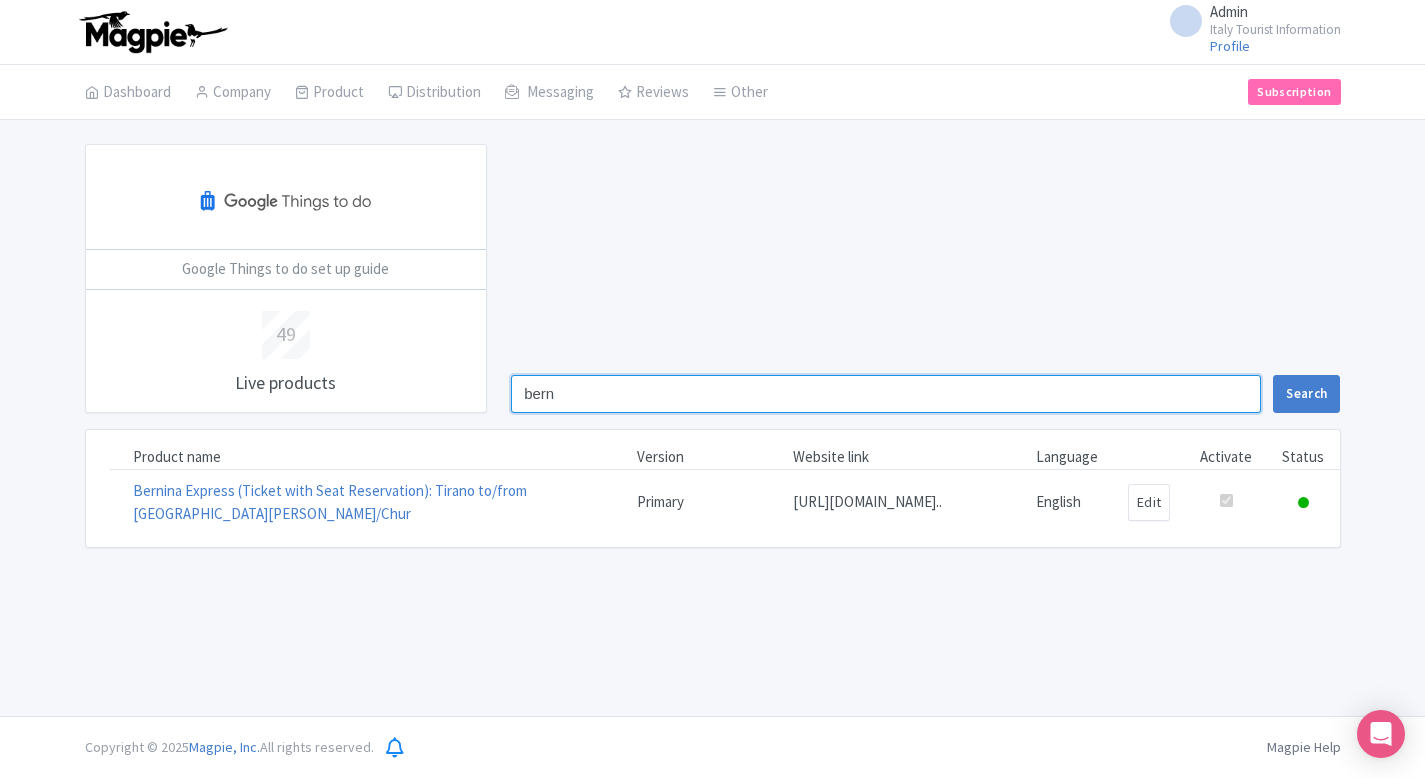 click on "bern" at bounding box center [886, 394] 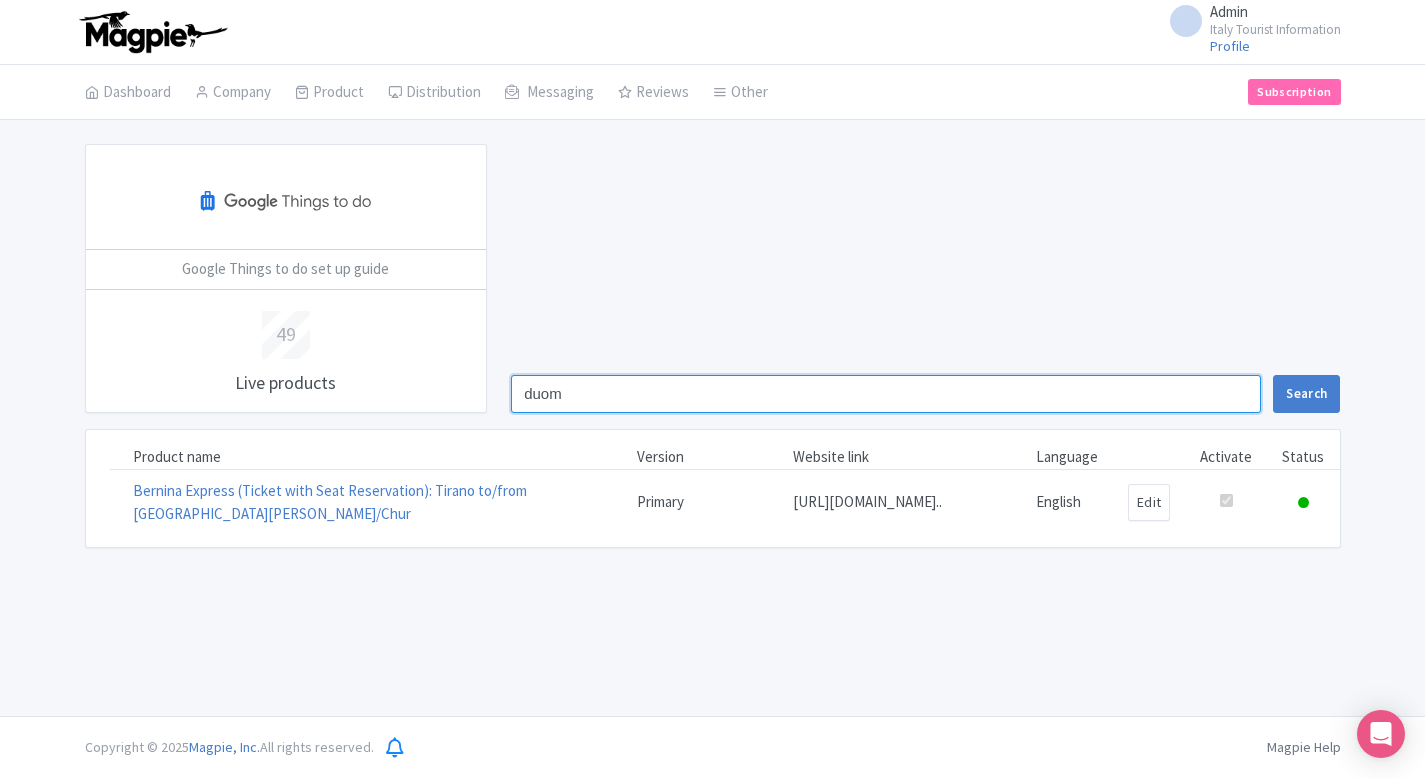 type on "duom" 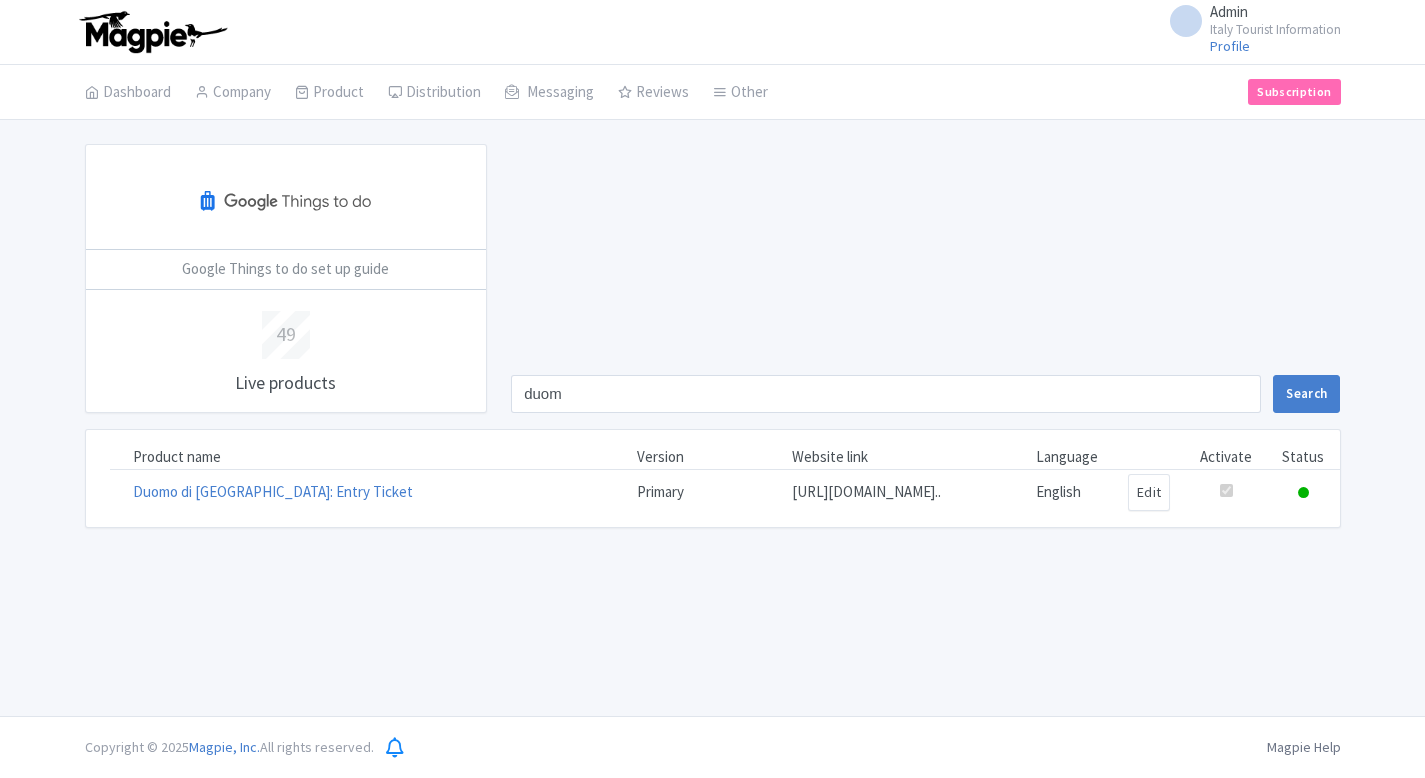 scroll, scrollTop: 0, scrollLeft: 0, axis: both 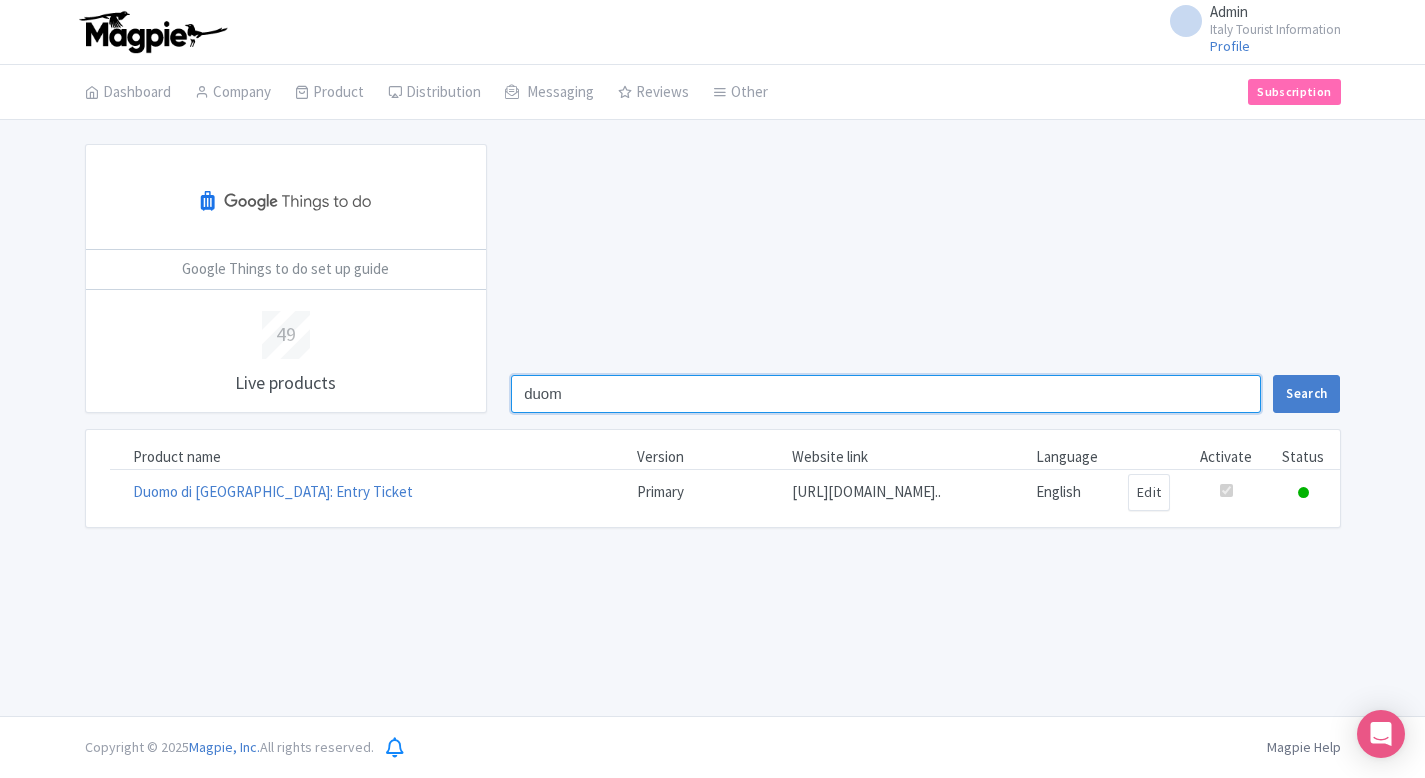 click on "duom" at bounding box center (886, 394) 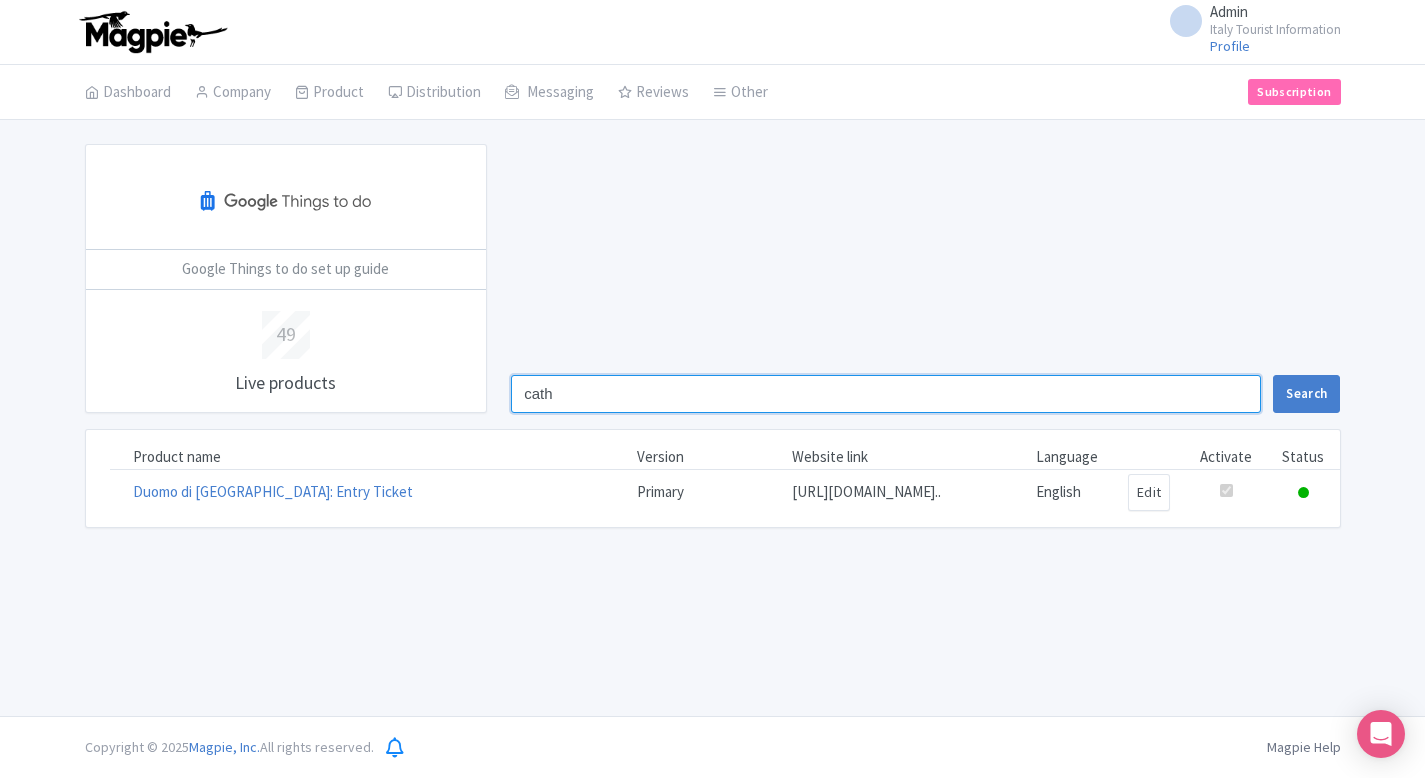 type on "cath" 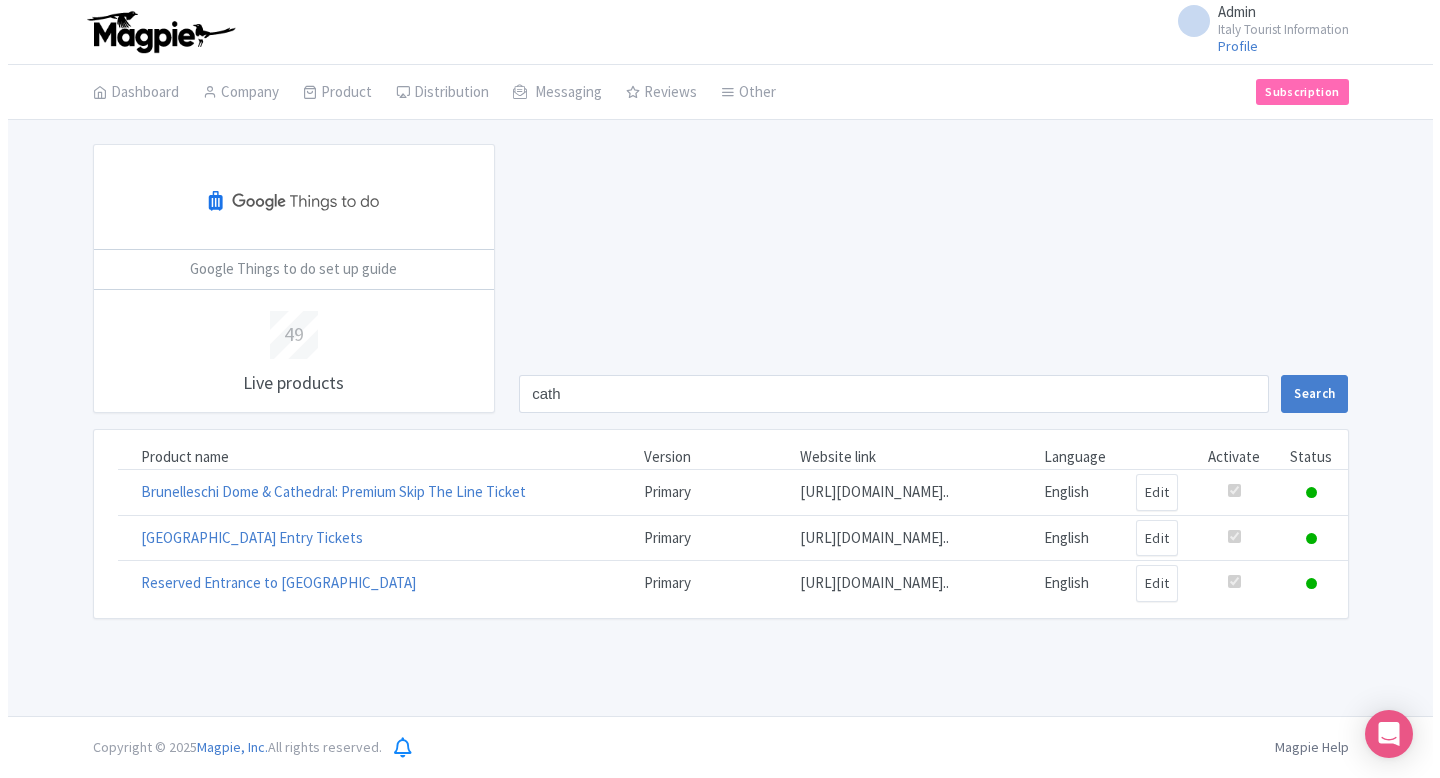 scroll, scrollTop: 0, scrollLeft: 0, axis: both 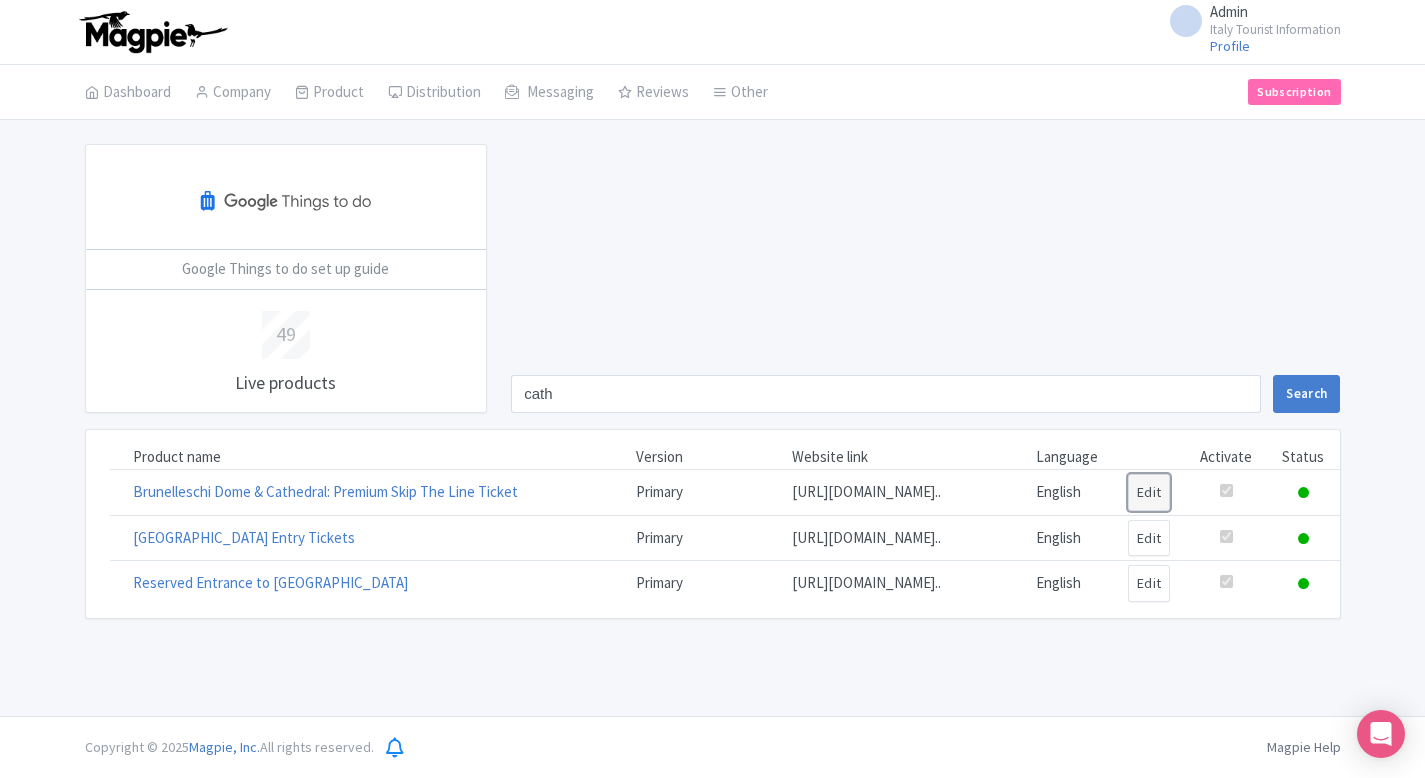 click on "Edit" at bounding box center [1149, 492] 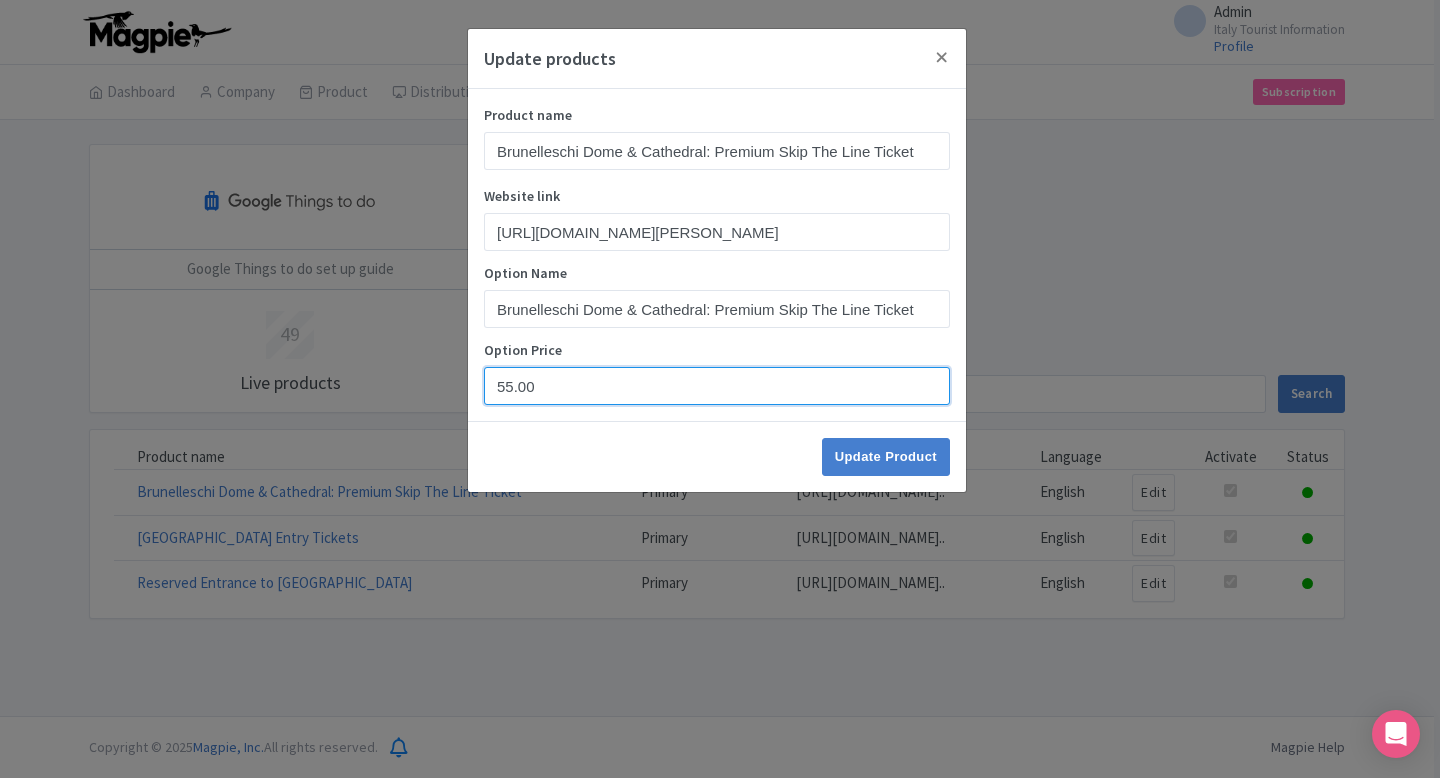 click on "55.00" at bounding box center (717, 386) 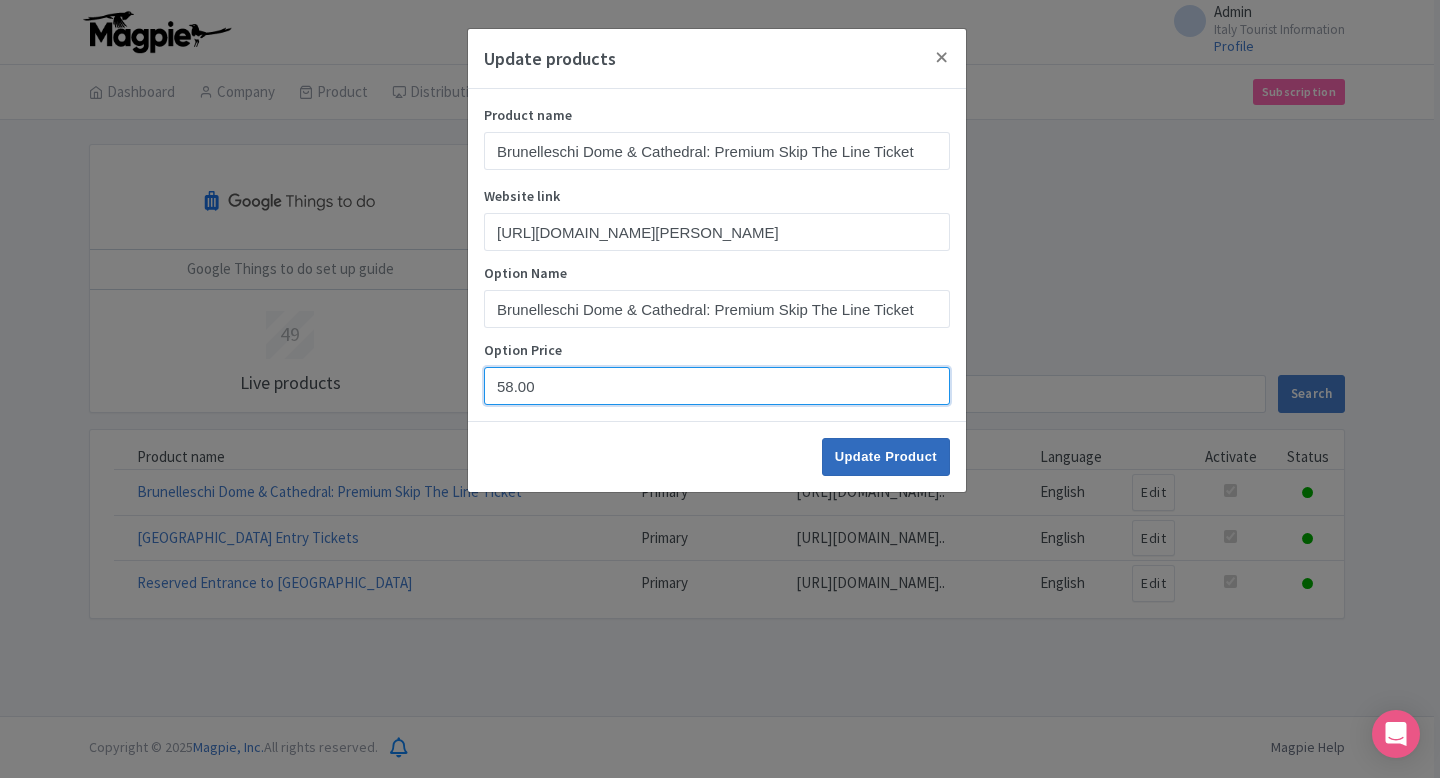 type on "58.00" 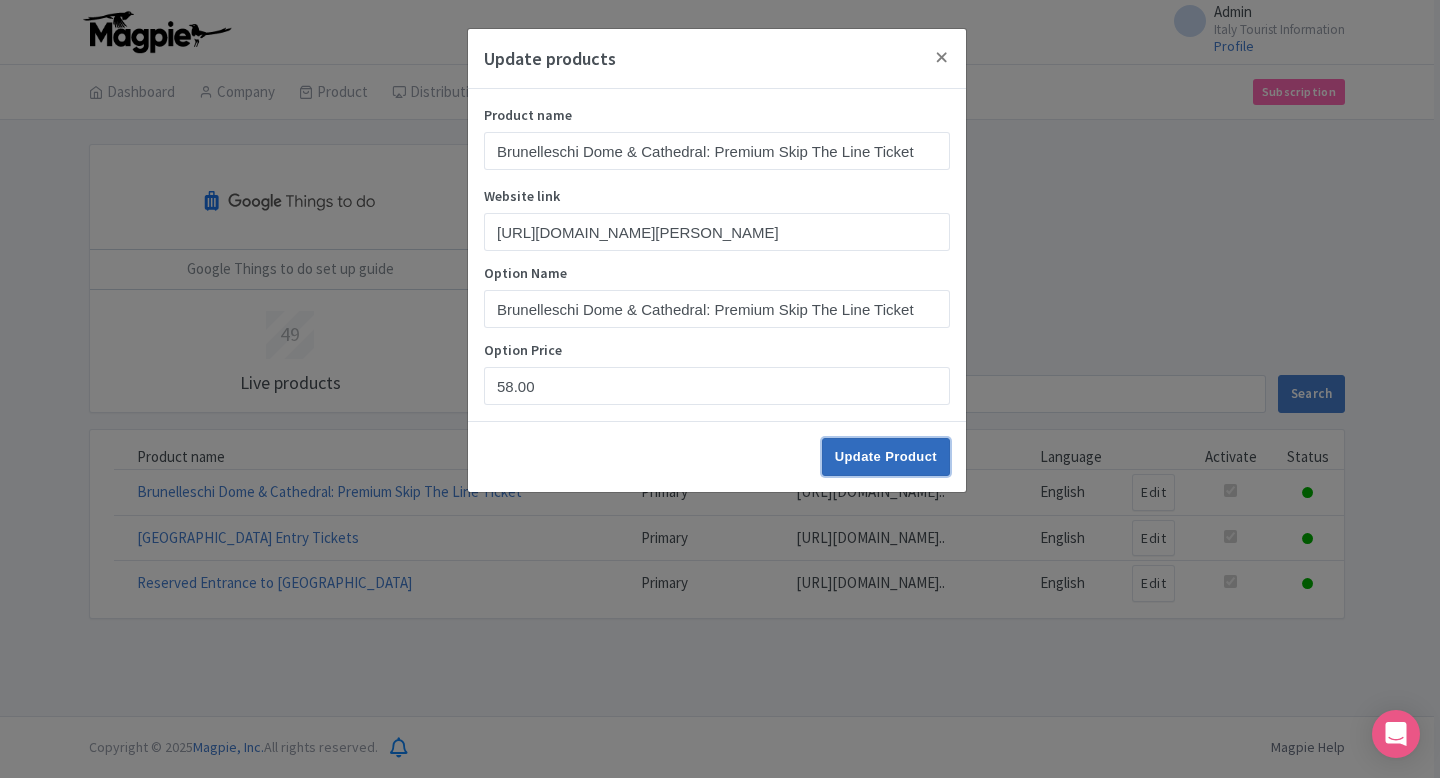 click on "Update Product" at bounding box center (886, 457) 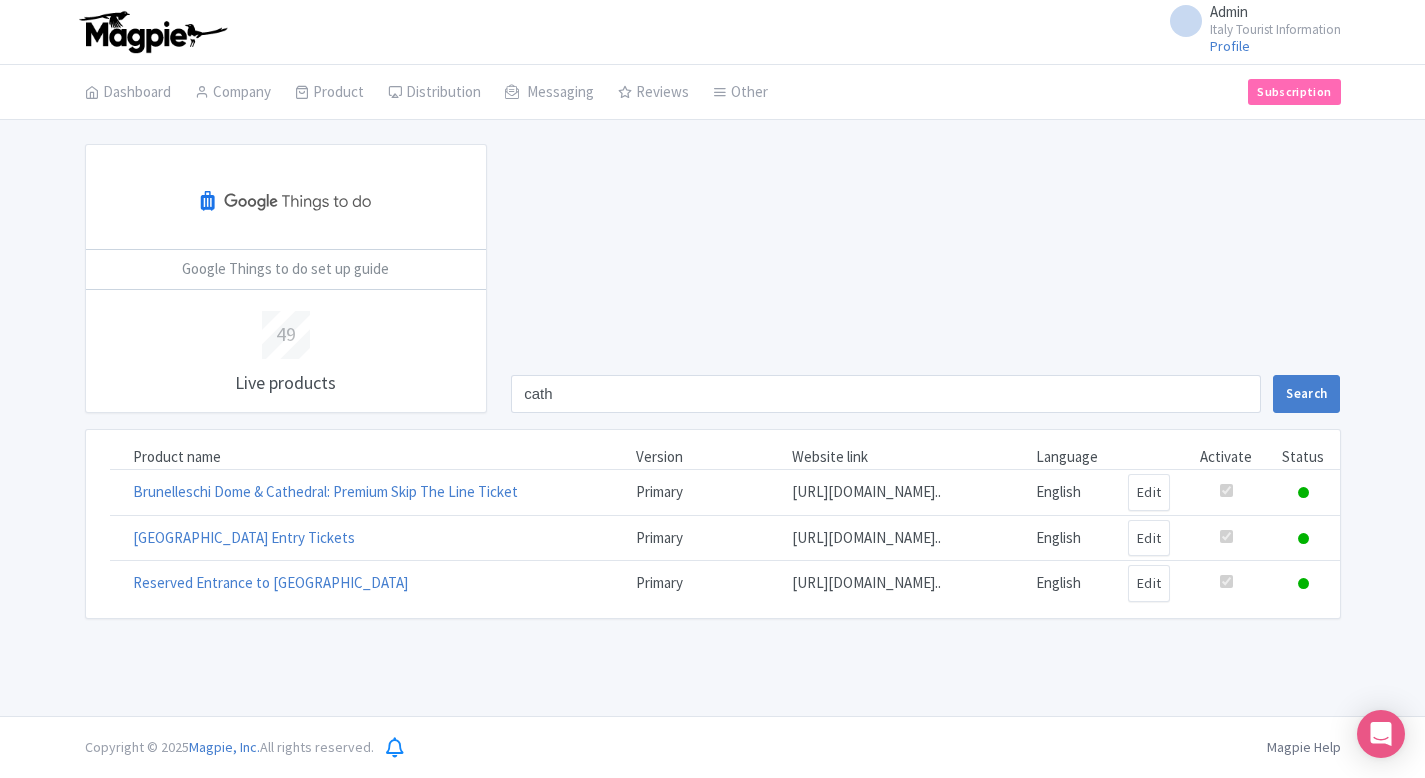 scroll, scrollTop: 0, scrollLeft: 0, axis: both 